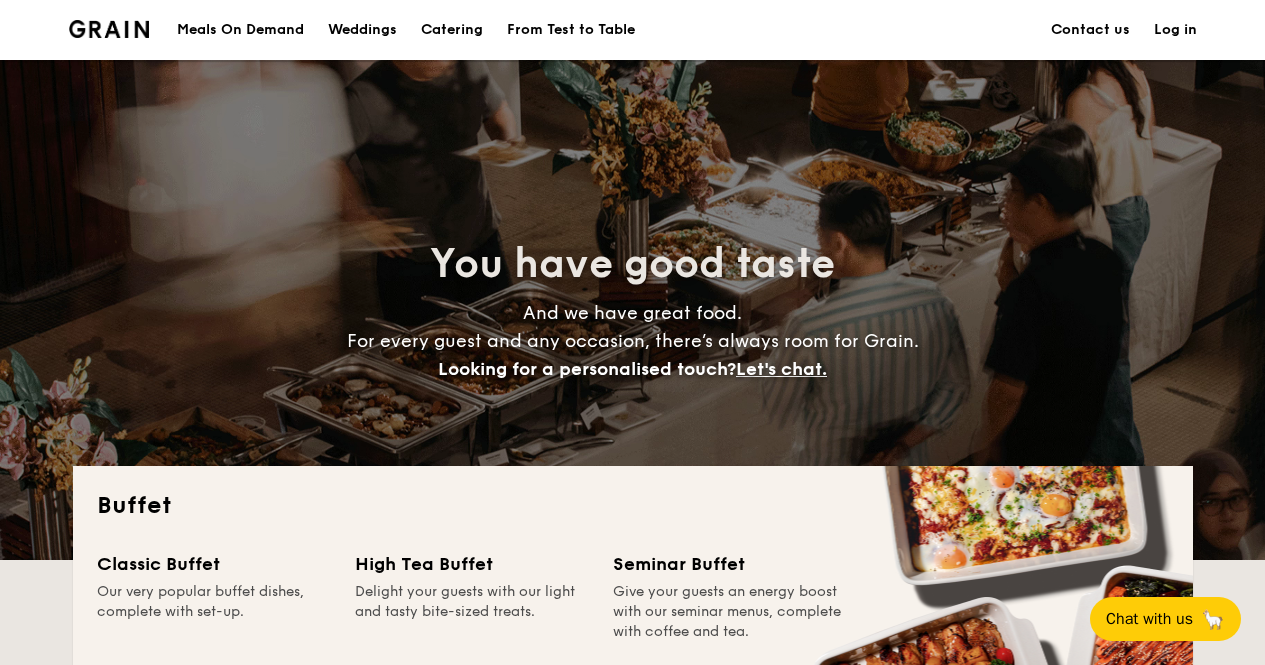 scroll, scrollTop: 400, scrollLeft: 0, axis: vertical 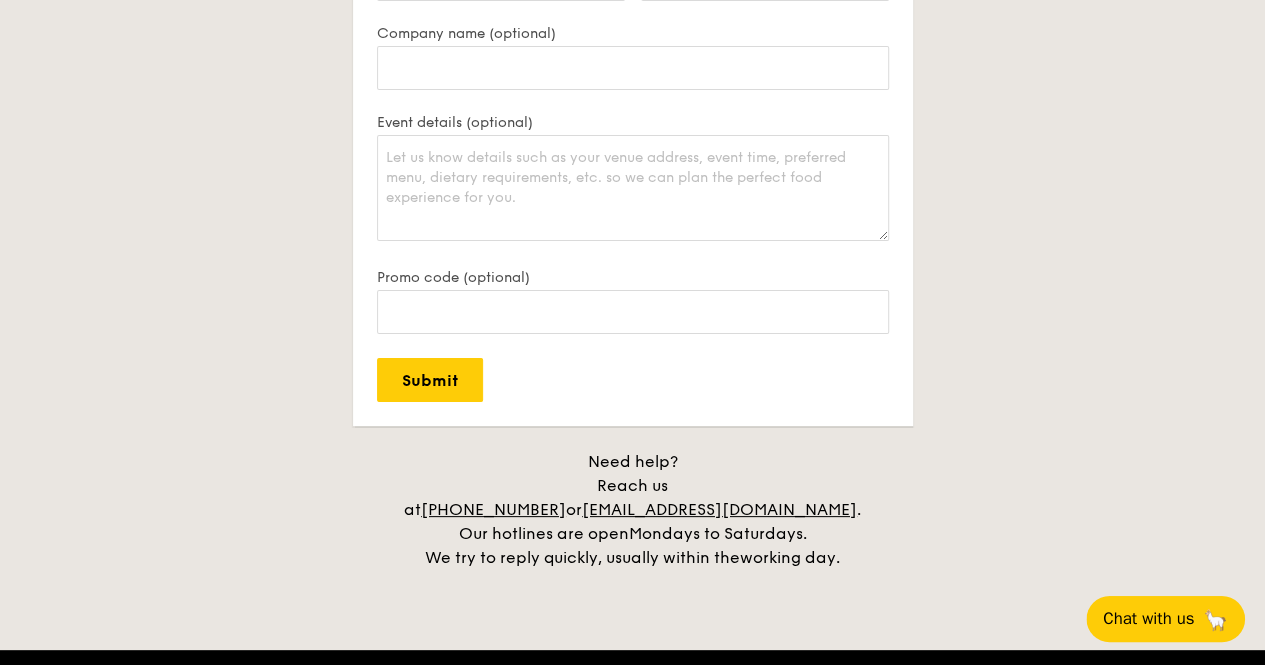 click on "Chat with us" at bounding box center (1148, 619) 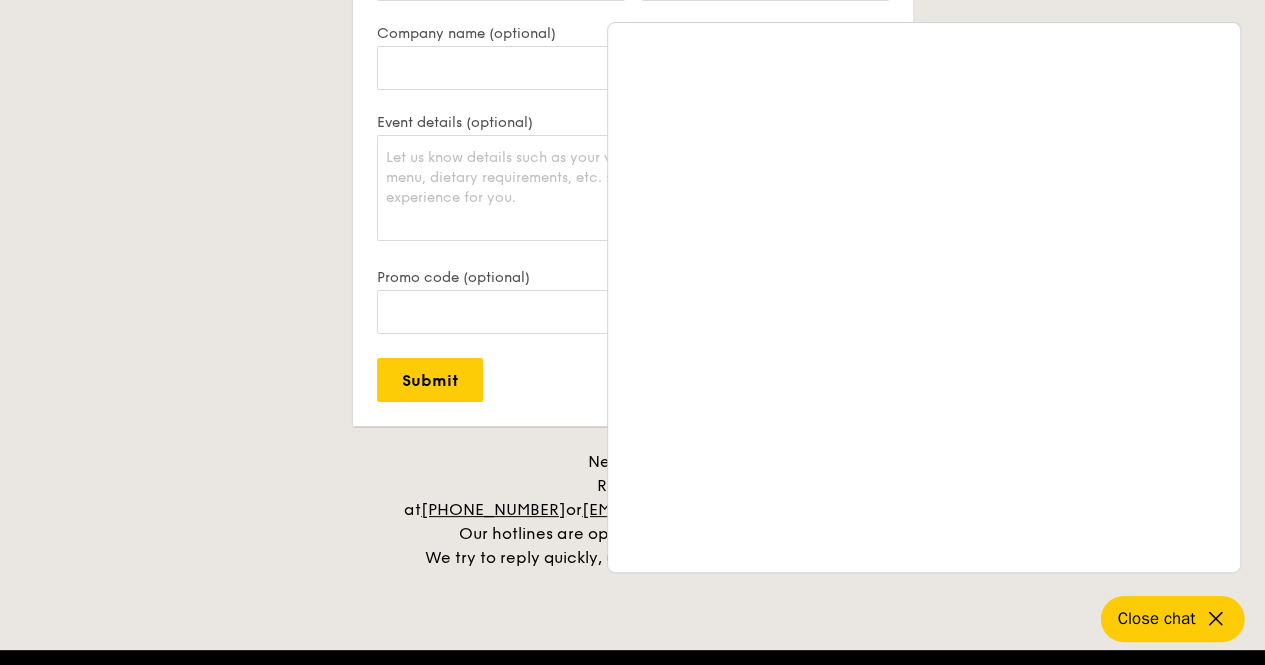 click on "Buffet
Classic Buffet
Our very popular buffet dishes, complete with set-up.
Starts from
$18.80
/guest
($20.49 w/ GST)
Order now
Download the menu
High Tea Buffet
Delight your guests with our light and tasty  bite-sized treats.
Starts from
$12.30
/guest
($13.41 w/ GST)
Order now
Download the menu
Seminar Buffet
Give your guests an energy boost with our seminar menus, complete with coffee and tea.
Starts from
$25.60
/guest
($27.90 w/ GST)
Order now
Download the menu
All-Day Meal Boxes Meals crafted for one, designed to power the world's best meetings and events.
Meals on Demand" at bounding box center [632, -1382] 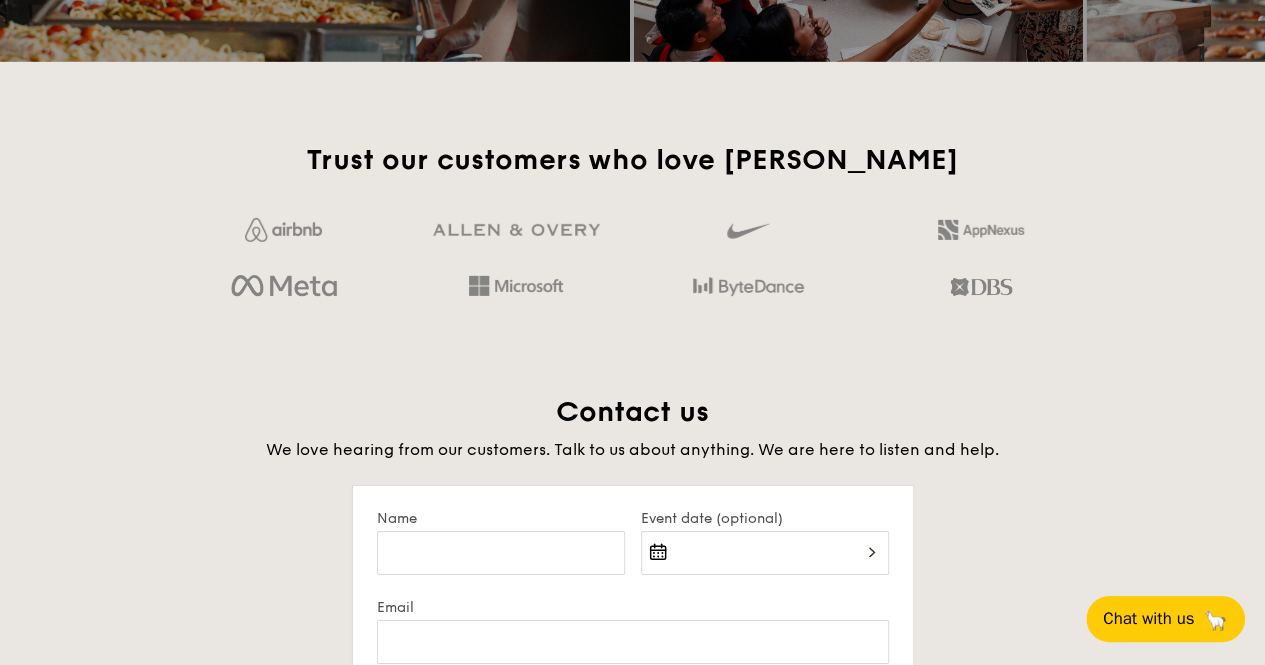scroll, scrollTop: 3300, scrollLeft: 0, axis: vertical 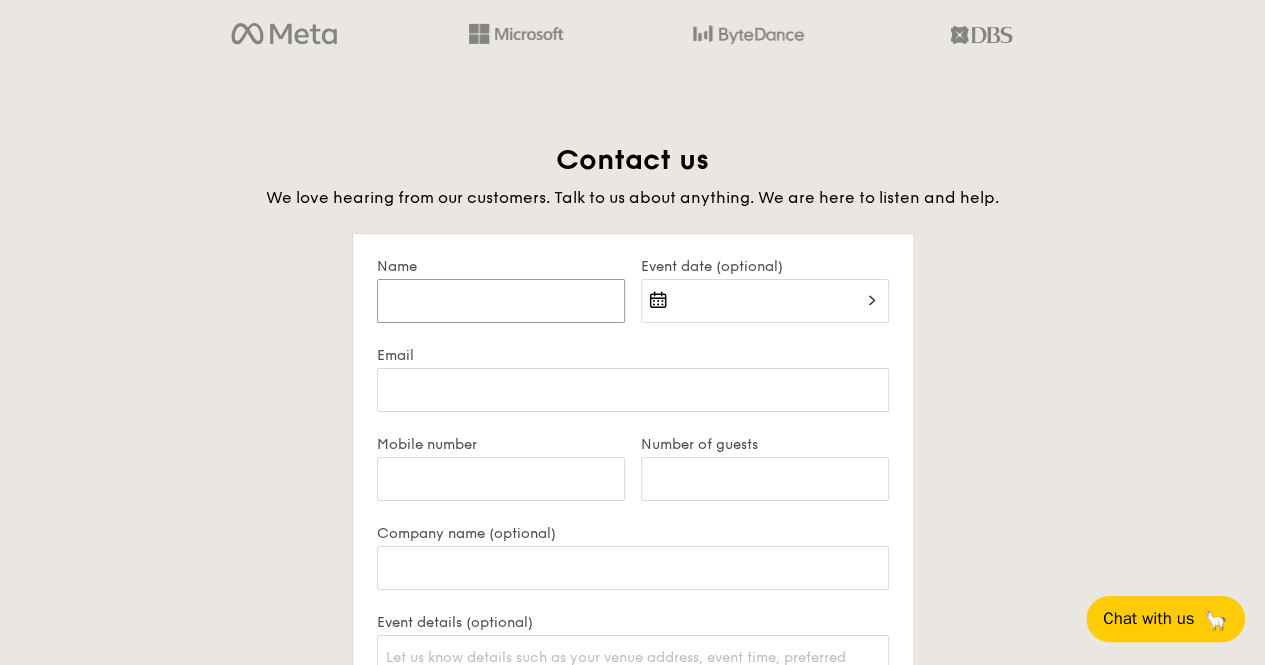 click on "Name" at bounding box center [501, 301] 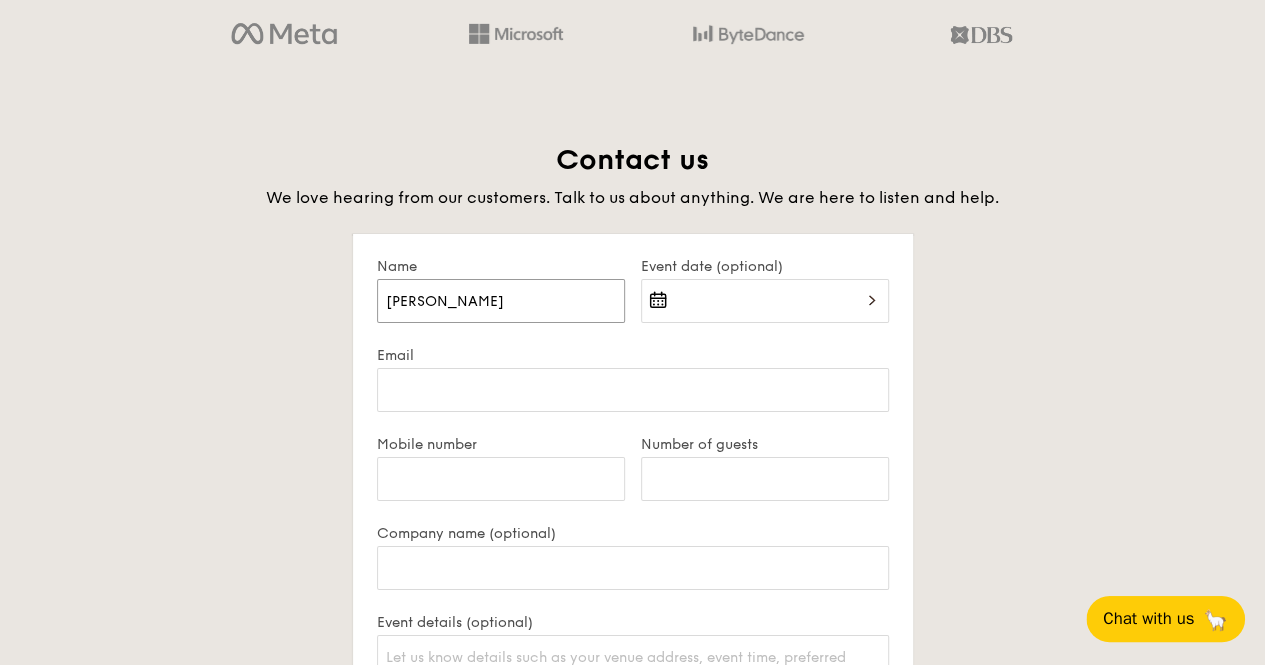 type on "Sally" 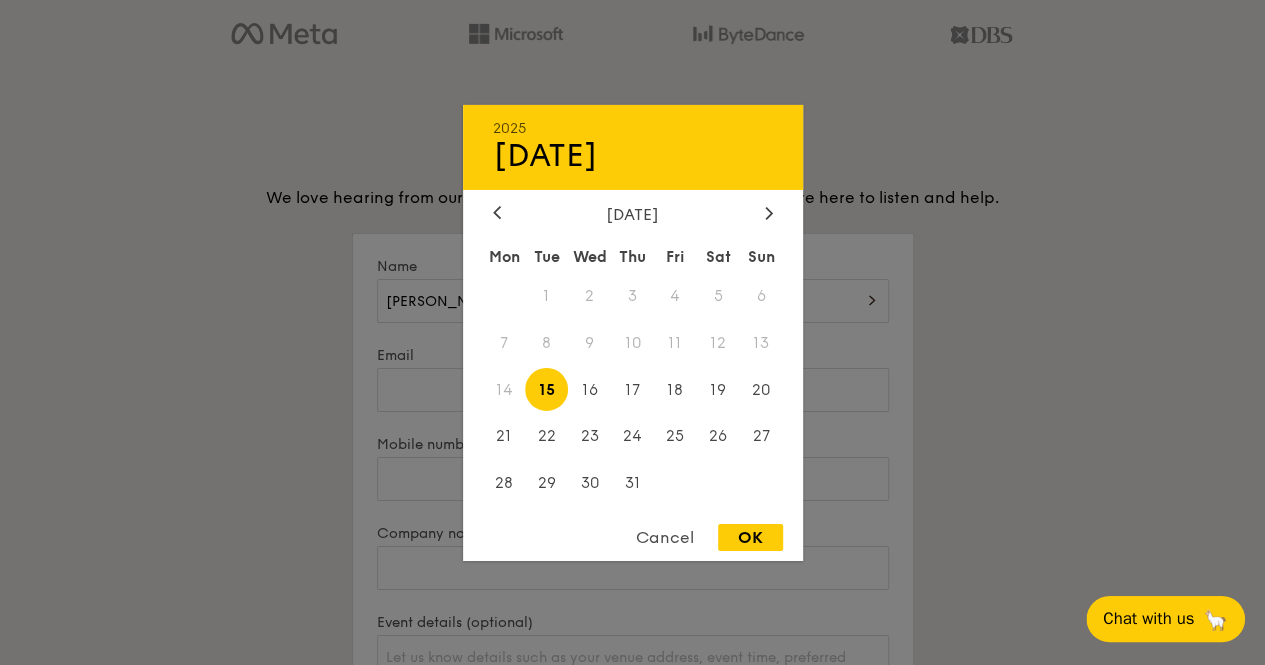 drag, startPoint x: 1257, startPoint y: 487, endPoint x: 1066, endPoint y: 459, distance: 193.04144 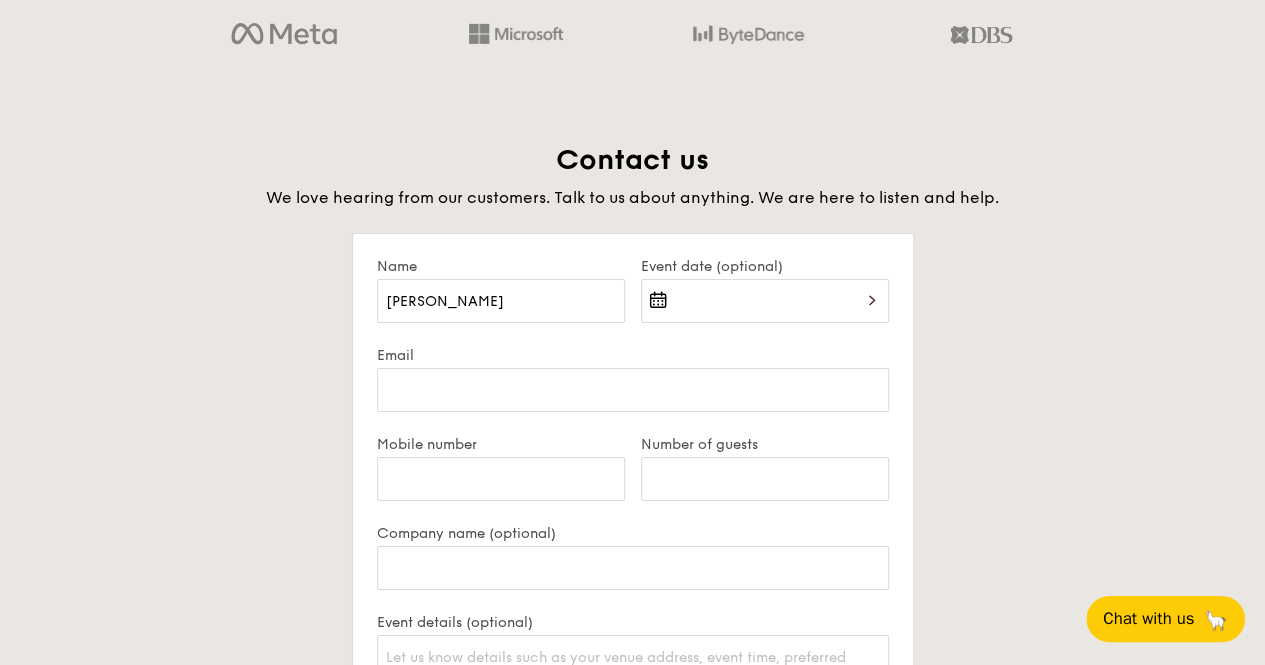 click at bounding box center [765, 313] 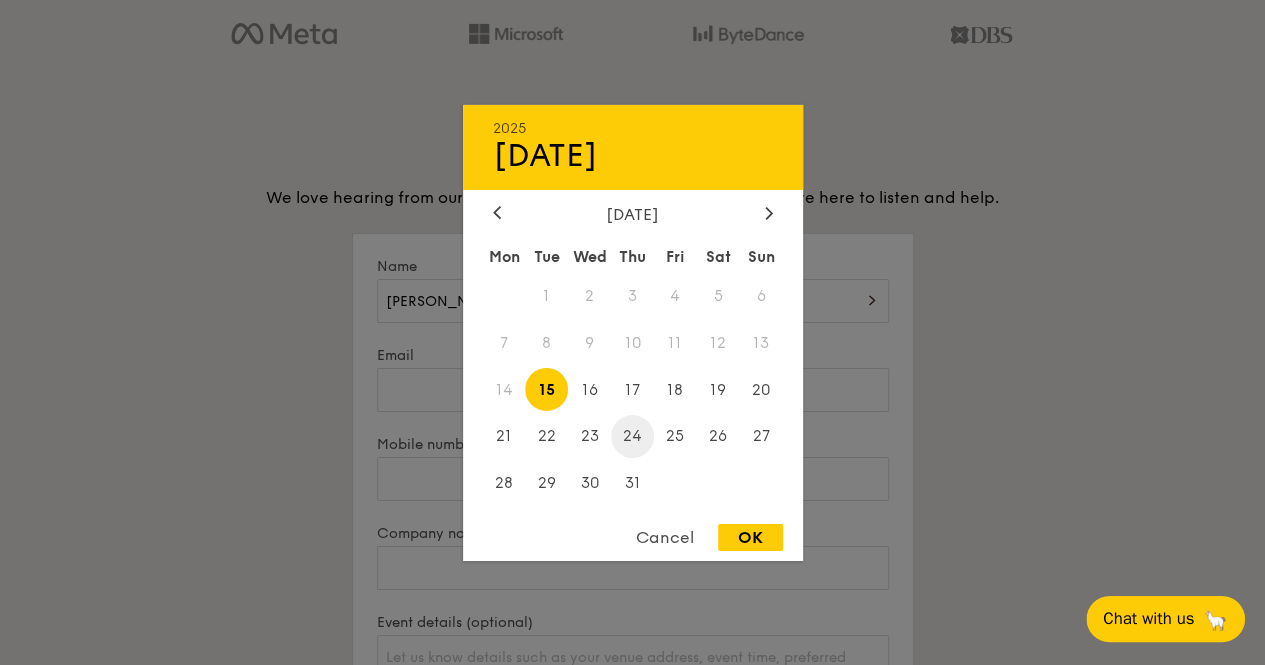 click on "24" at bounding box center [632, 436] 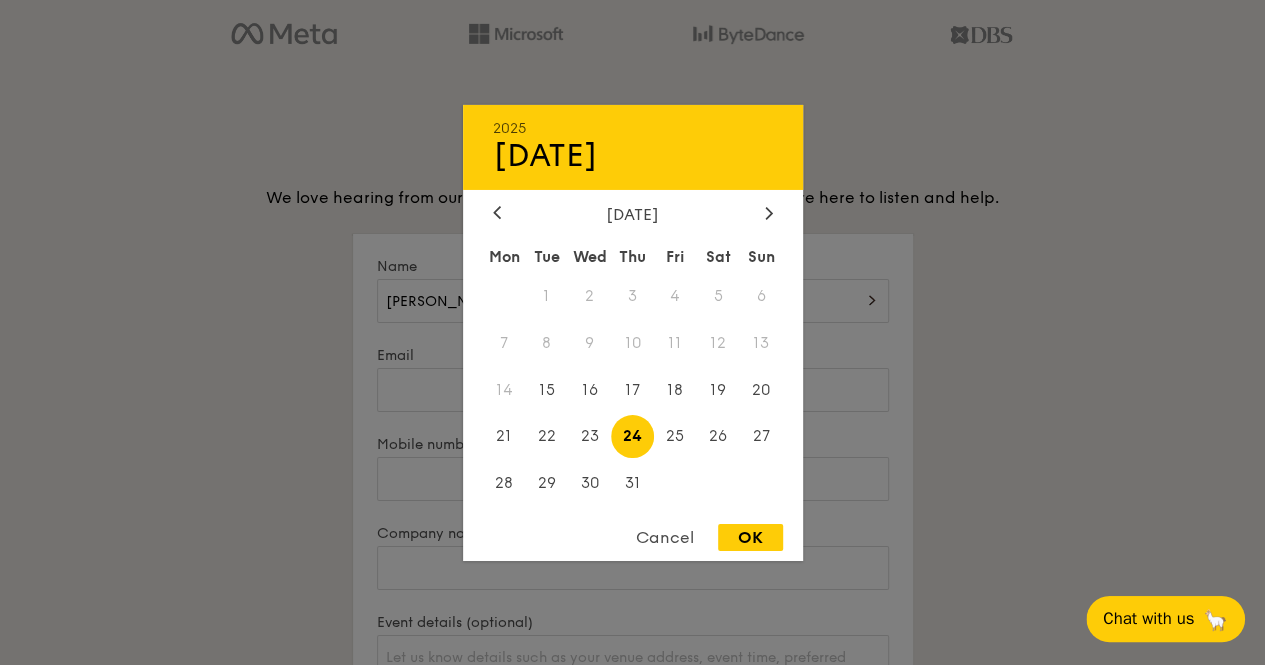 click on "OK" at bounding box center [750, 537] 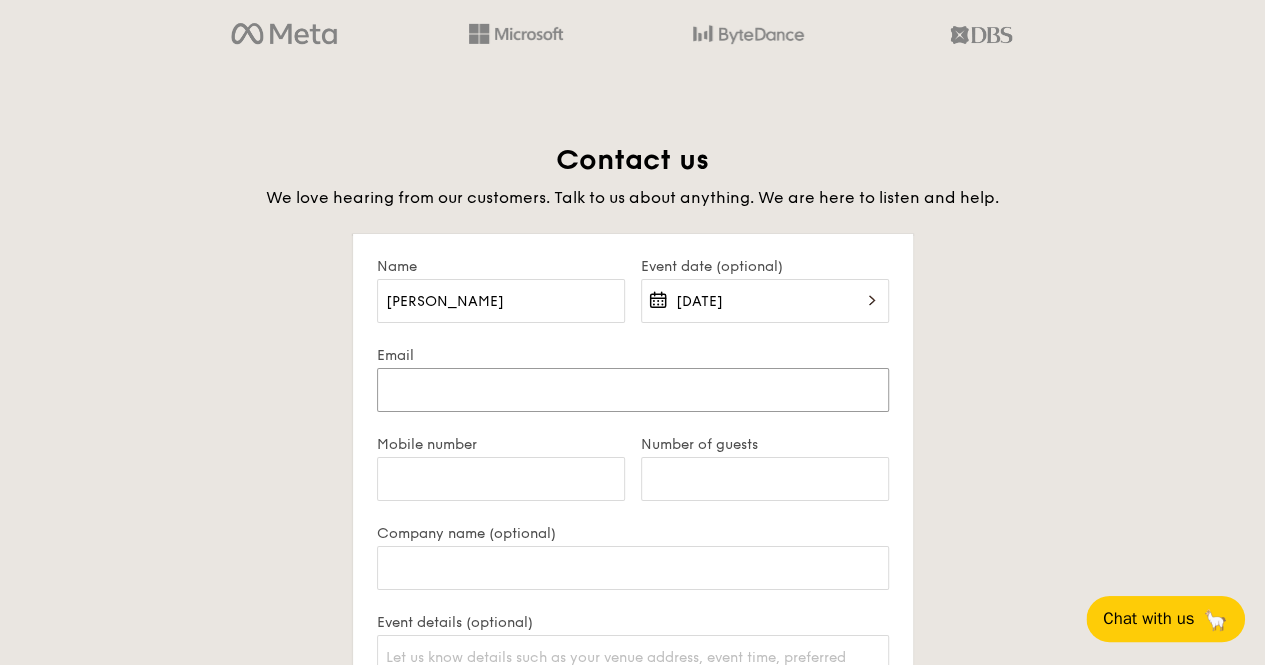 click on "Email" at bounding box center [633, 390] 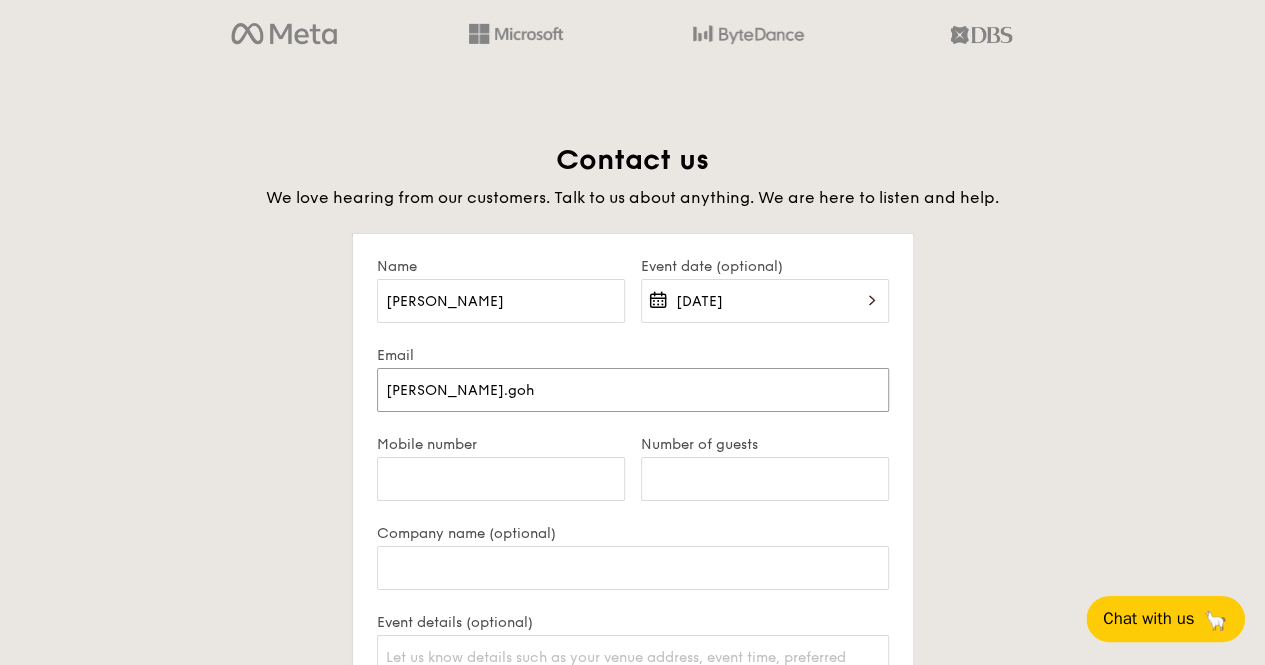 type on "sally.goh@centurioncorp.com.sg" 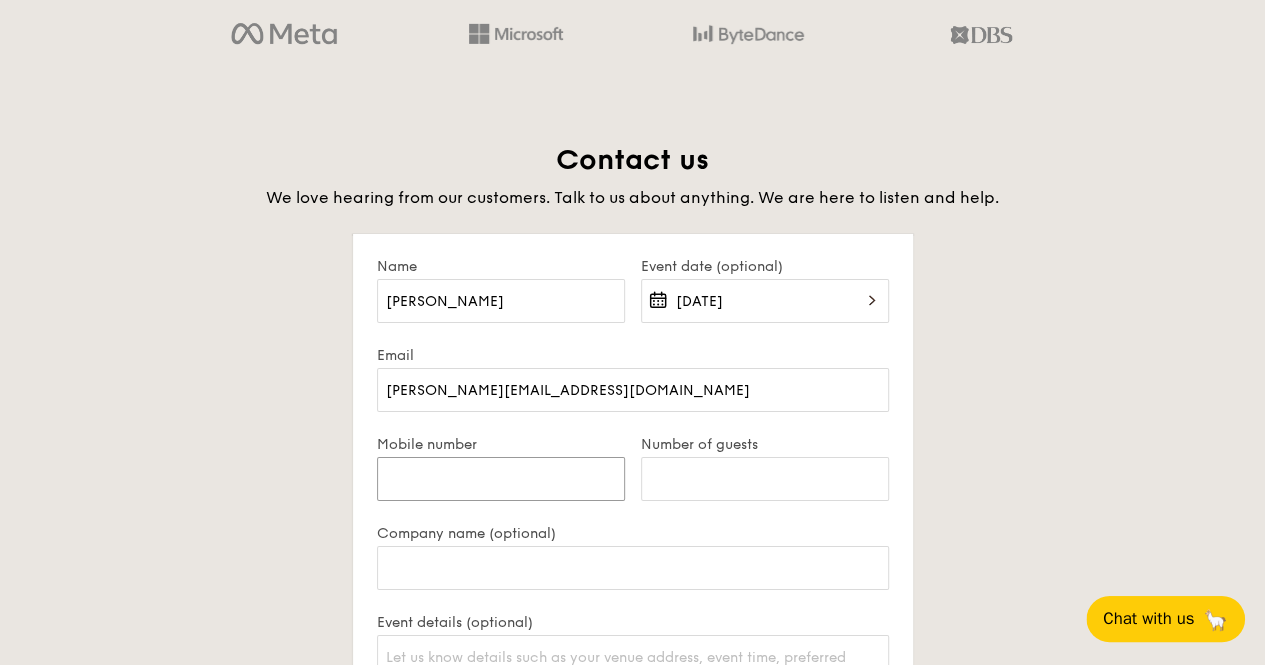 click on "Mobile number" at bounding box center [501, 479] 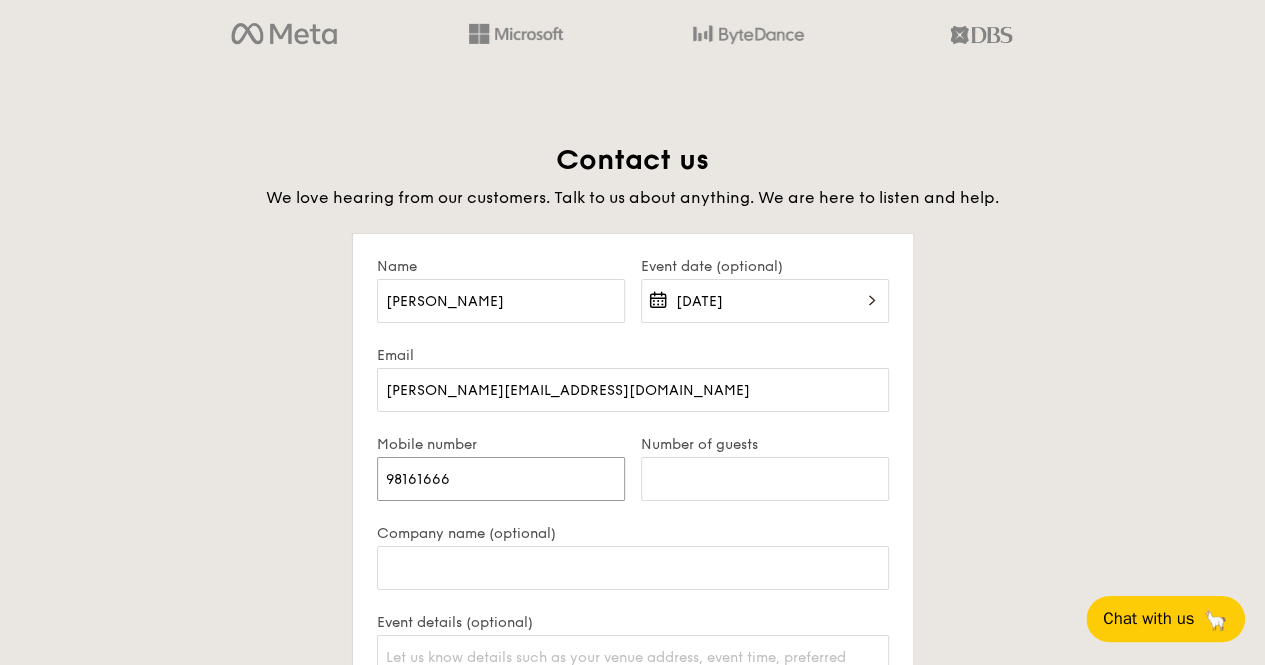 type on "98161666" 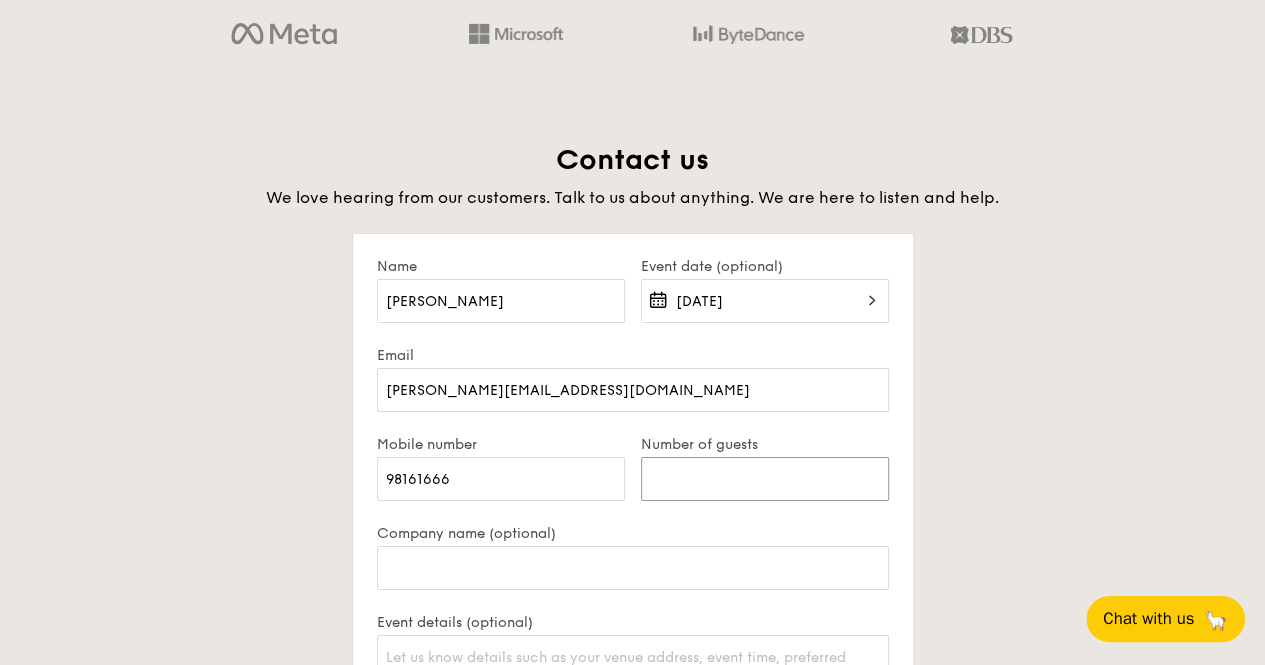 click on "Number of guests" at bounding box center [765, 479] 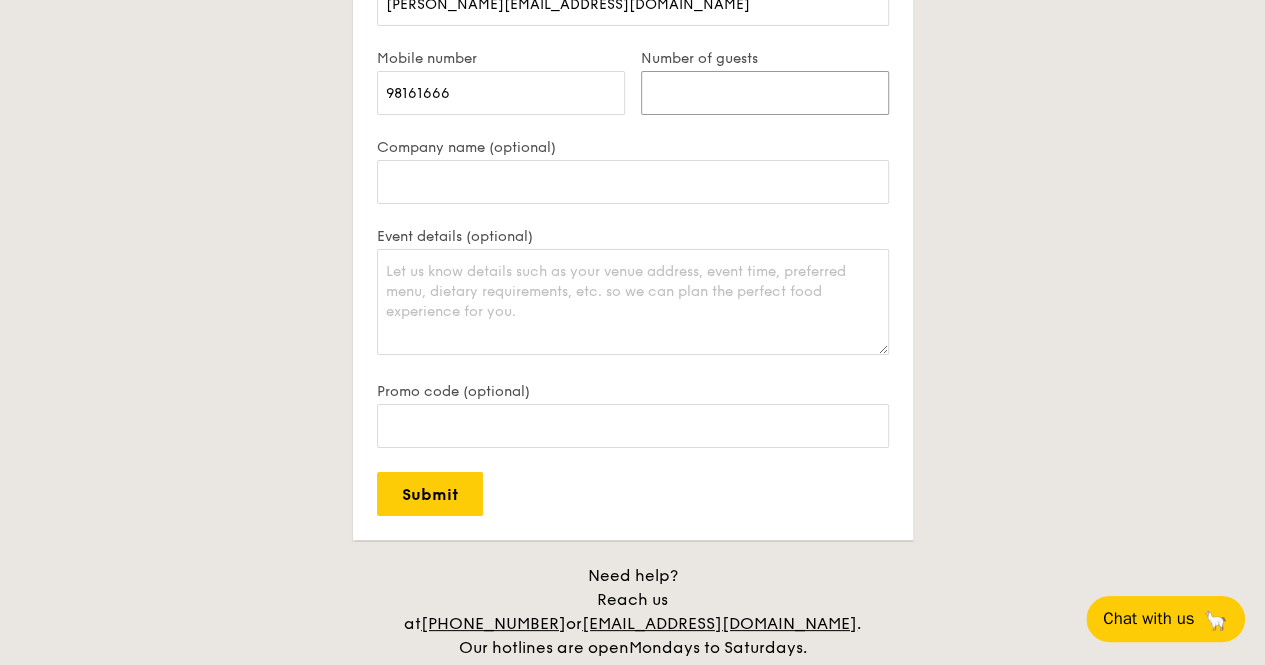 scroll, scrollTop: 3700, scrollLeft: 0, axis: vertical 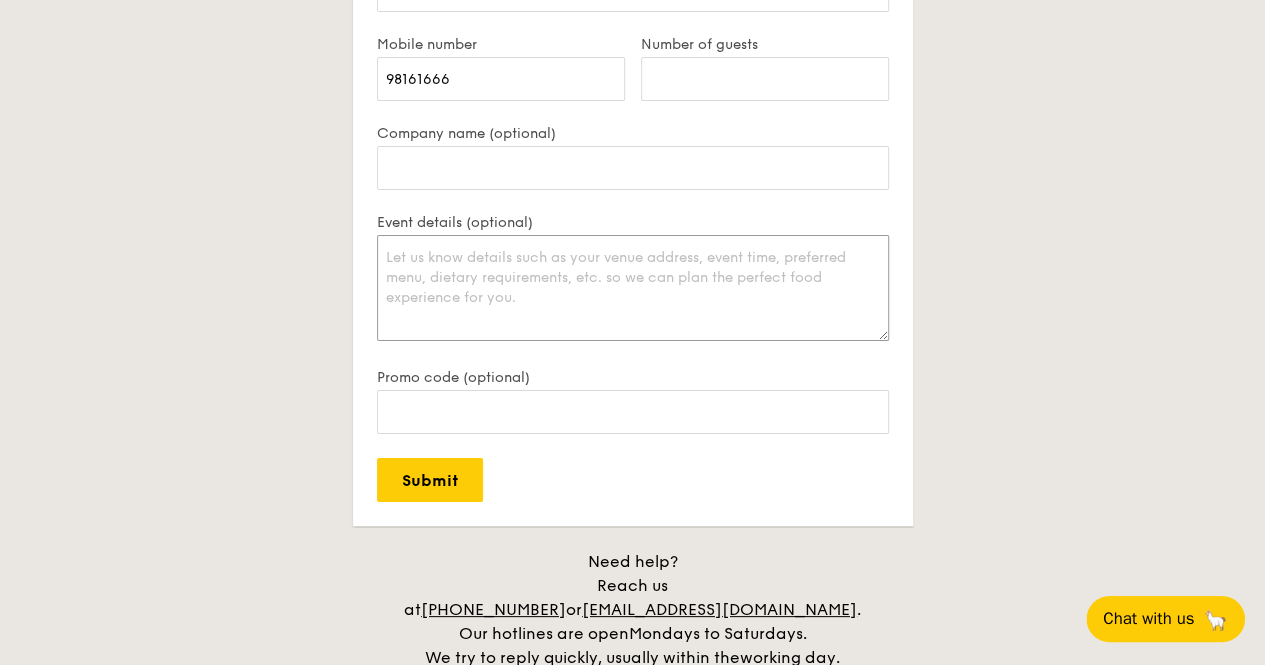 click on "Event details (optional)" at bounding box center (633, 288) 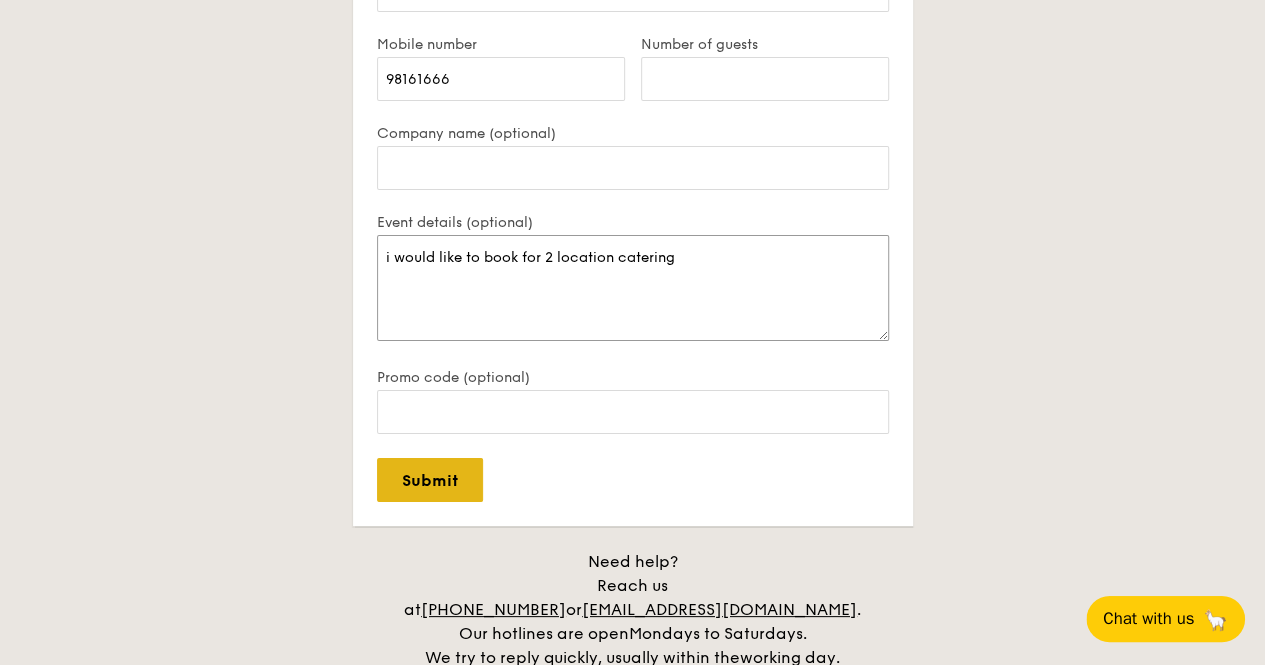 type on "i would like to book for 2 location catering" 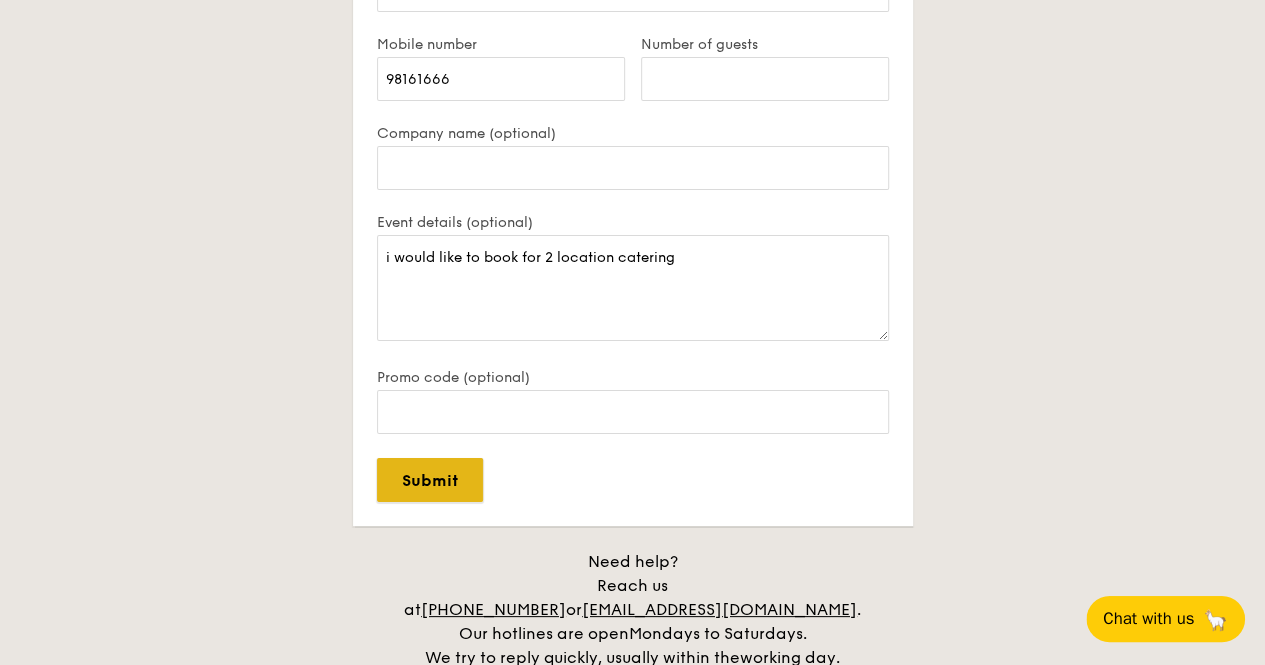 click on "Submit" at bounding box center [430, 480] 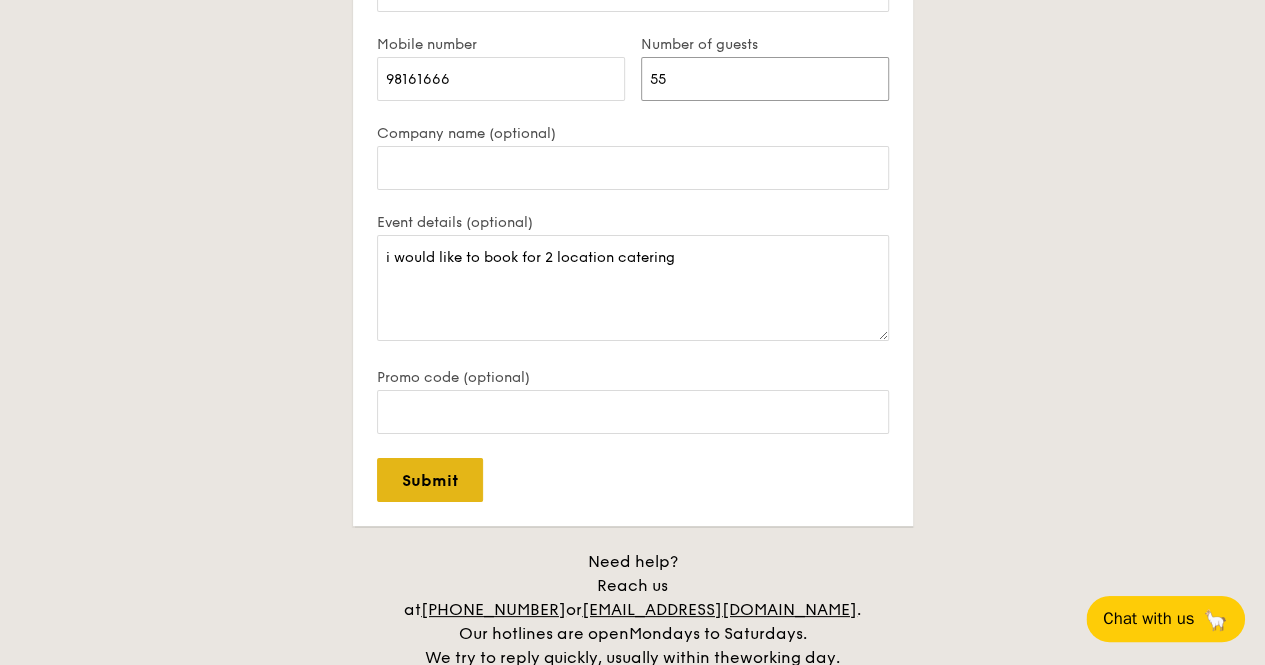 type on "55" 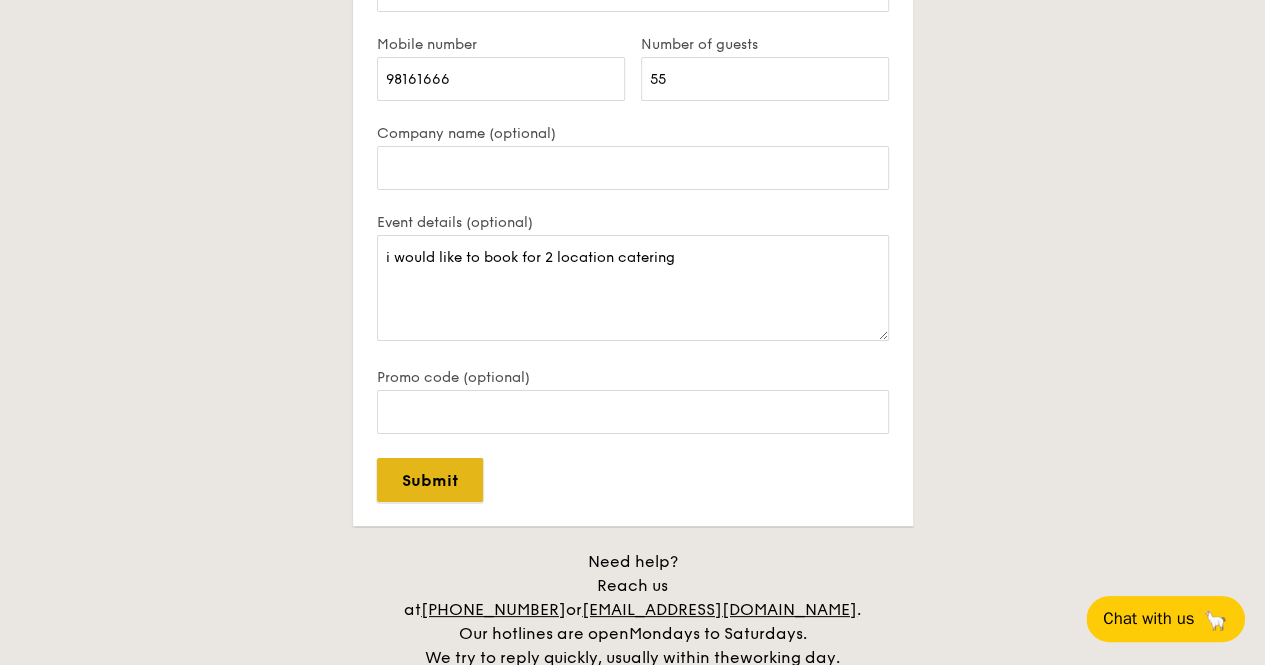 click on "Submit" at bounding box center [430, 480] 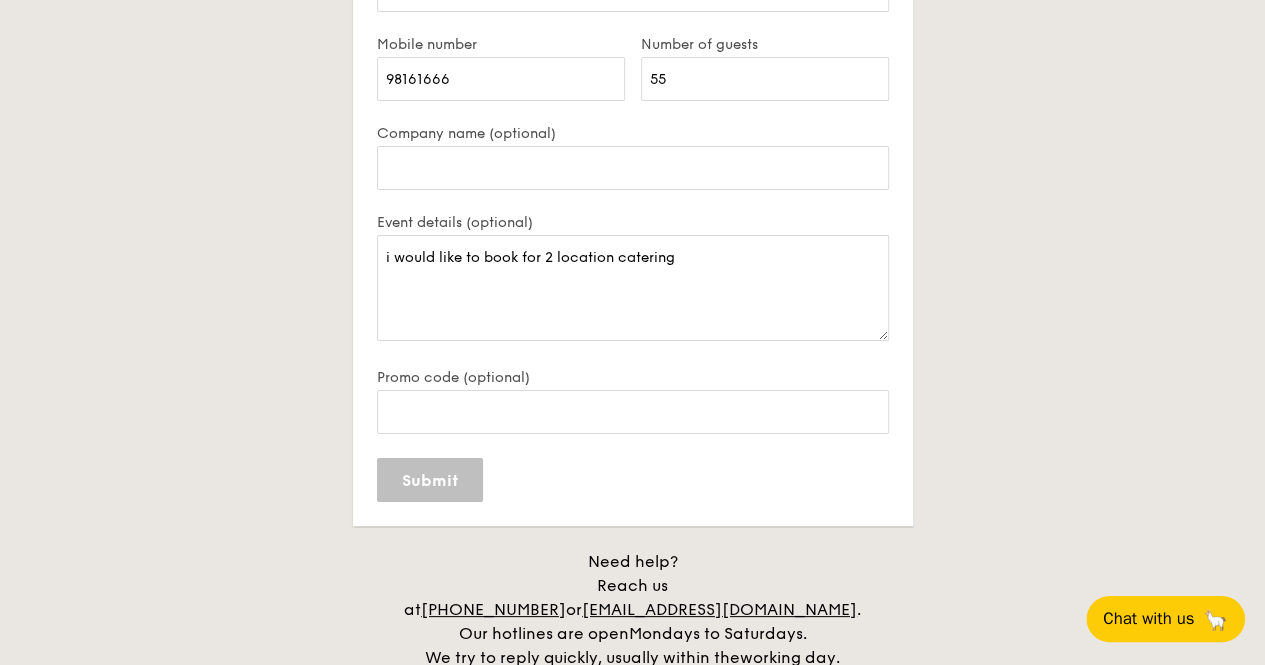 type 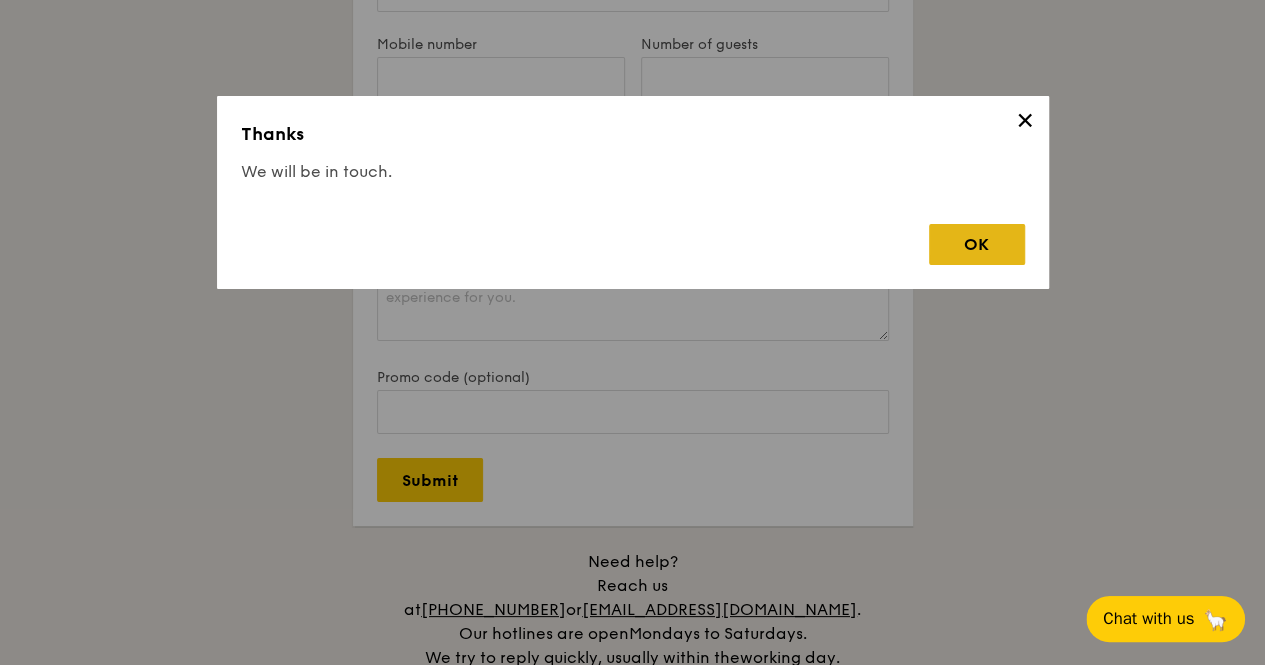 click on "OK" at bounding box center [977, 244] 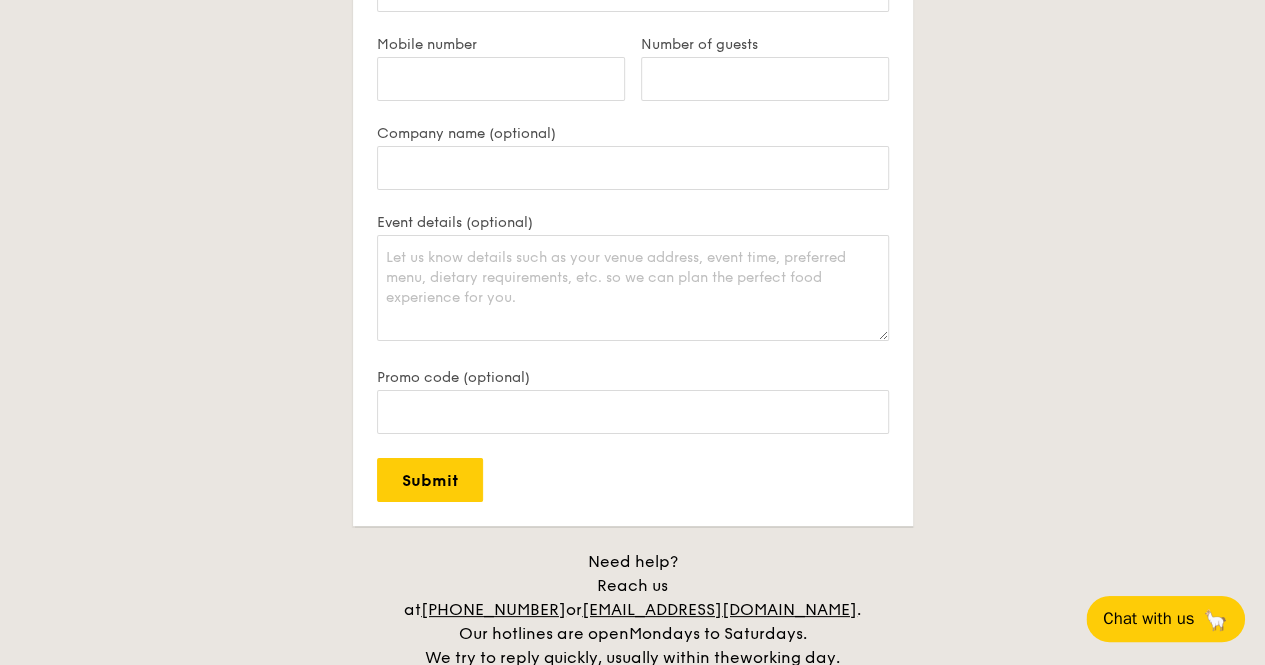 click on "Contact us We love hearing from our customers. Talk to us about anything. We are here to listen and help.
Name
Event date (optional)
Email
Mobile number
Number of guests
Company name (optional)
Event details (optional)
Promo code (optional)
Submit Need help? Reach us at  +65 3163 5335  or  concierge@grain.com.sg . Our hotlines are open  Mondays to Saturdays. We try to reply quickly, usually within the  working day." at bounding box center (633, 206) 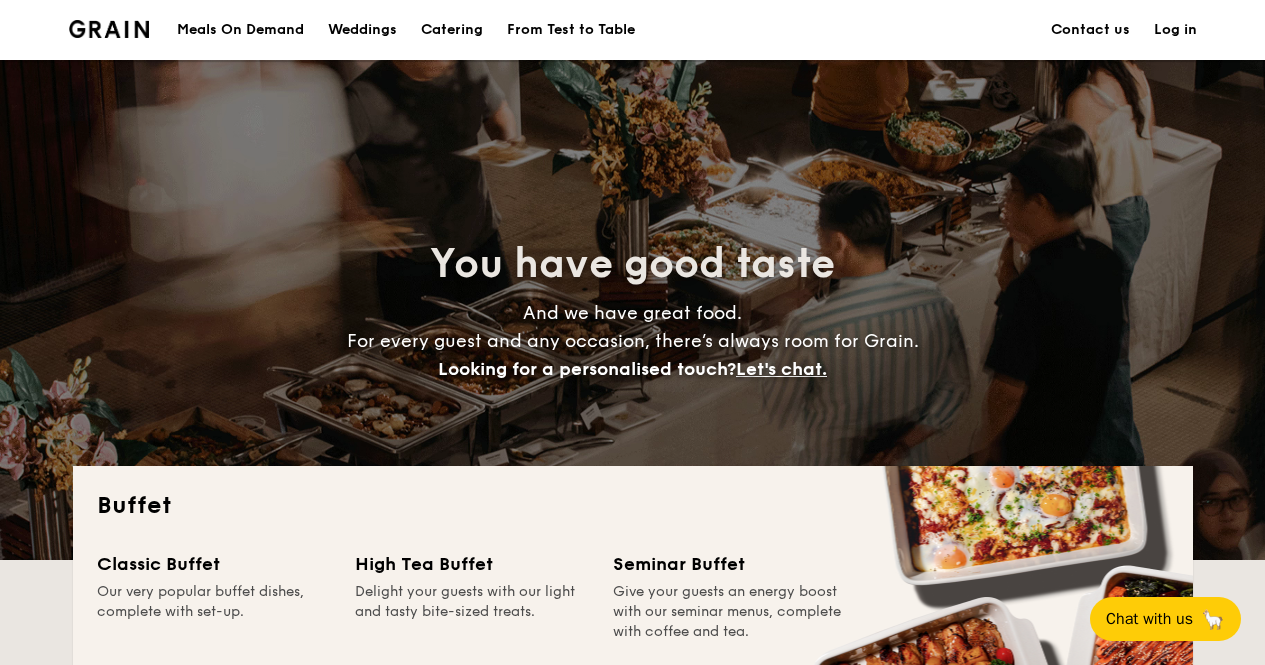 scroll, scrollTop: 200, scrollLeft: 0, axis: vertical 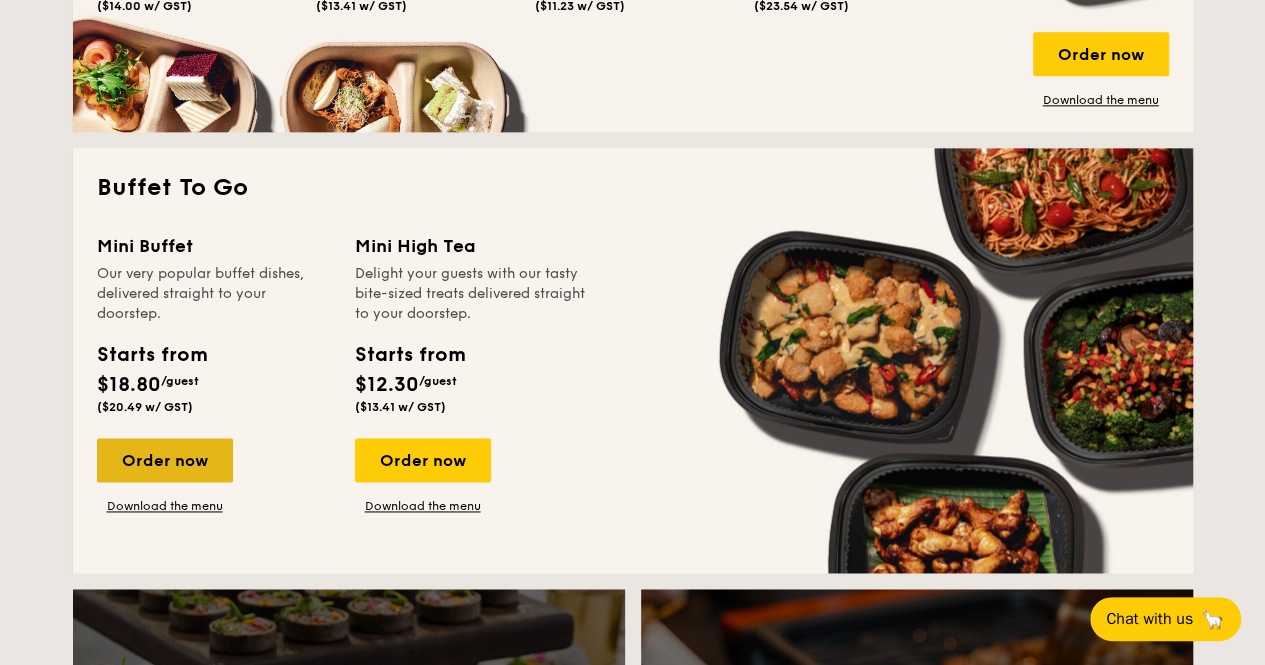 click on "Order now" at bounding box center [165, 460] 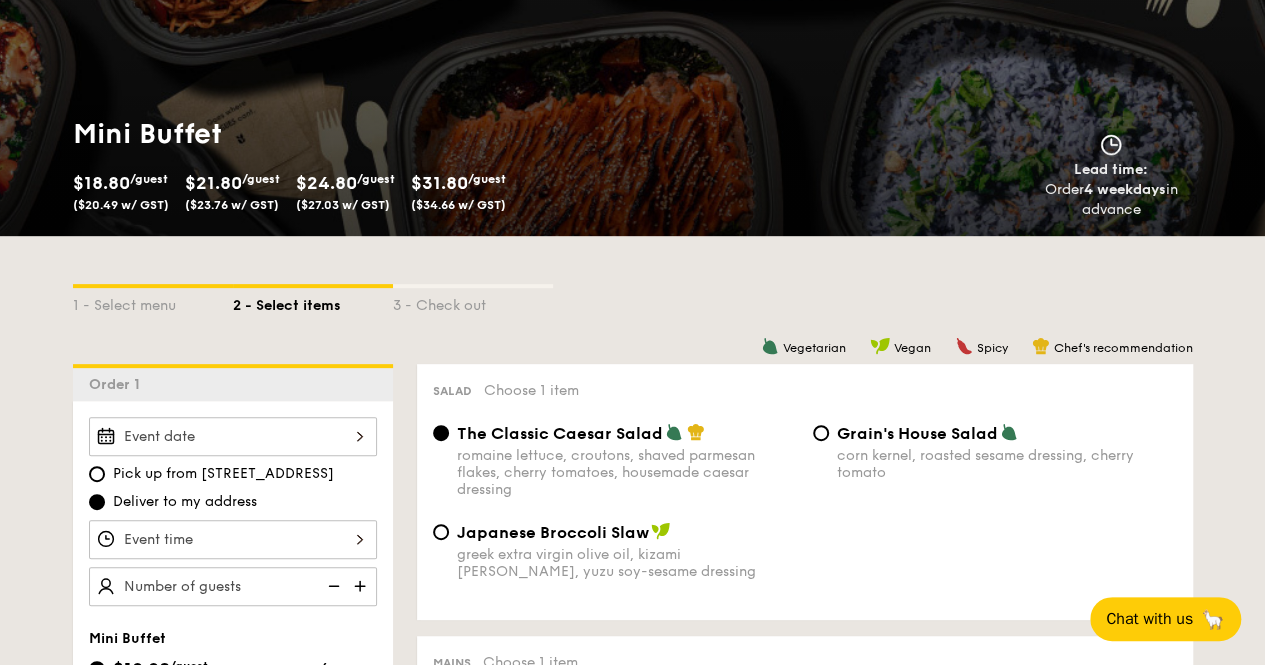 scroll, scrollTop: 300, scrollLeft: 0, axis: vertical 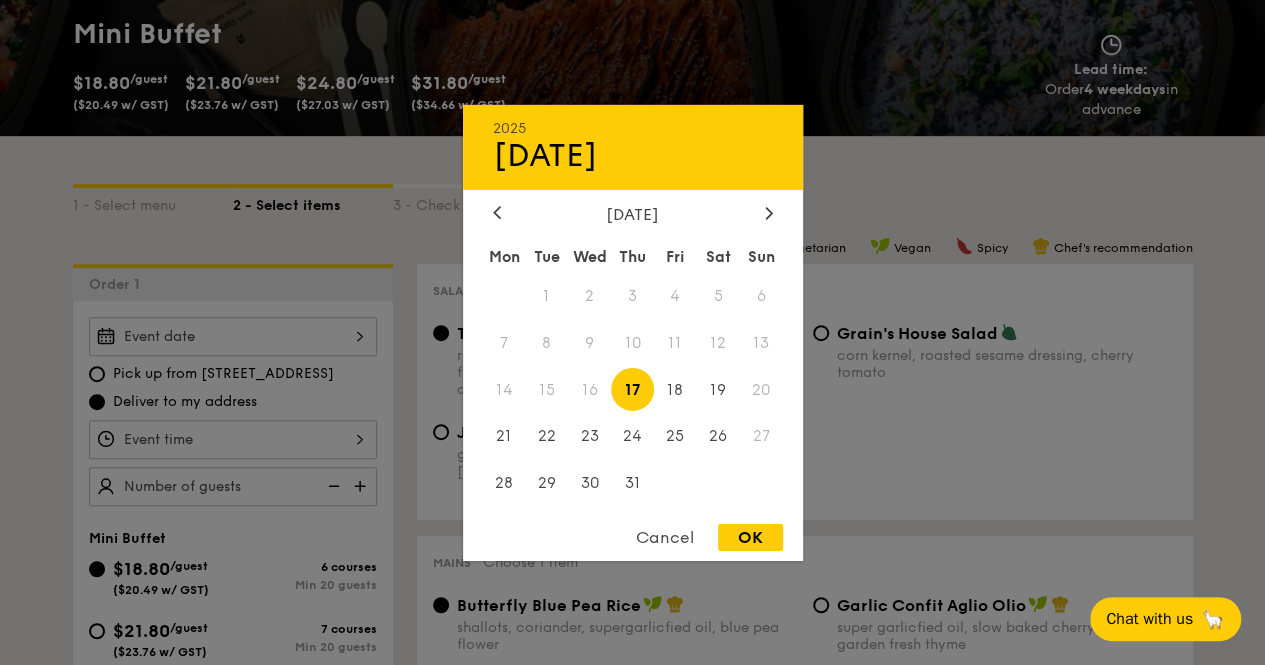 click on "2025   [DATE] [DATE] Tue Wed Thu Fri Sat Sun   1 2 3 4 5 6 7 8 9 10 11 12 13 14 15 16 17 18 19 20 21 22 23 24 25 26 27 28 29 30 31     Cancel   OK" at bounding box center (233, 336) 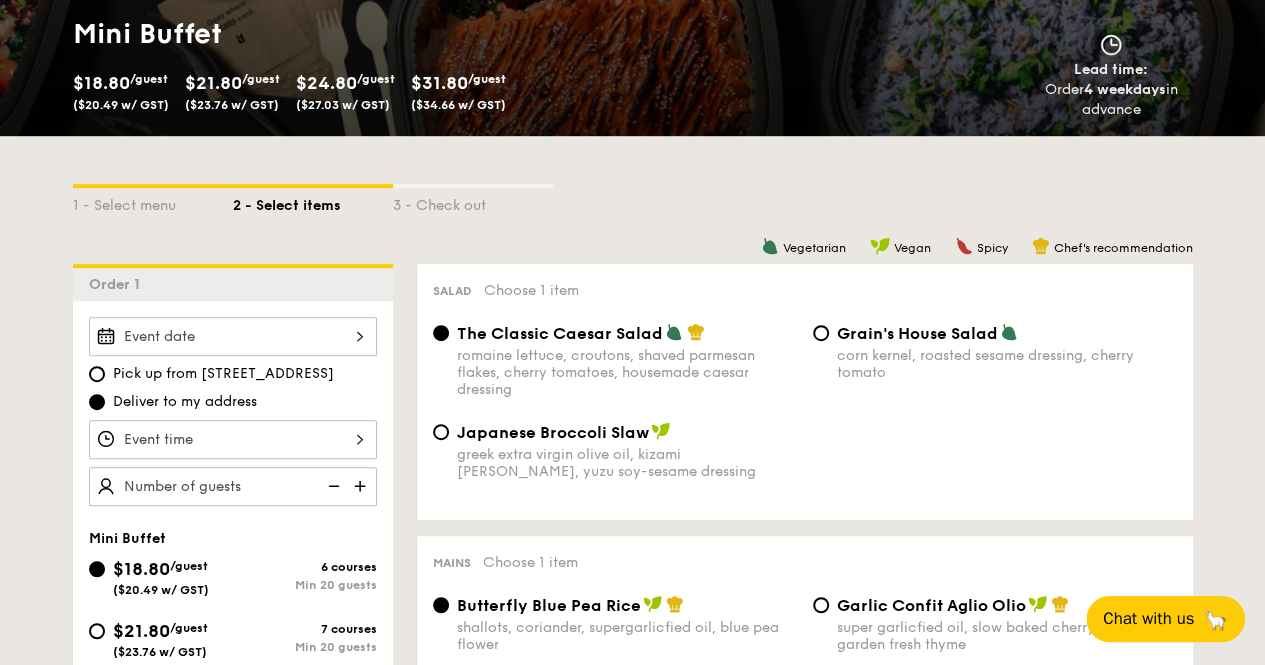 click on "Chat with us" at bounding box center (1148, 619) 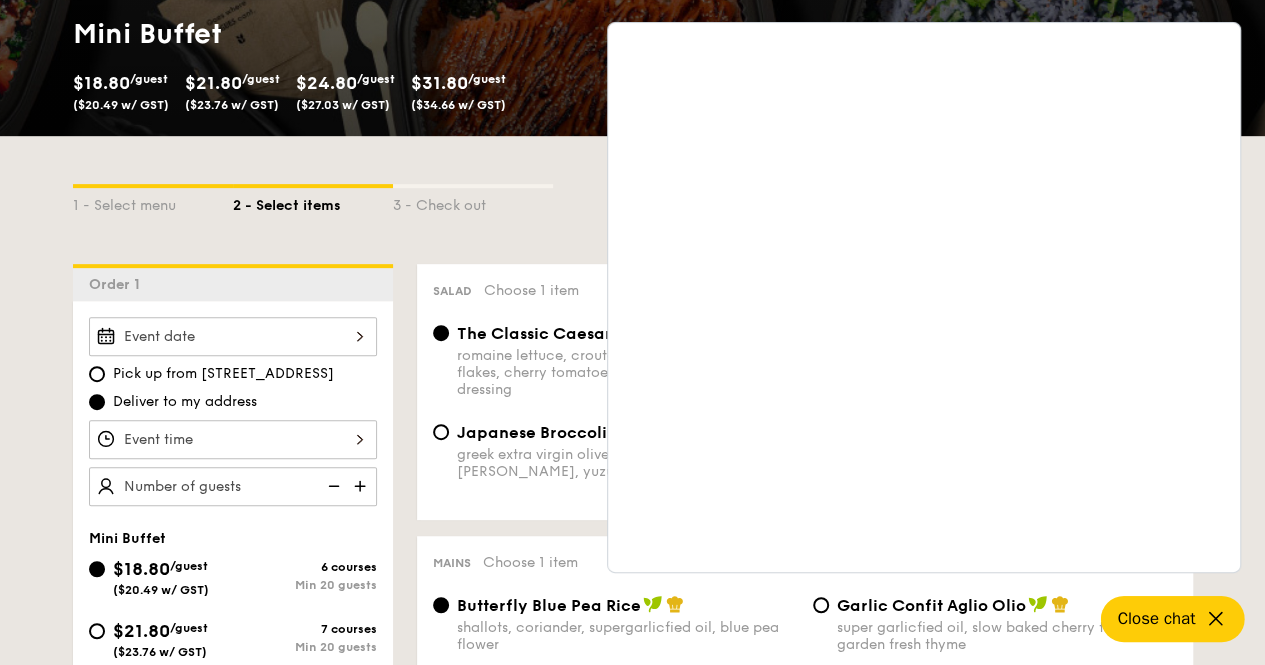 click on "1 - Select menu
2 - Select items
3 - Check out" at bounding box center (633, 200) 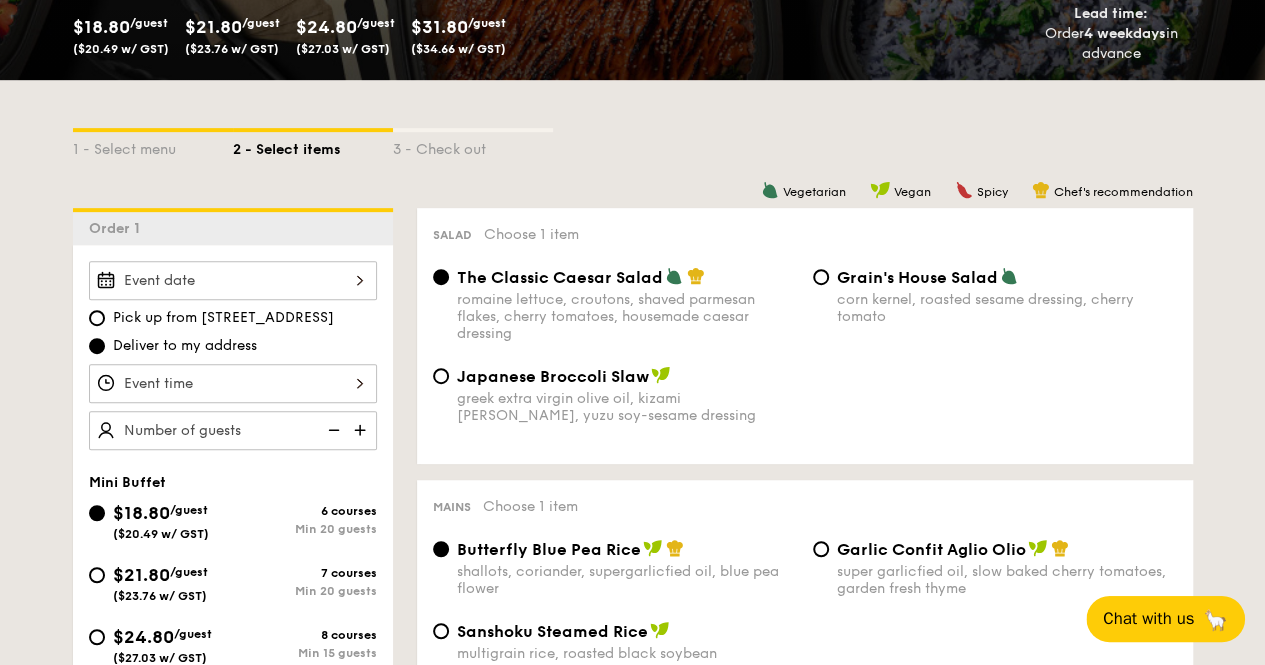 scroll, scrollTop: 500, scrollLeft: 0, axis: vertical 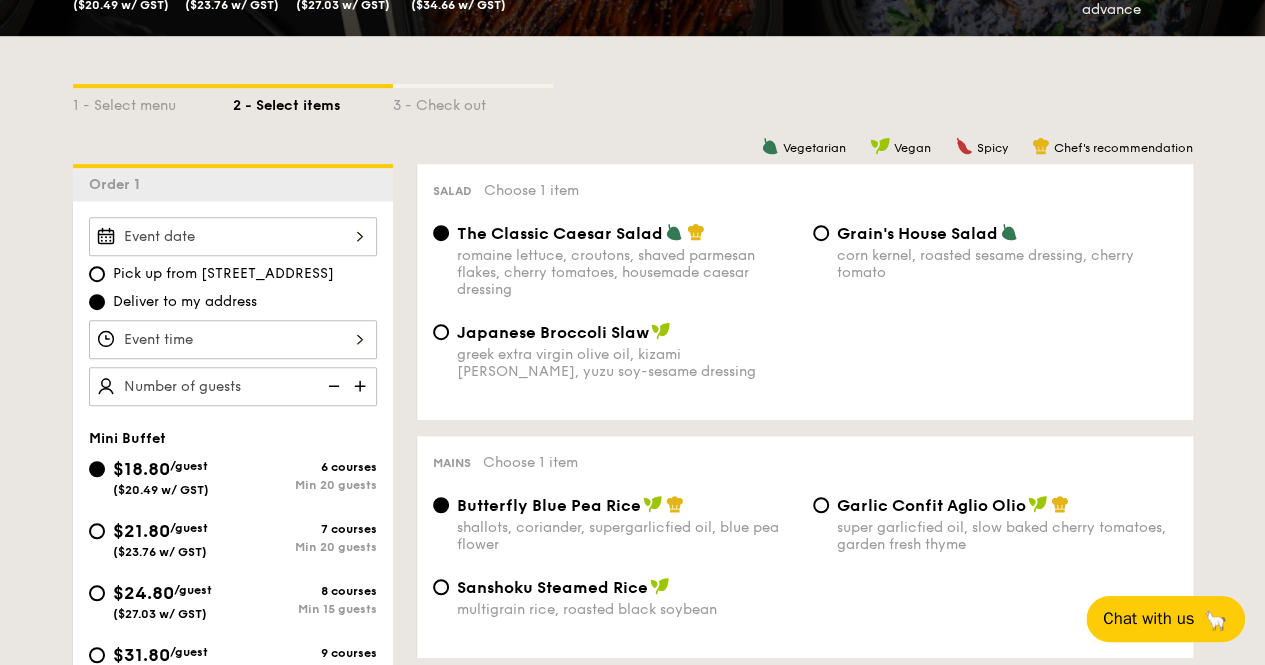click on "Grain's House Salad corn kernel, roasted sesame dressing, cherry tomato" at bounding box center (995, 252) 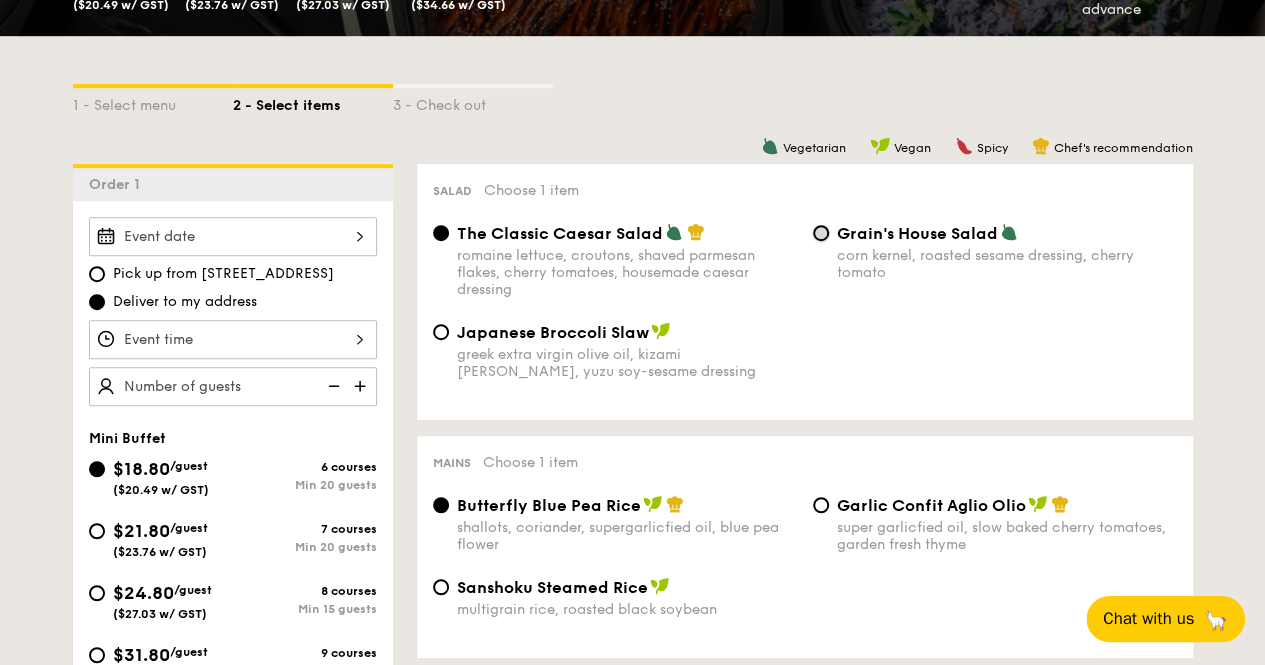 click on "Grain's House Salad corn kernel, roasted sesame dressing, cherry tomato" at bounding box center (821, 233) 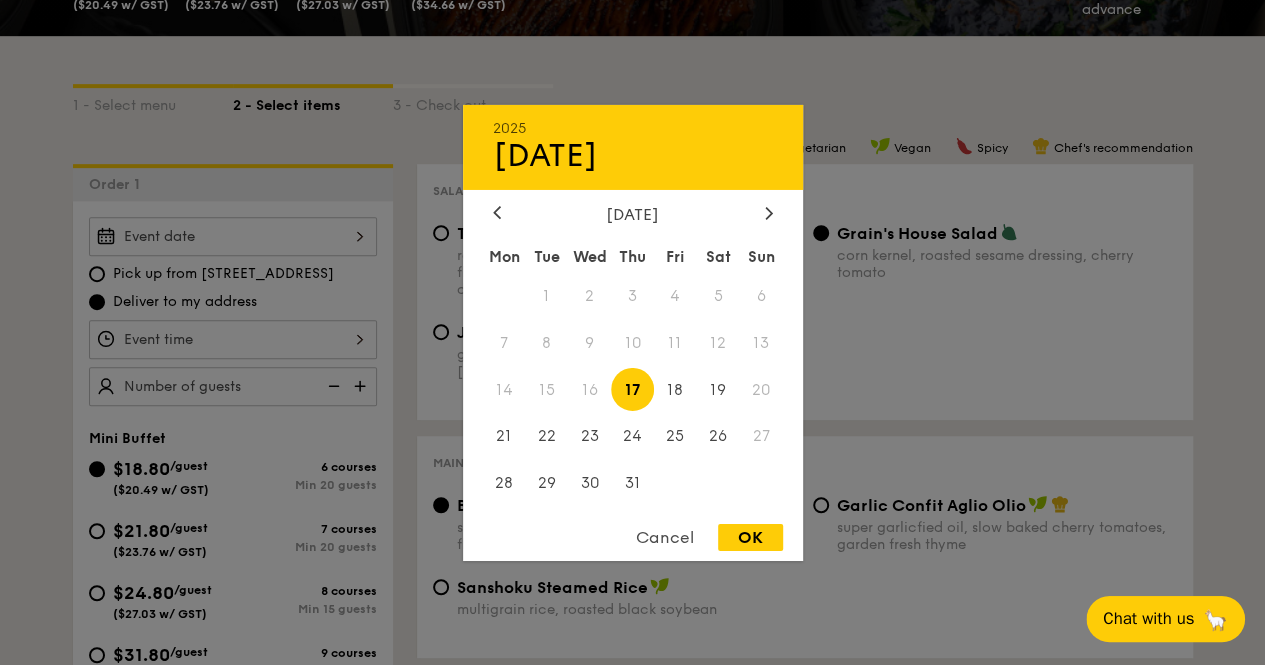 click on "2025   [DATE] [DATE] Tue Wed Thu Fri Sat Sun   1 2 3 4 5 6 7 8 9 10 11 12 13 14 15 16 17 18 19 20 21 22 23 24 25 26 27 28 29 30 31     Cancel   OK" at bounding box center (233, 236) 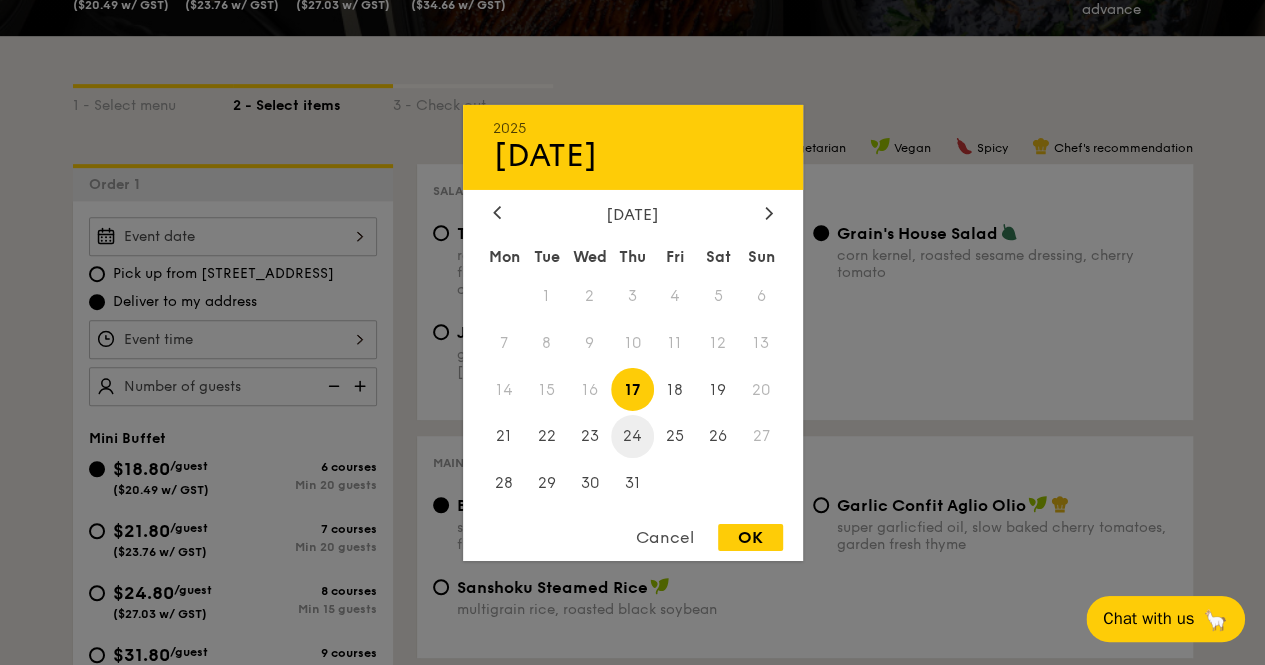 click on "24" at bounding box center [632, 436] 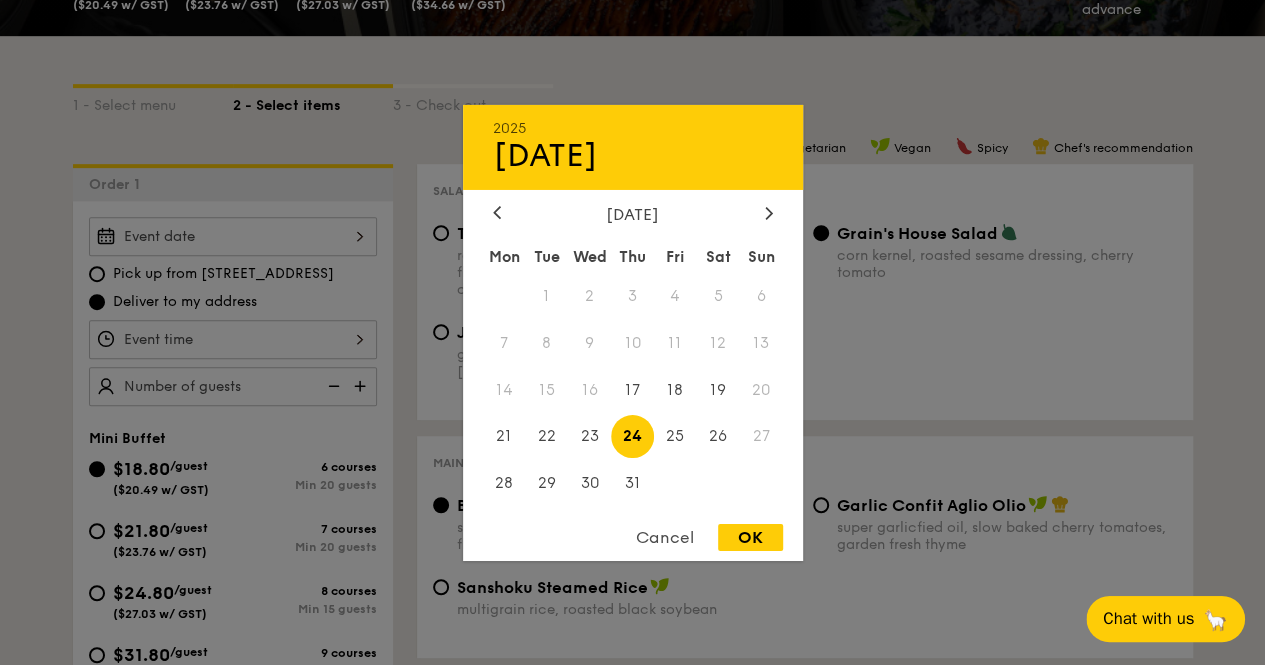 click on "OK" at bounding box center [750, 537] 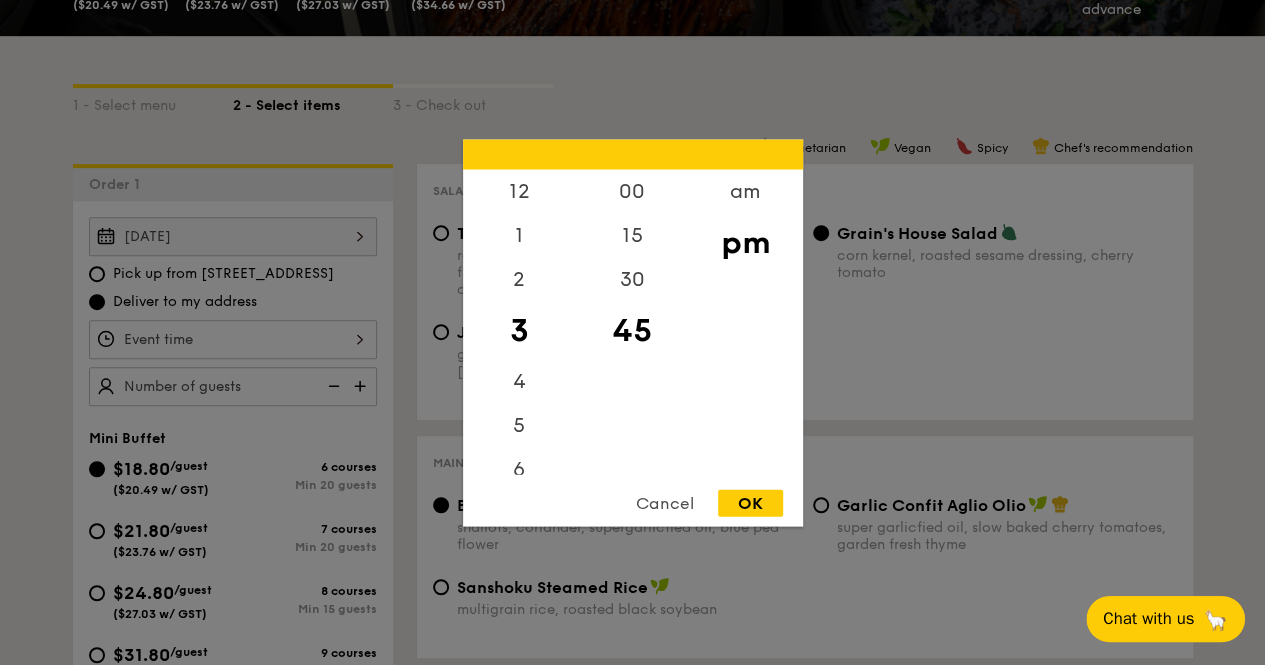 click on "12 1 2 3 4 5 6 7 8 9 10 11   00 15 30 45   am   pm   Cancel   OK" at bounding box center (233, 339) 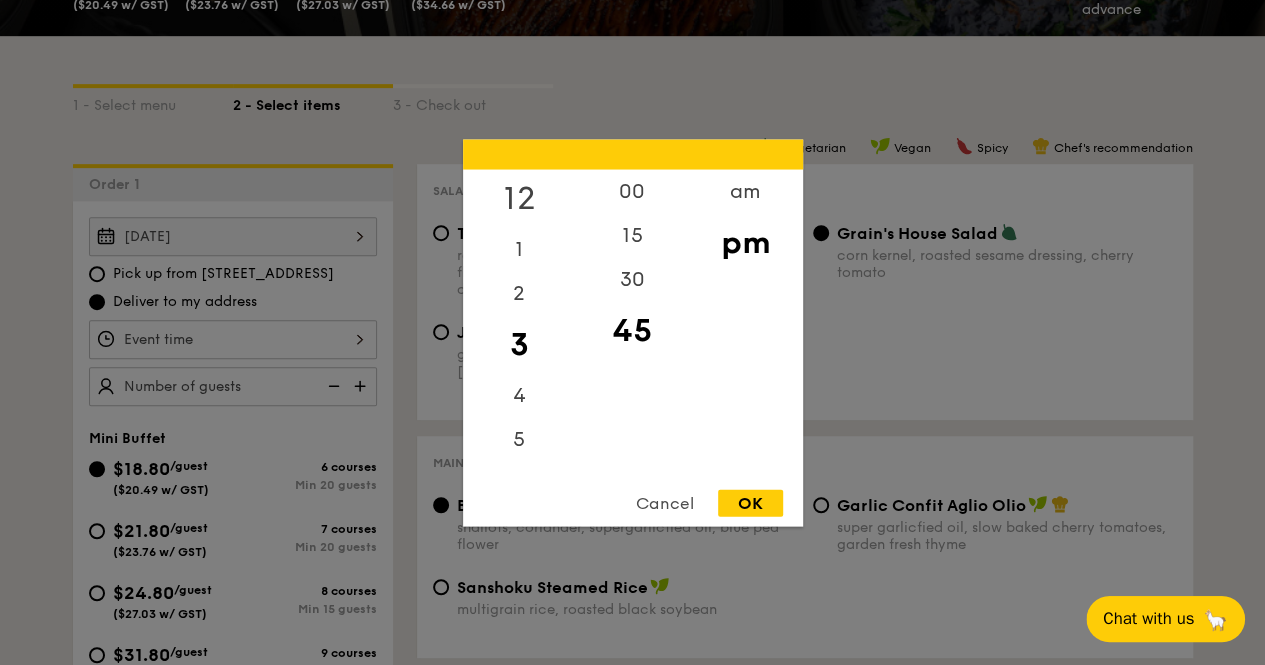 click on "12" at bounding box center [519, 198] 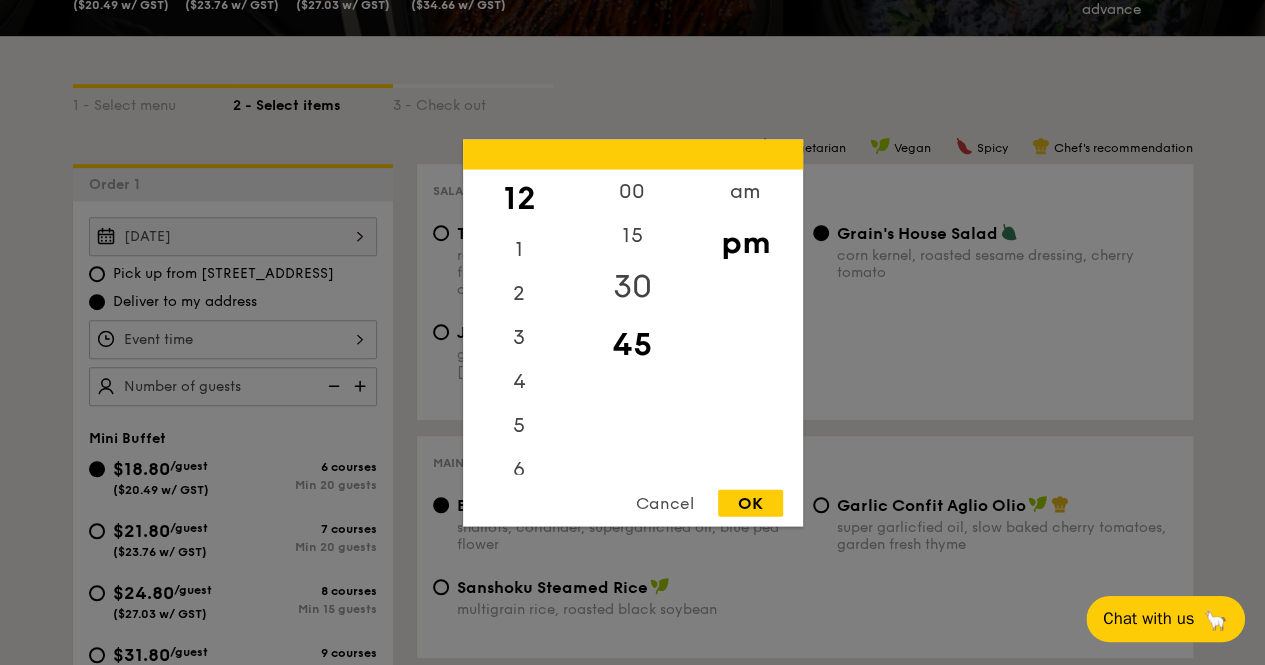 click on "30" at bounding box center (632, 286) 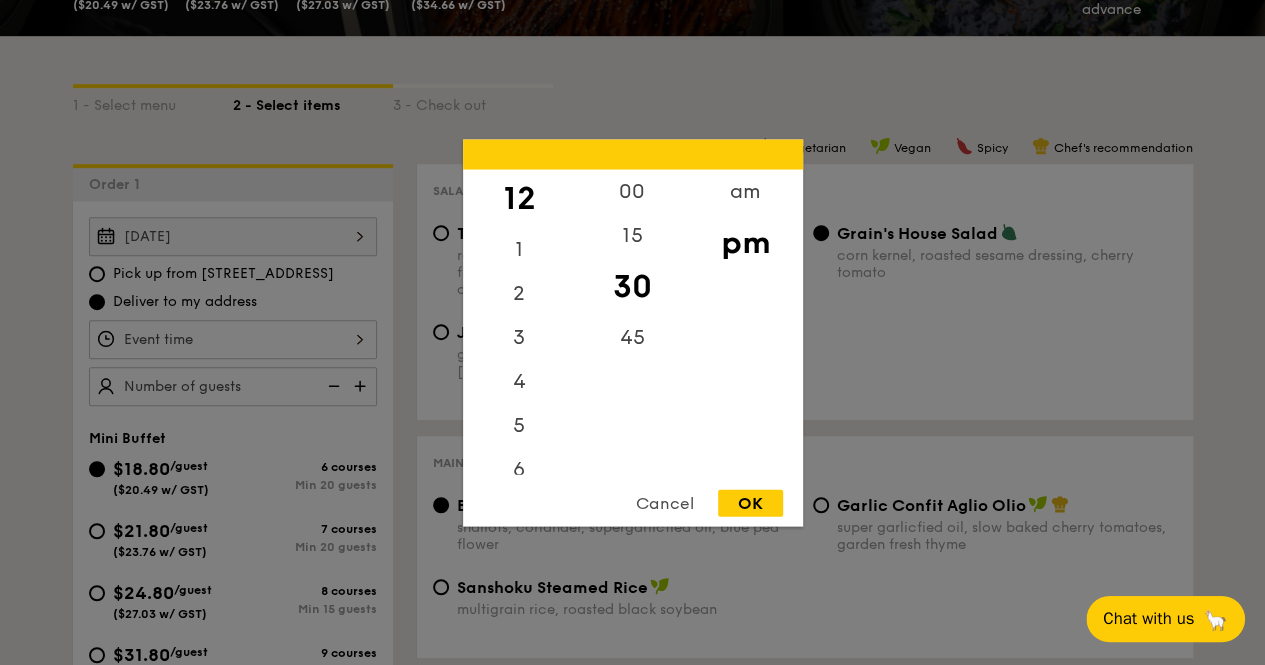 click on "OK" at bounding box center (750, 502) 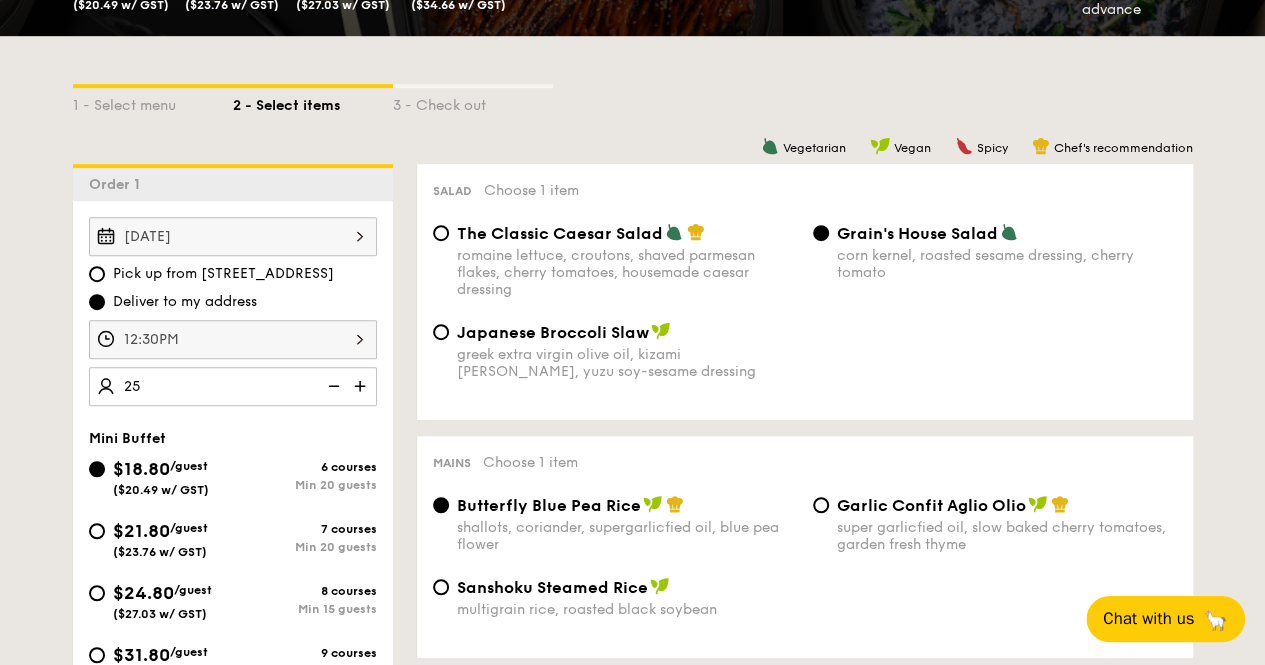 type on "25 guests" 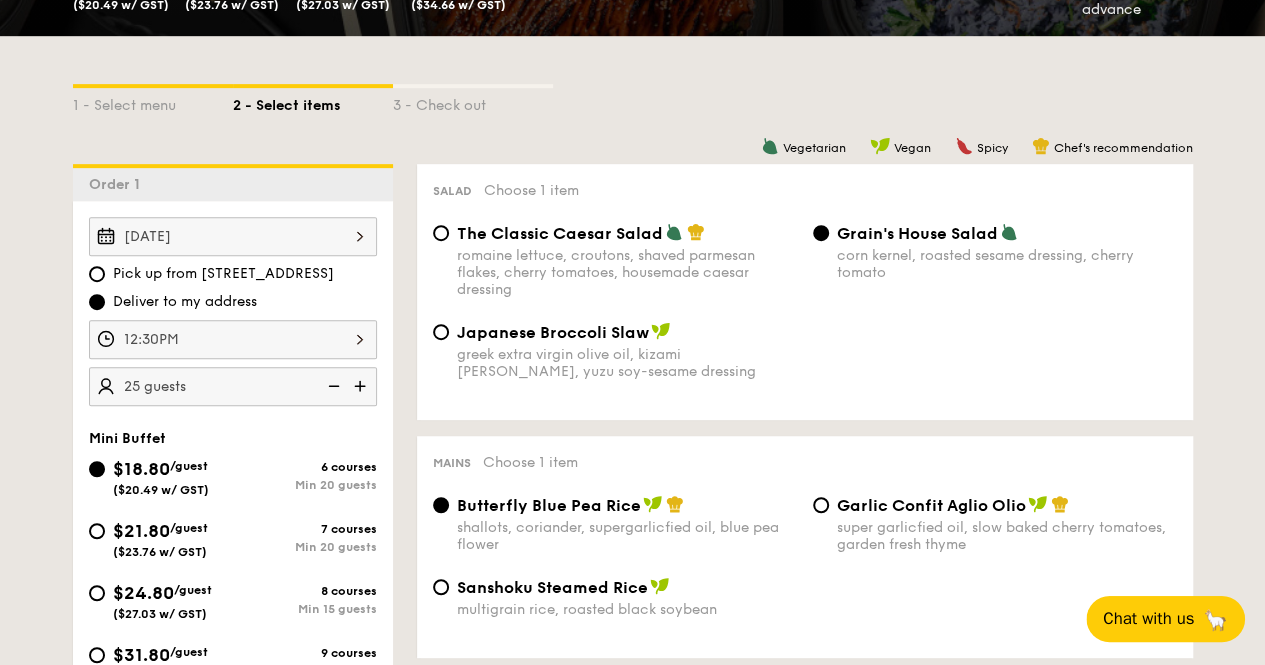 click on "1 - Select menu
2 - Select items
3 - Check out" at bounding box center (633, 100) 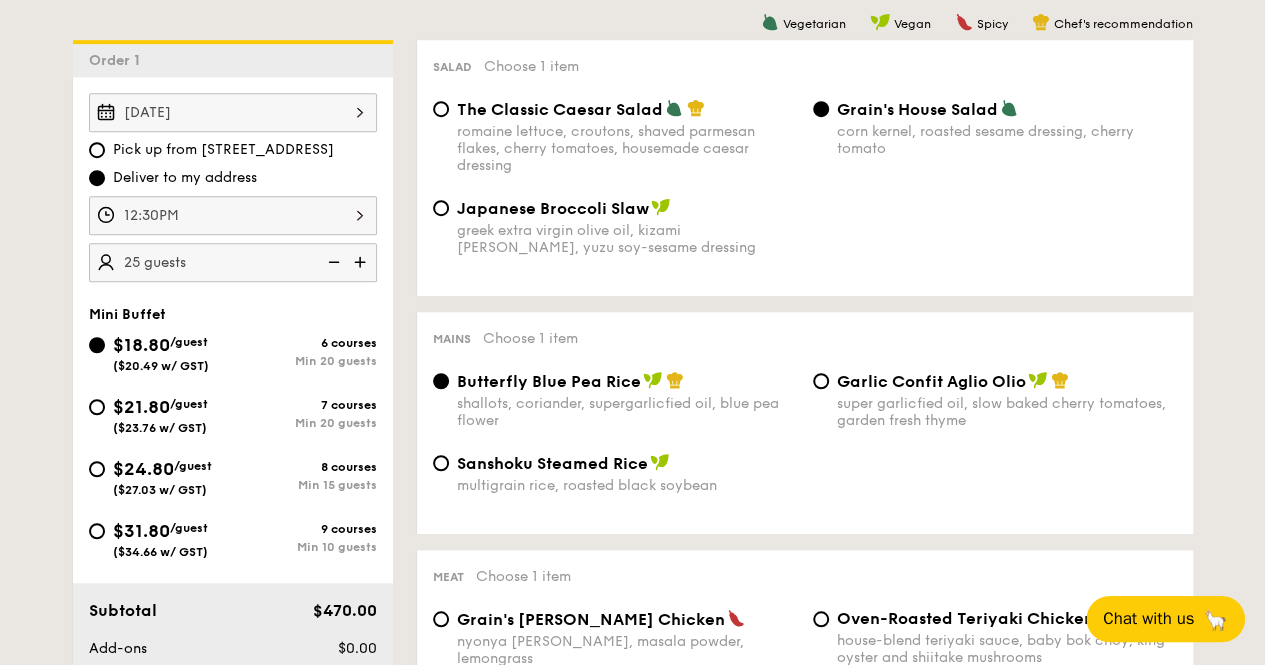 scroll, scrollTop: 600, scrollLeft: 0, axis: vertical 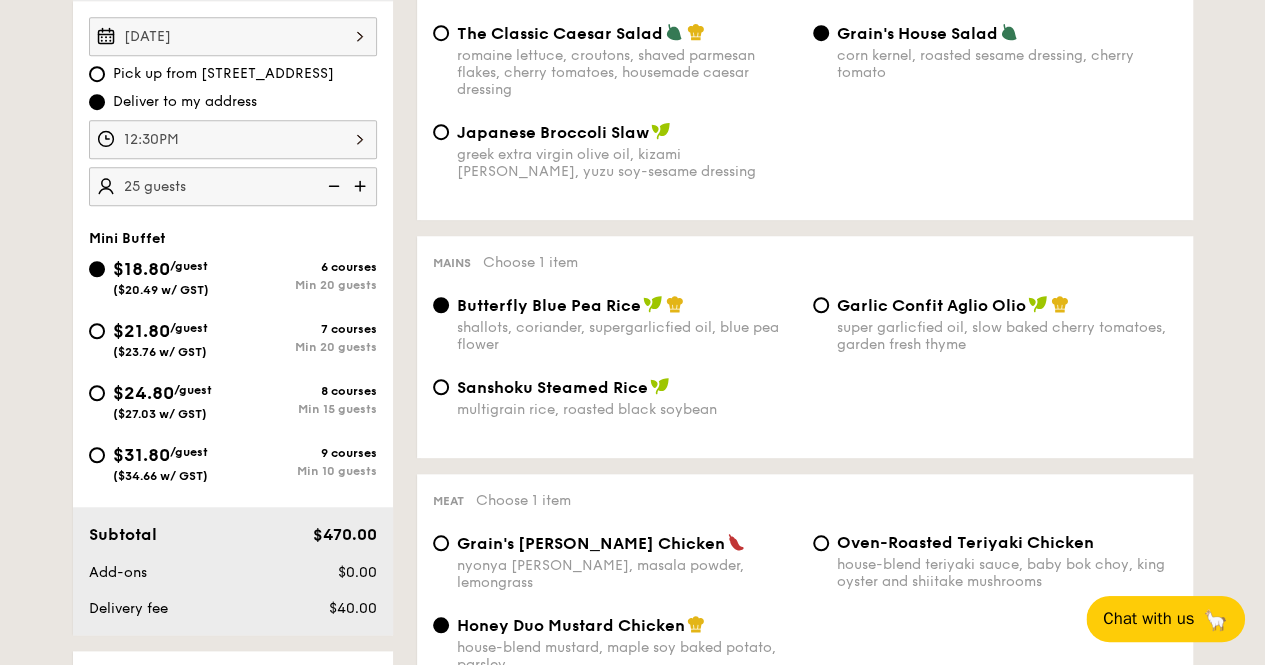 click on "$24.80
/guest
($27.03 w/ GST)" at bounding box center [161, 400] 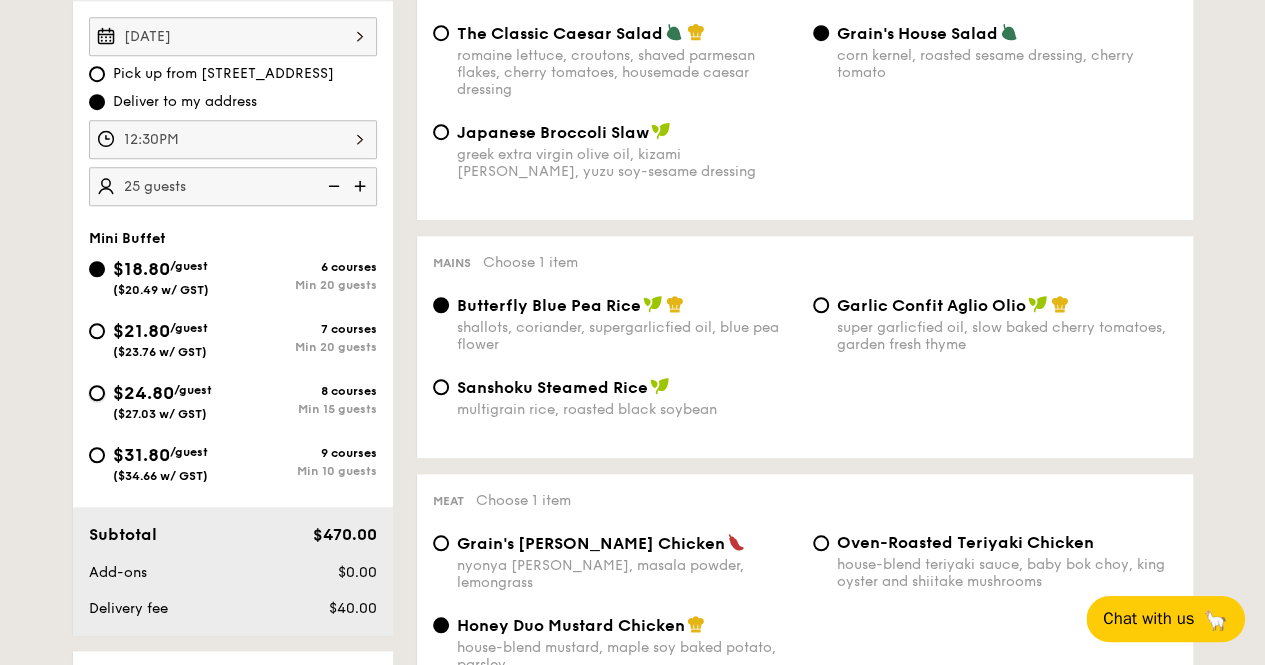 click on "$24.80
/guest
($27.03 w/ GST)
8 courses
Min 15 guests" at bounding box center [97, 393] 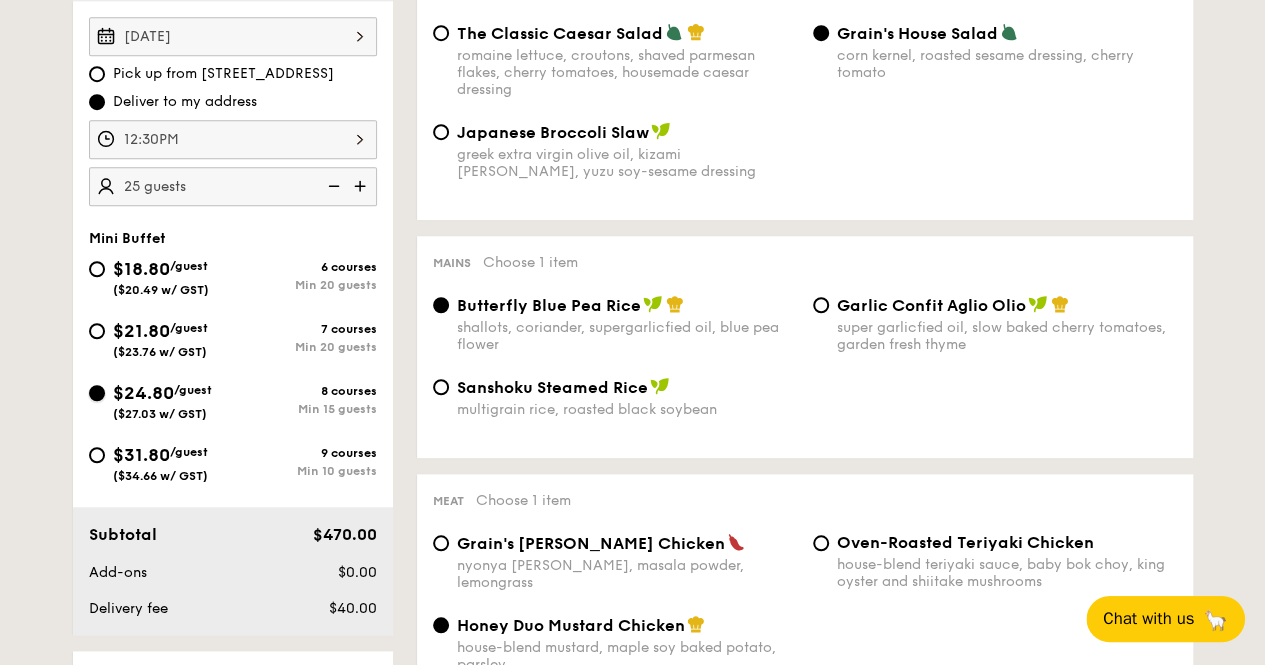 radio on "true" 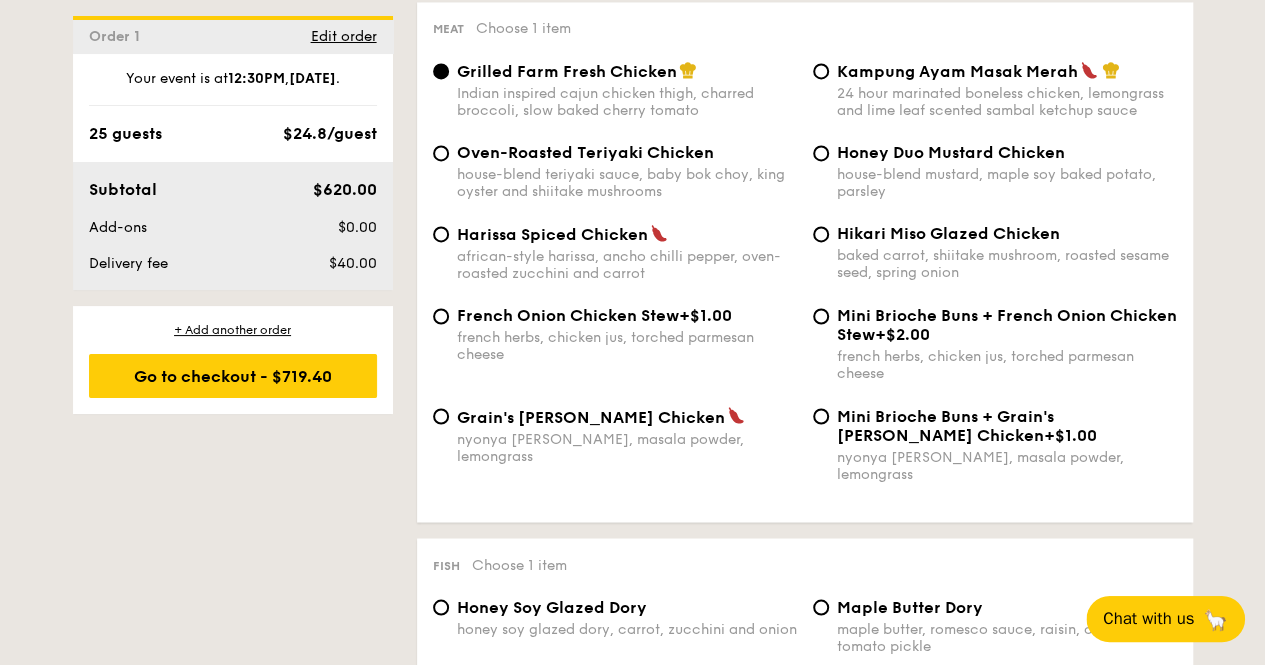 scroll, scrollTop: 1500, scrollLeft: 0, axis: vertical 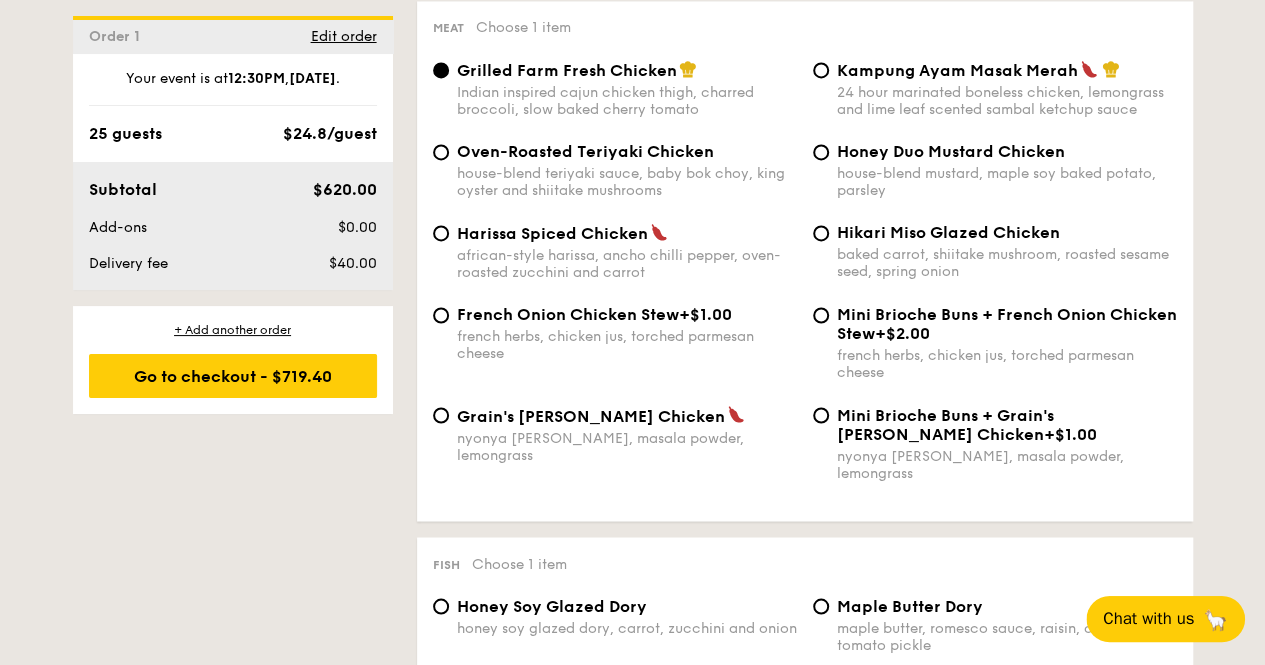 click on "Grain's [PERSON_NAME] Chicken" at bounding box center [591, 415] 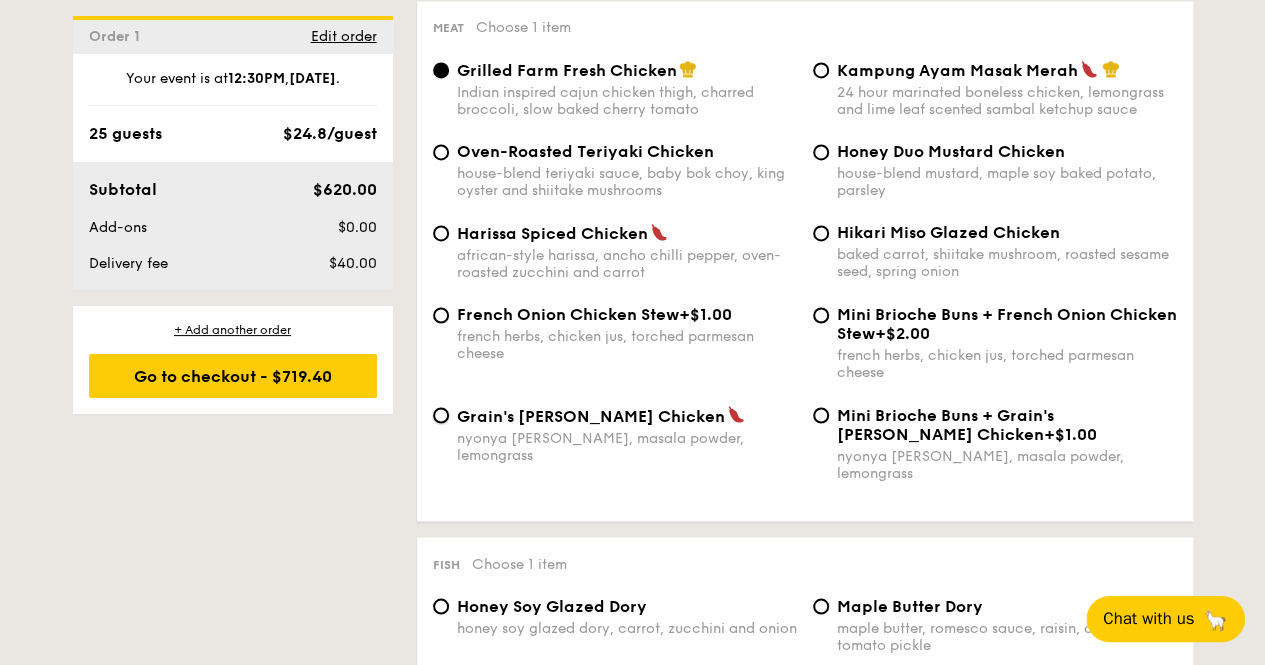 click on "Grain's [PERSON_NAME] Chicken nyonya [PERSON_NAME], masala powder, lemongrass" at bounding box center [441, 415] 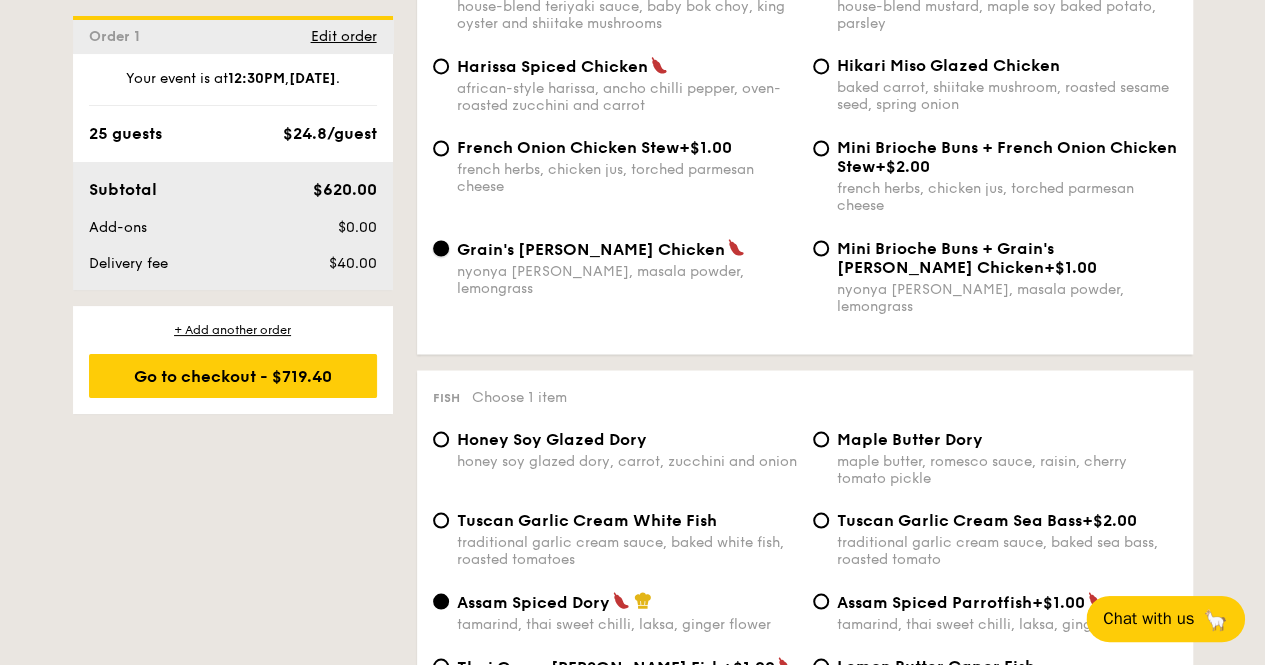 scroll, scrollTop: 1700, scrollLeft: 0, axis: vertical 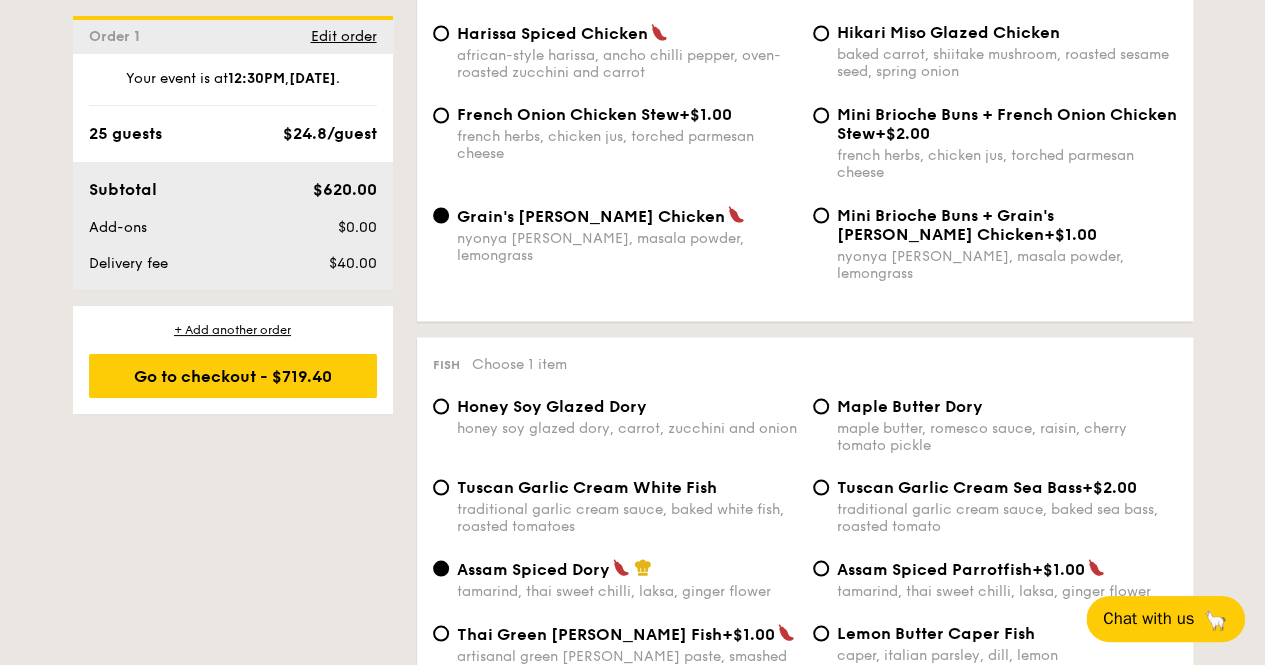 click on "Tuscan Garlic Cream White Fish" at bounding box center [587, 486] 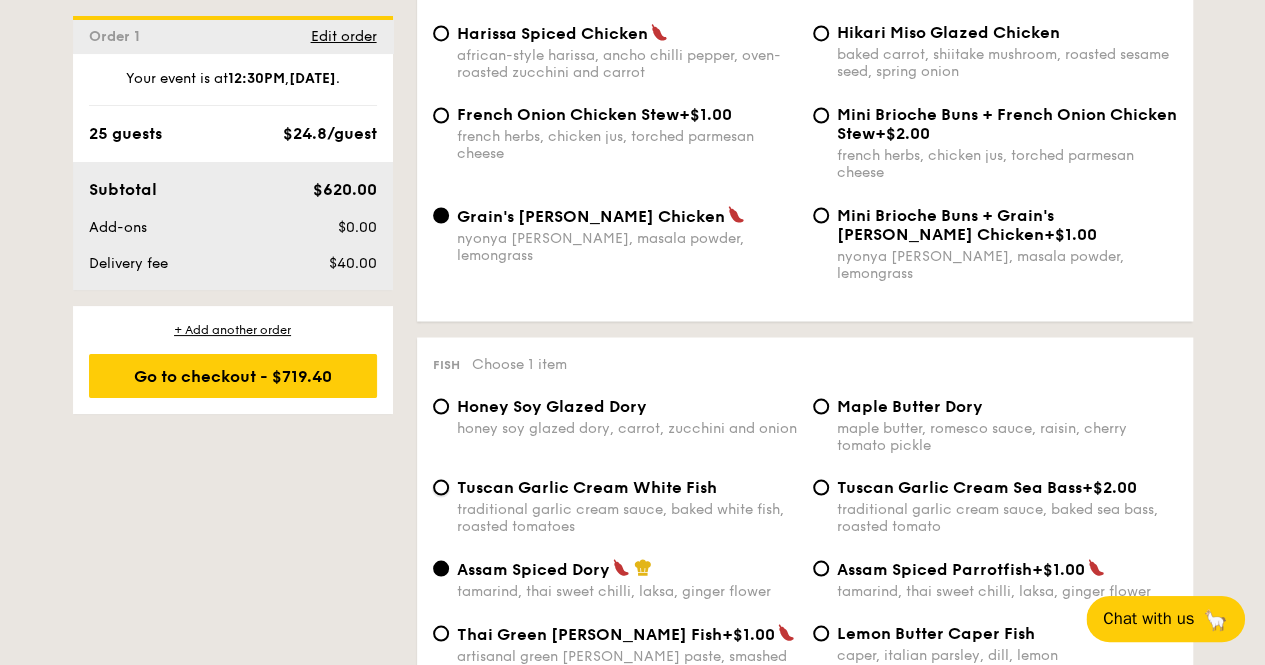 click on "Tuscan Garlic Cream White Fish traditional garlic cream sauce, baked white fish, roasted tomatoes" at bounding box center (441, 487) 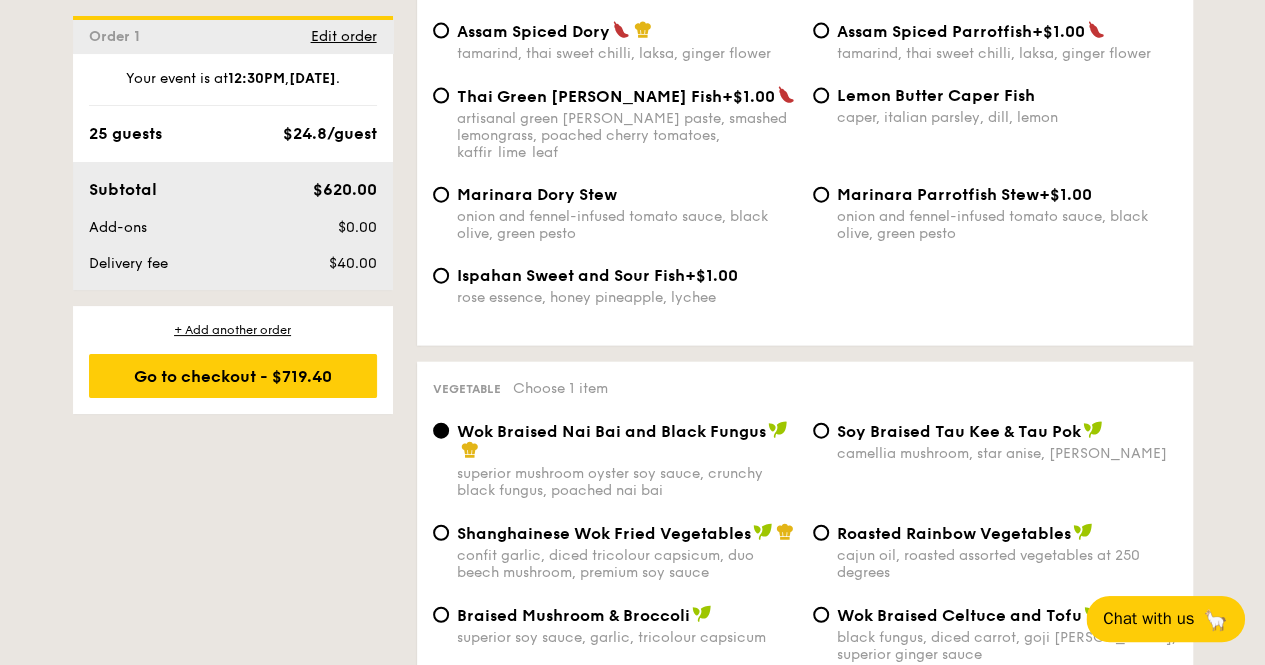 scroll, scrollTop: 2300, scrollLeft: 0, axis: vertical 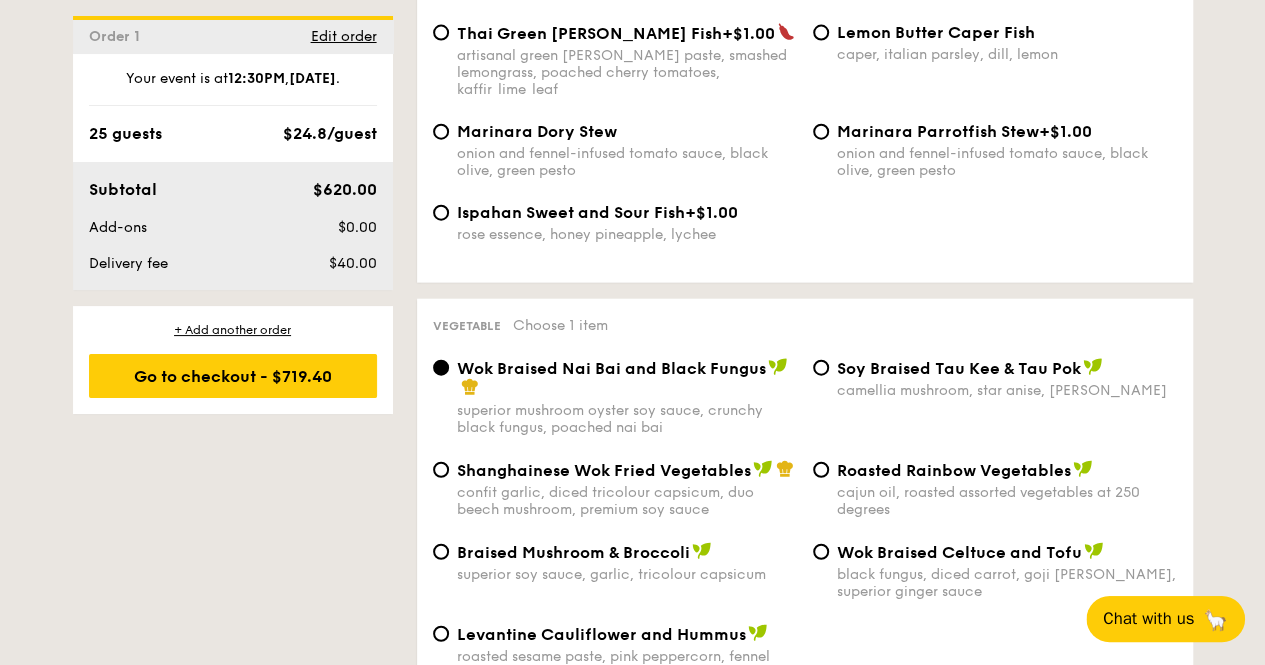 click on "Braised Mushroom & Broccoli" at bounding box center [573, 552] 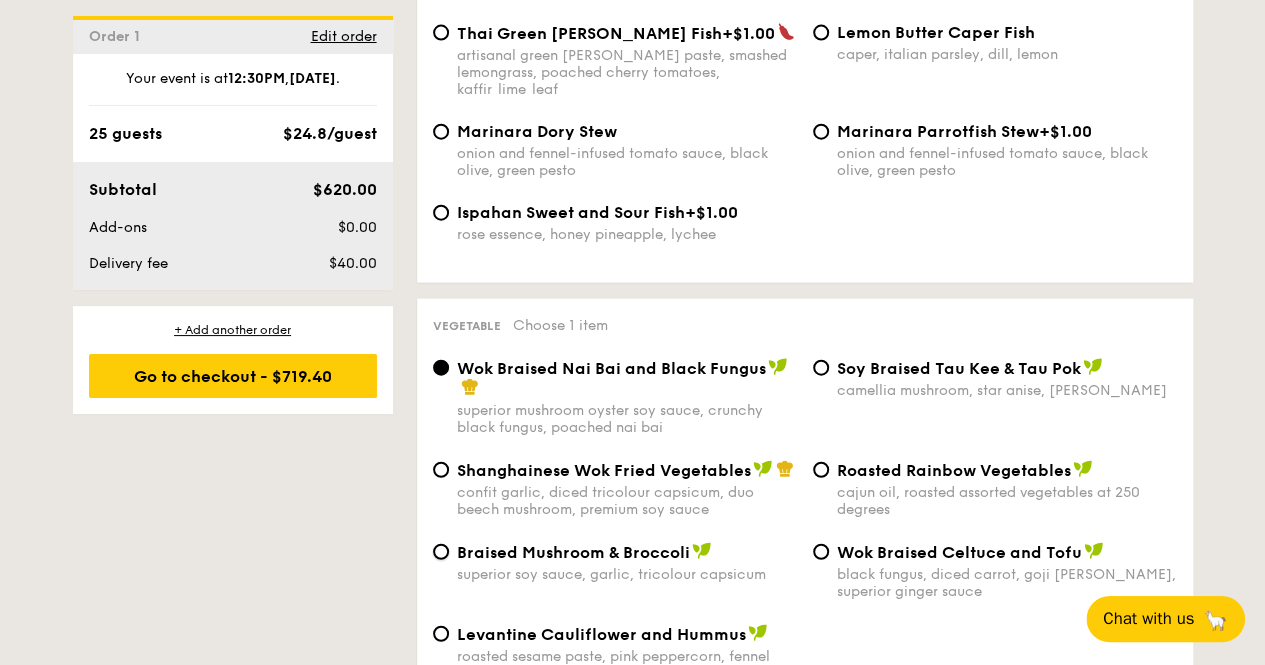 click on "Braised Mushroom & Broccoli superior soy sauce, garlic, tricolour capsicum" at bounding box center (441, 552) 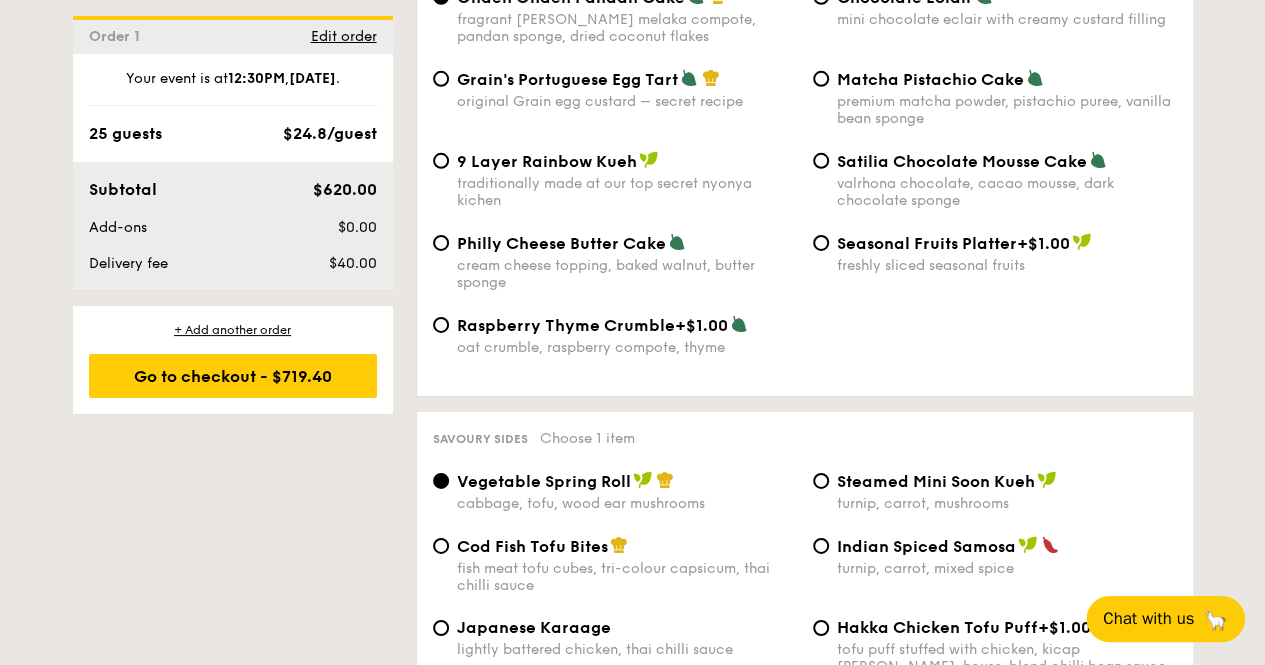 scroll, scrollTop: 3200, scrollLeft: 0, axis: vertical 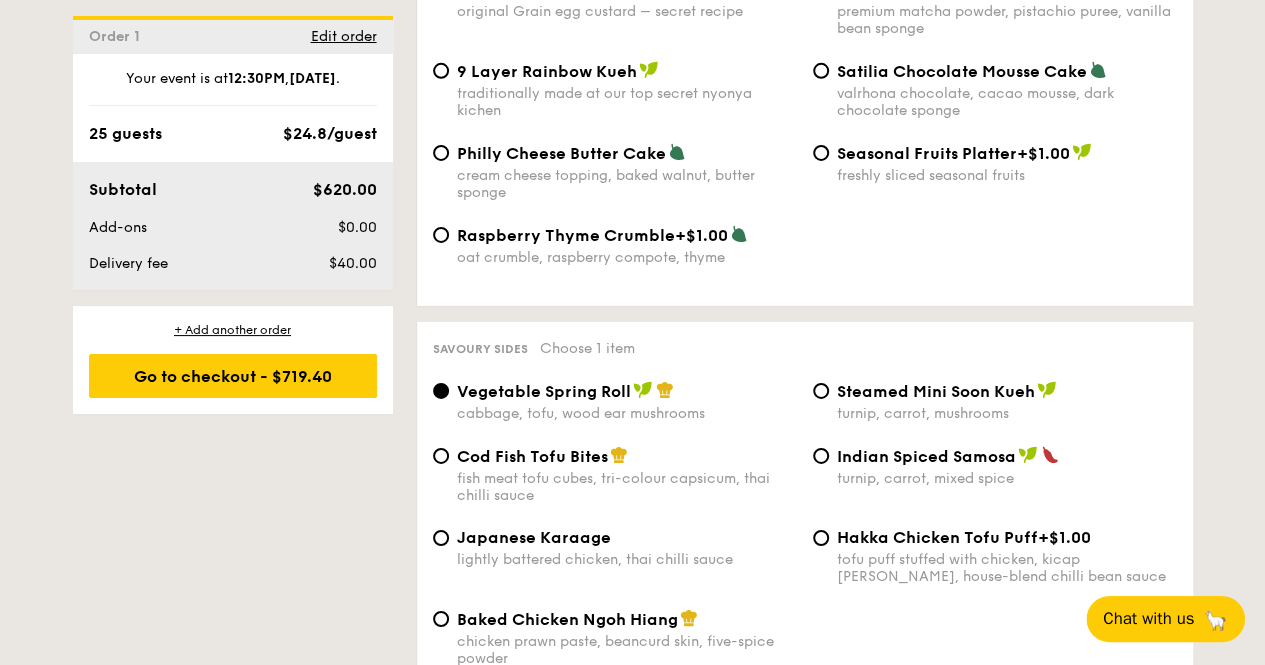 click on "Baked Chicken Ngoh Hiang" at bounding box center [567, 619] 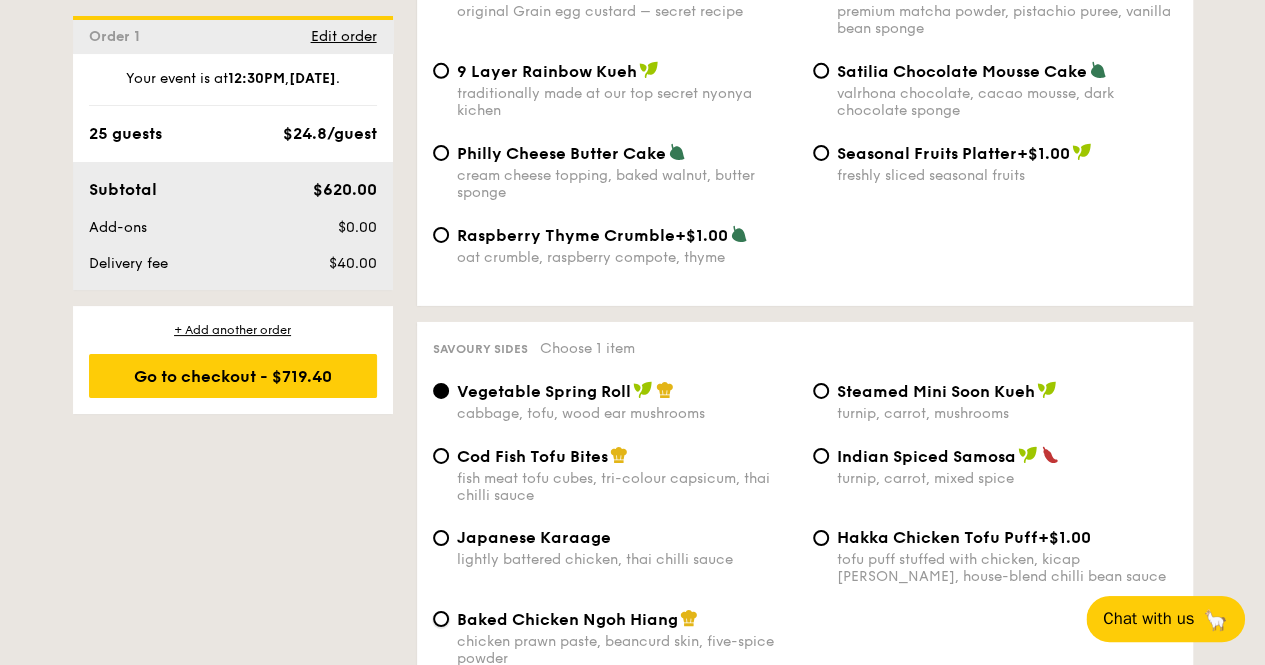 click on "Baked Chicken Ngoh Hiang chicken prawn paste, beancurd skin, five-spice powder" at bounding box center [441, 619] 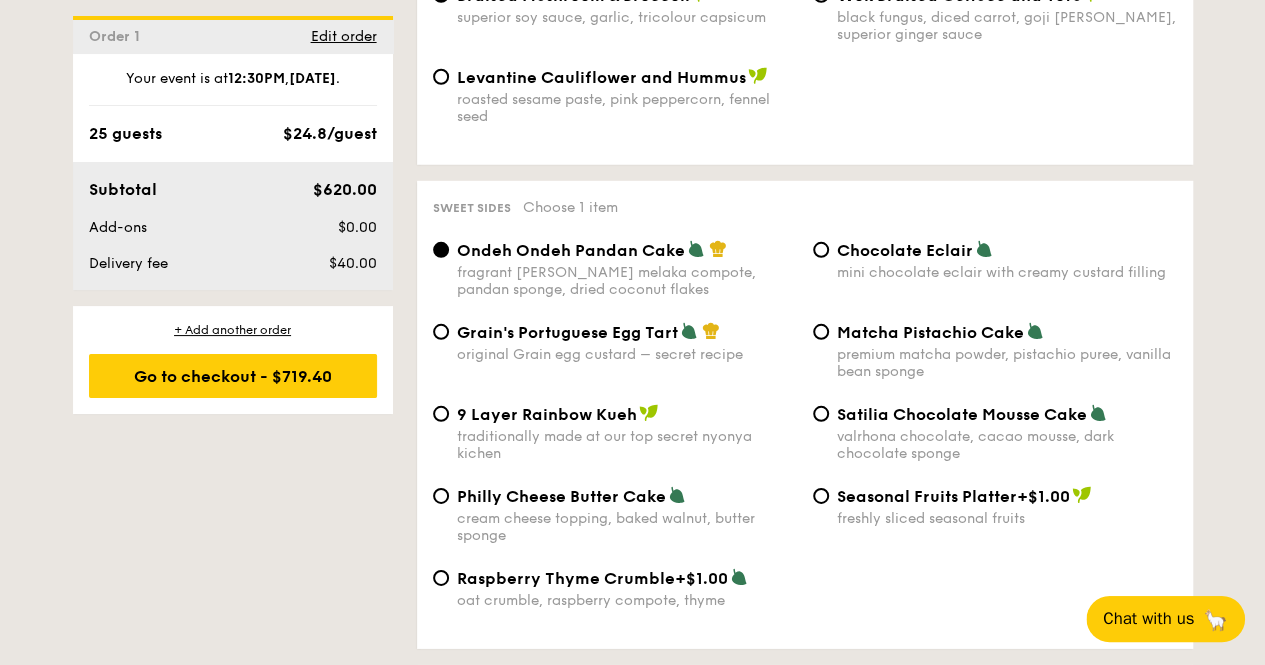 scroll, scrollTop: 2800, scrollLeft: 0, axis: vertical 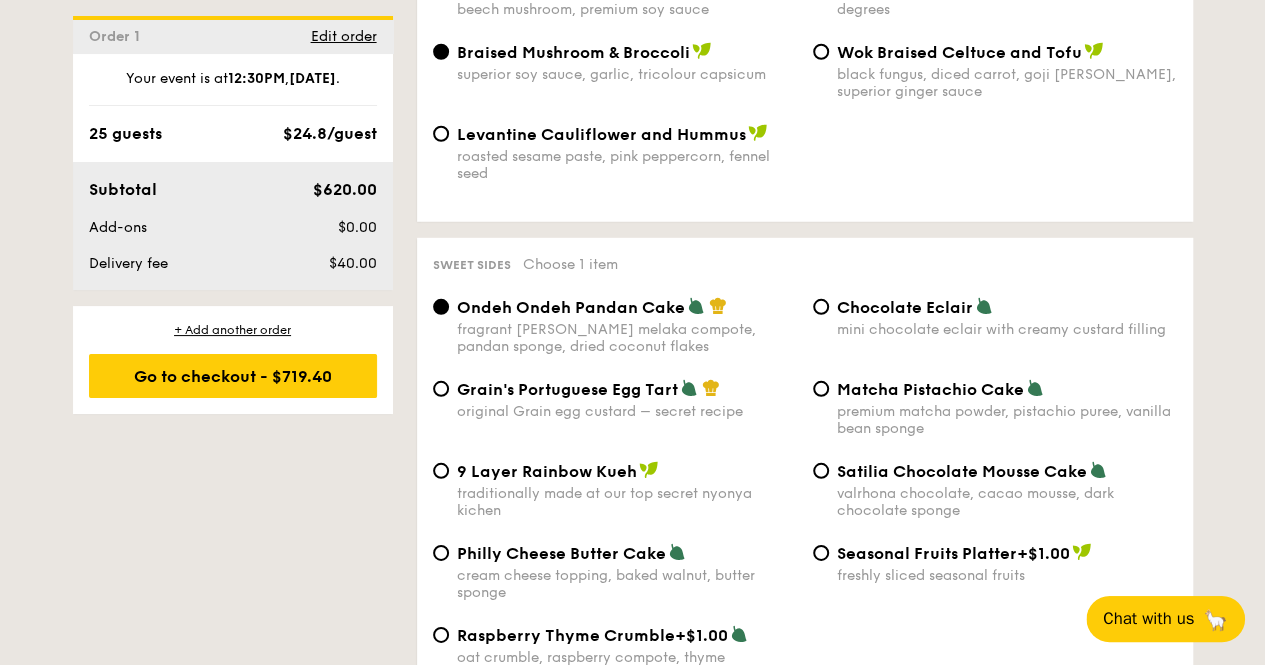click on "Matcha Pistachio Cake premium matcha powder, pistachio puree, vanilla bean sponge" at bounding box center [995, 408] 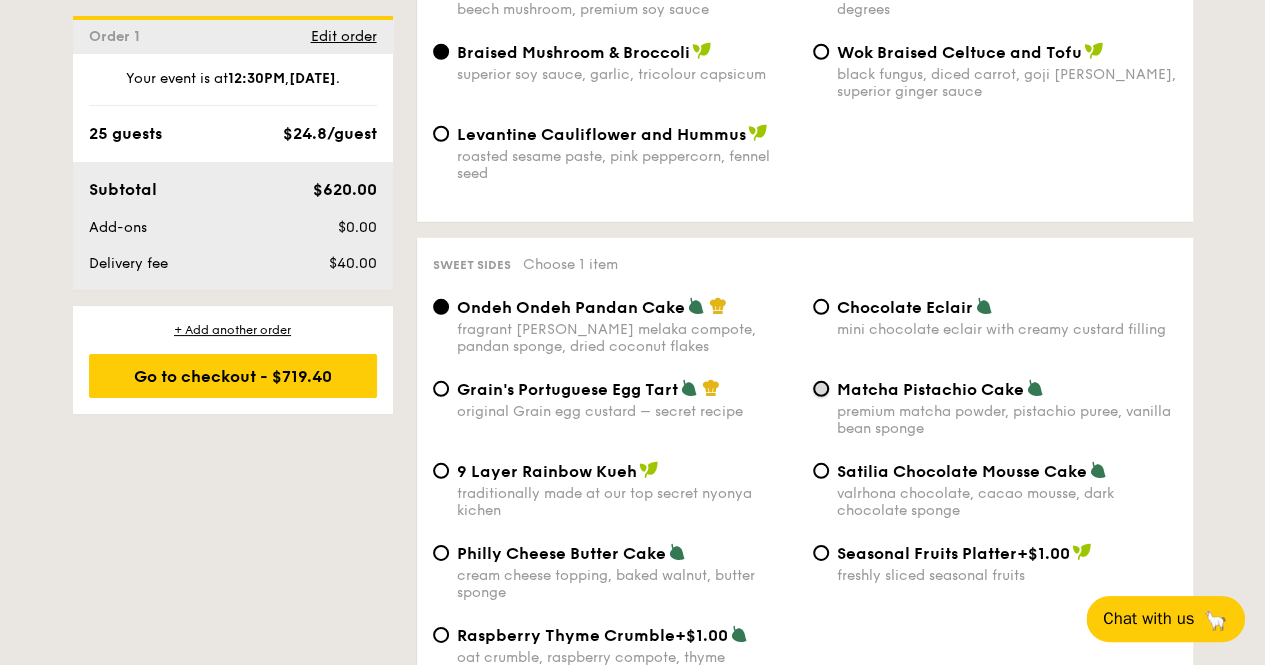 click on "Matcha Pistachio Cake premium matcha powder, pistachio puree, vanilla bean sponge" at bounding box center (821, 389) 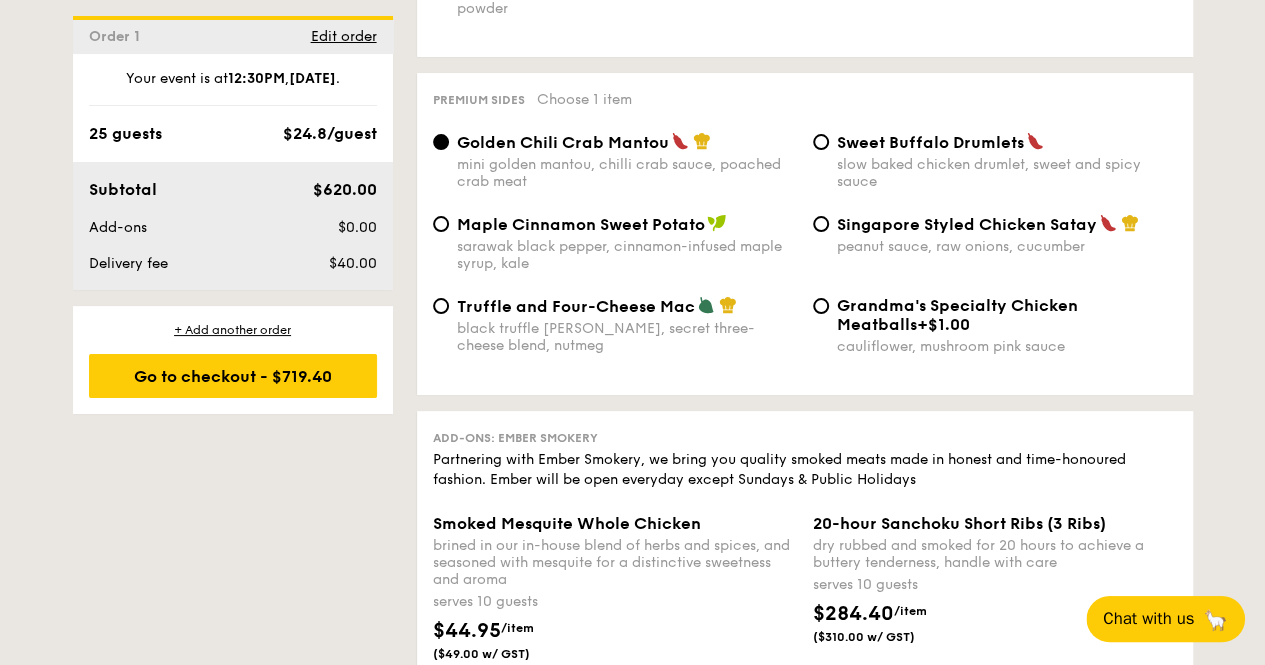 scroll, scrollTop: 3900, scrollLeft: 0, axis: vertical 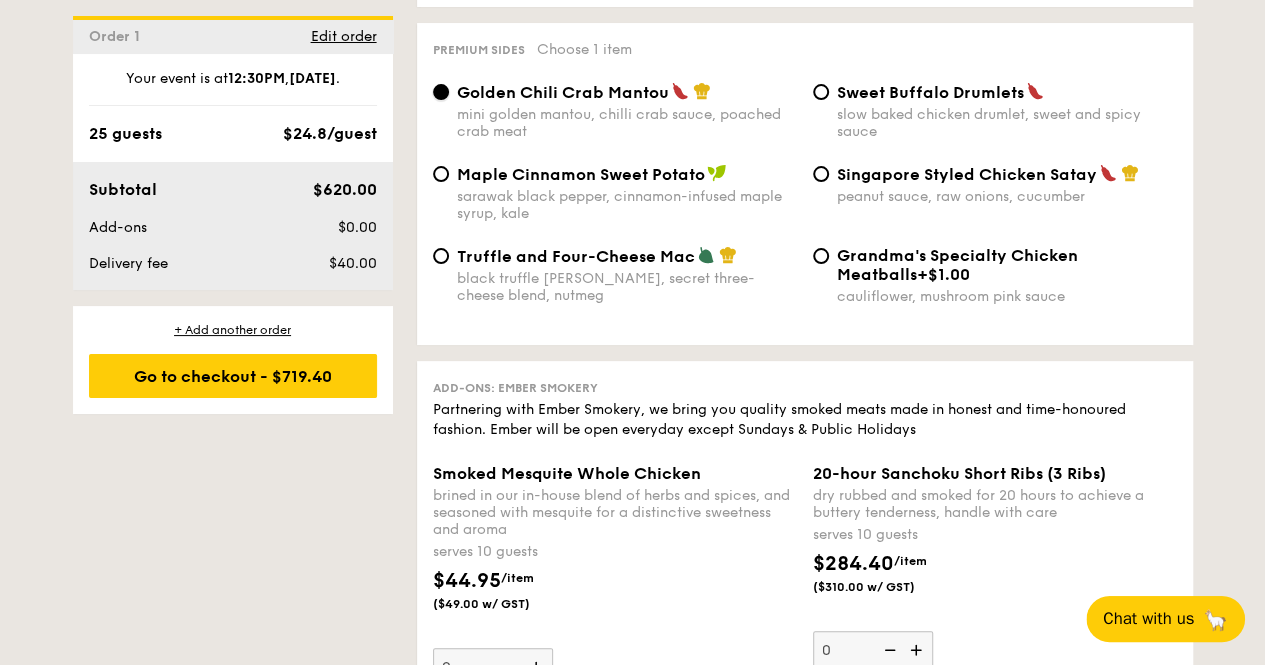 click on "Golden Chili Crab Mantou mini golden mantou, chilli crab sauce, poached crab meat" at bounding box center (441, 92) 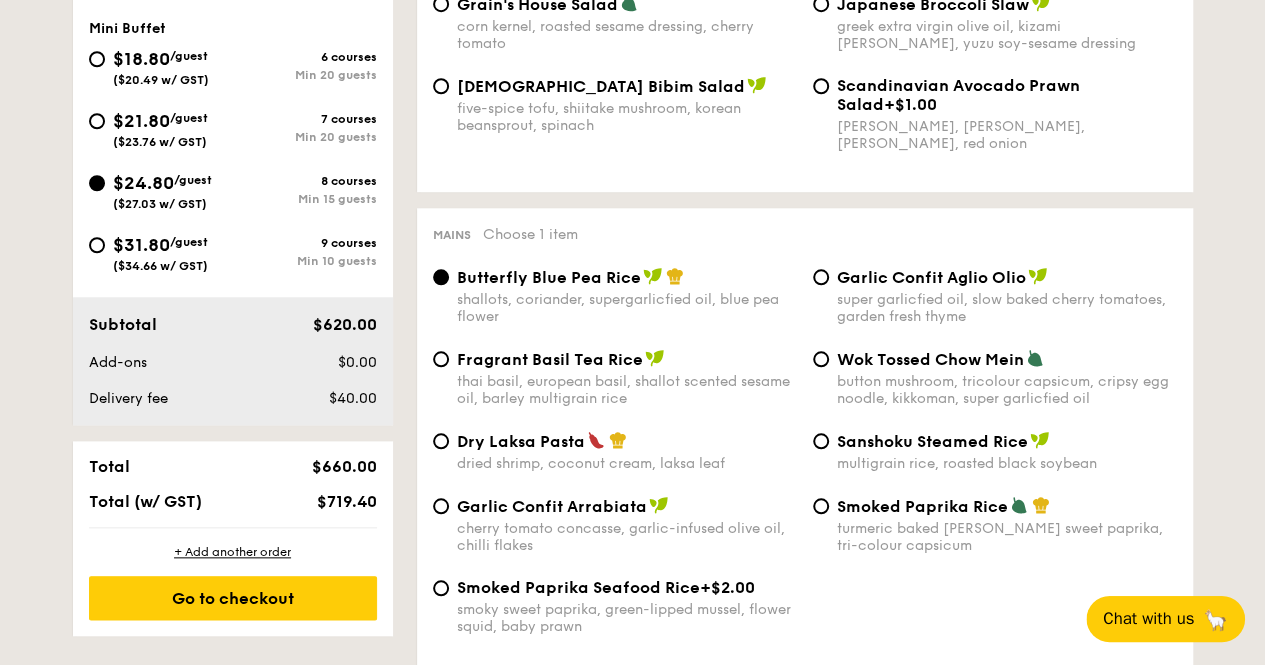 scroll, scrollTop: 800, scrollLeft: 0, axis: vertical 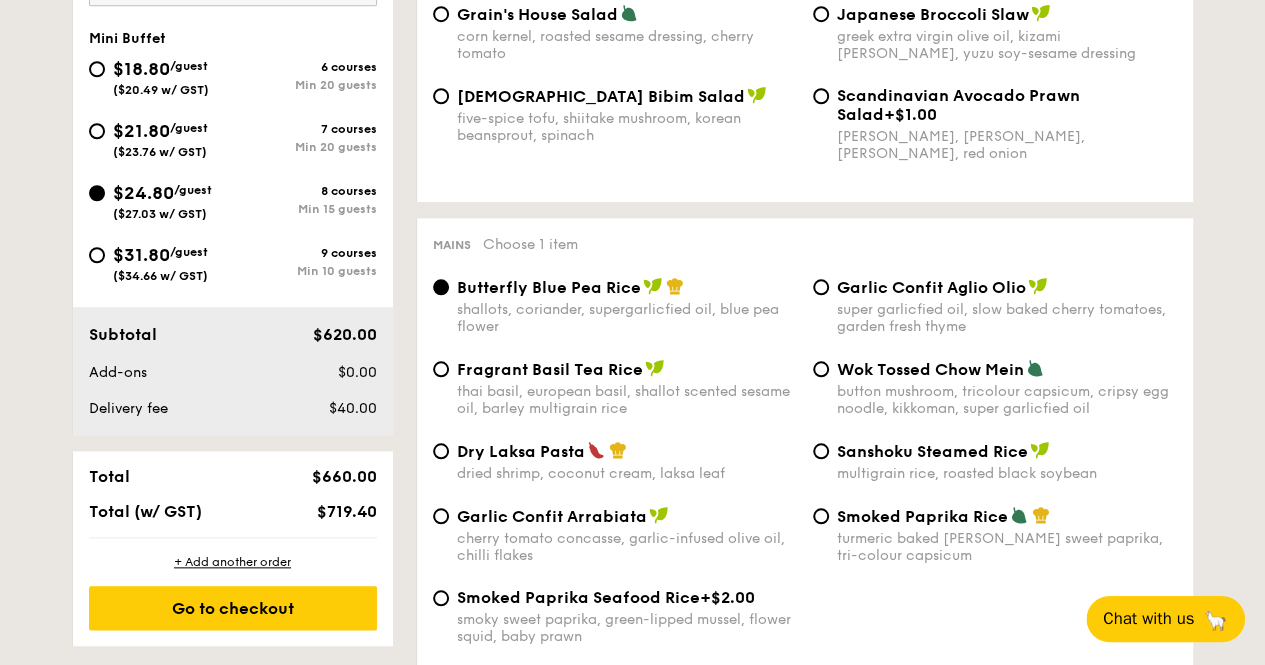 click on "$21.80
/guest
($23.76 w/ GST)" at bounding box center [161, 138] 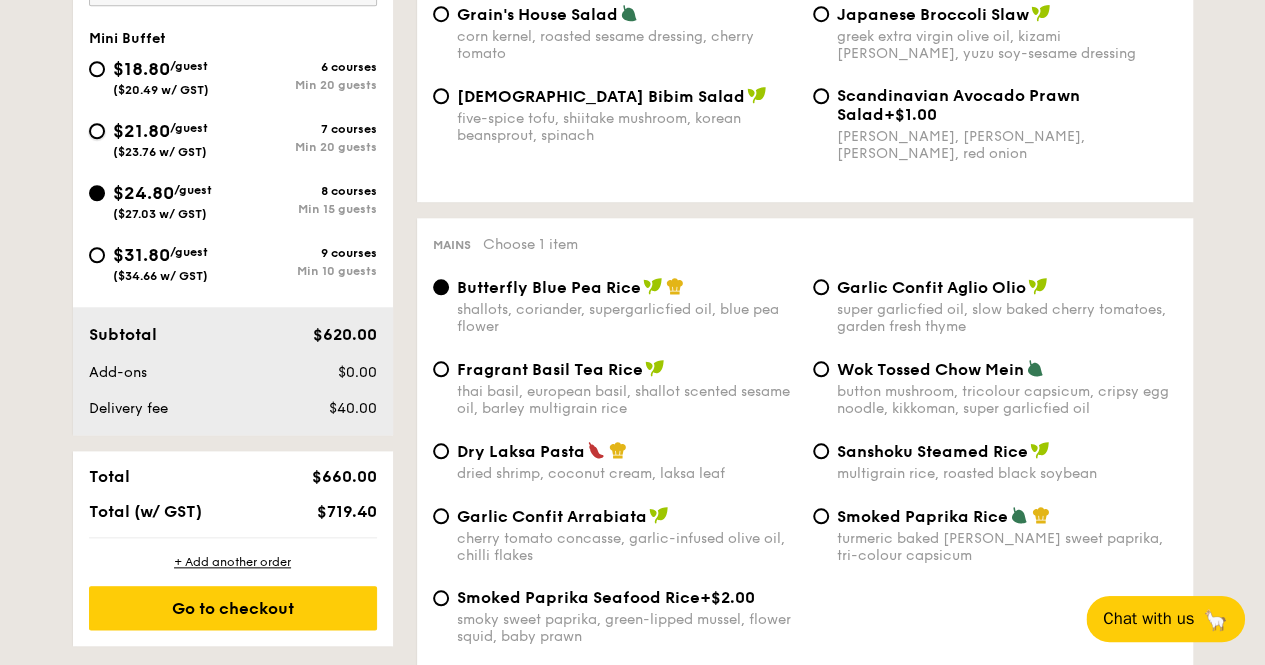 click on "$21.80
/guest
($23.76 w/ GST)
7 courses
Min 20 guests" at bounding box center [97, 131] 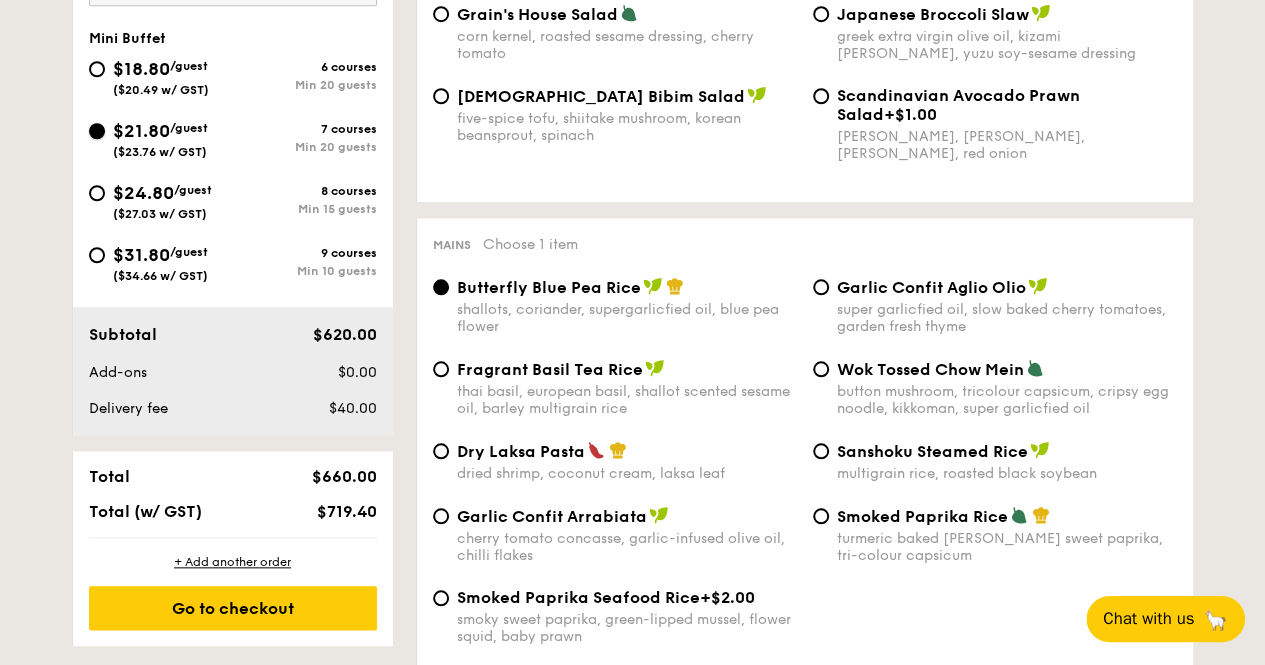 radio on "true" 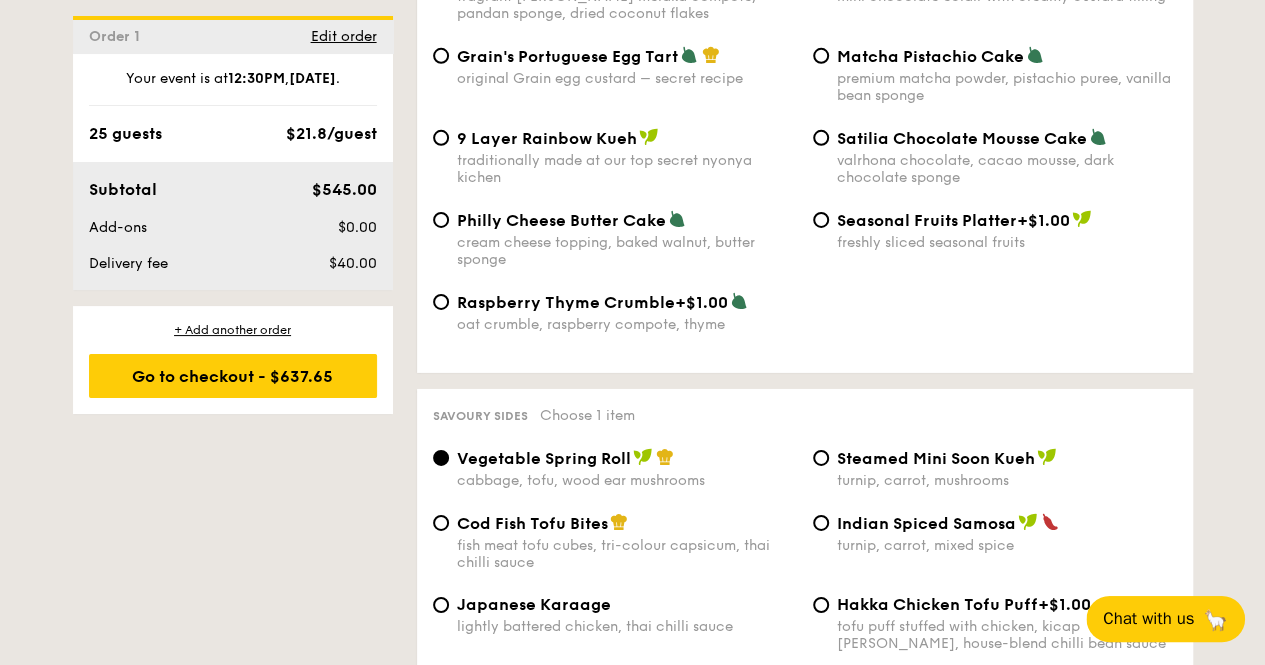 scroll, scrollTop: 3300, scrollLeft: 0, axis: vertical 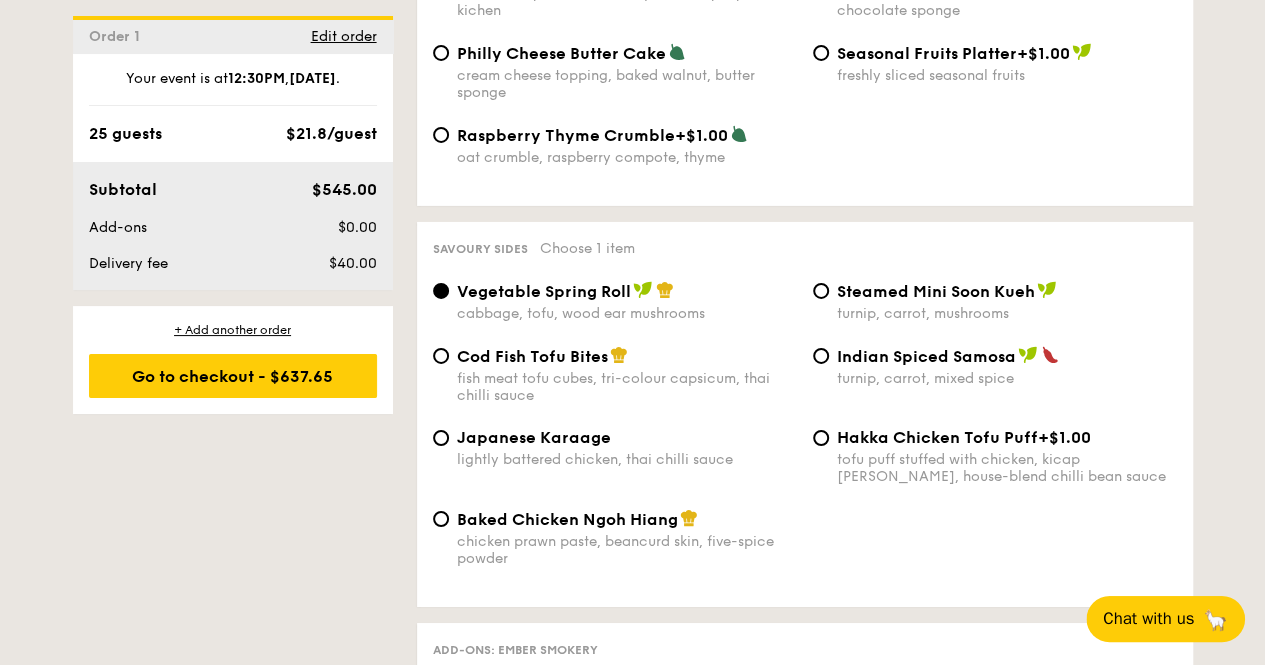 drag, startPoint x: 539, startPoint y: 514, endPoint x: 536, endPoint y: 504, distance: 10.440307 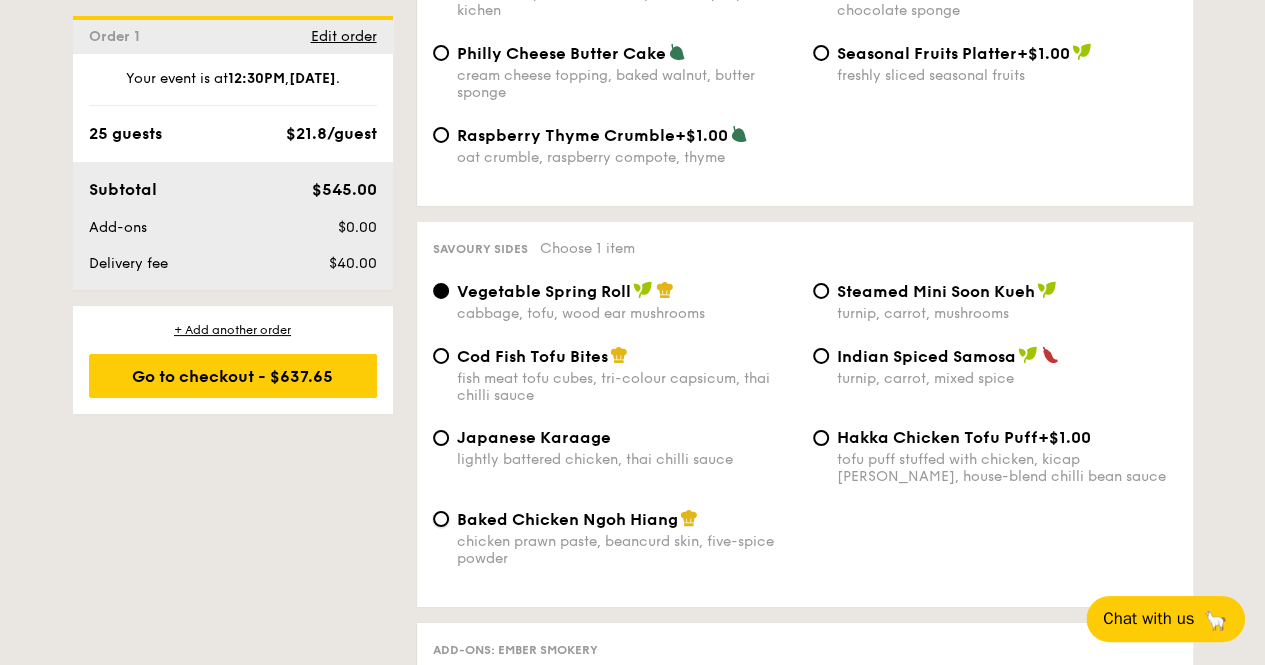 click on "Baked Chicken Ngoh Hiang chicken prawn paste, beancurd skin, five-spice powder" at bounding box center (441, 519) 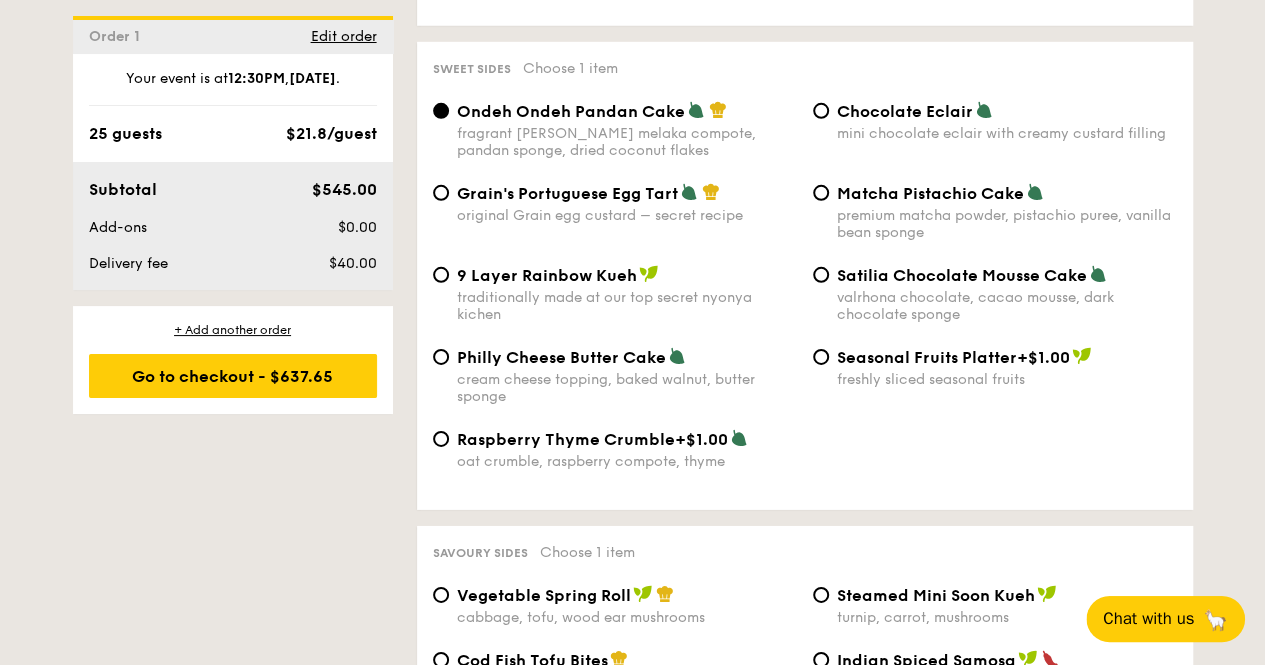 scroll, scrollTop: 2700, scrollLeft: 0, axis: vertical 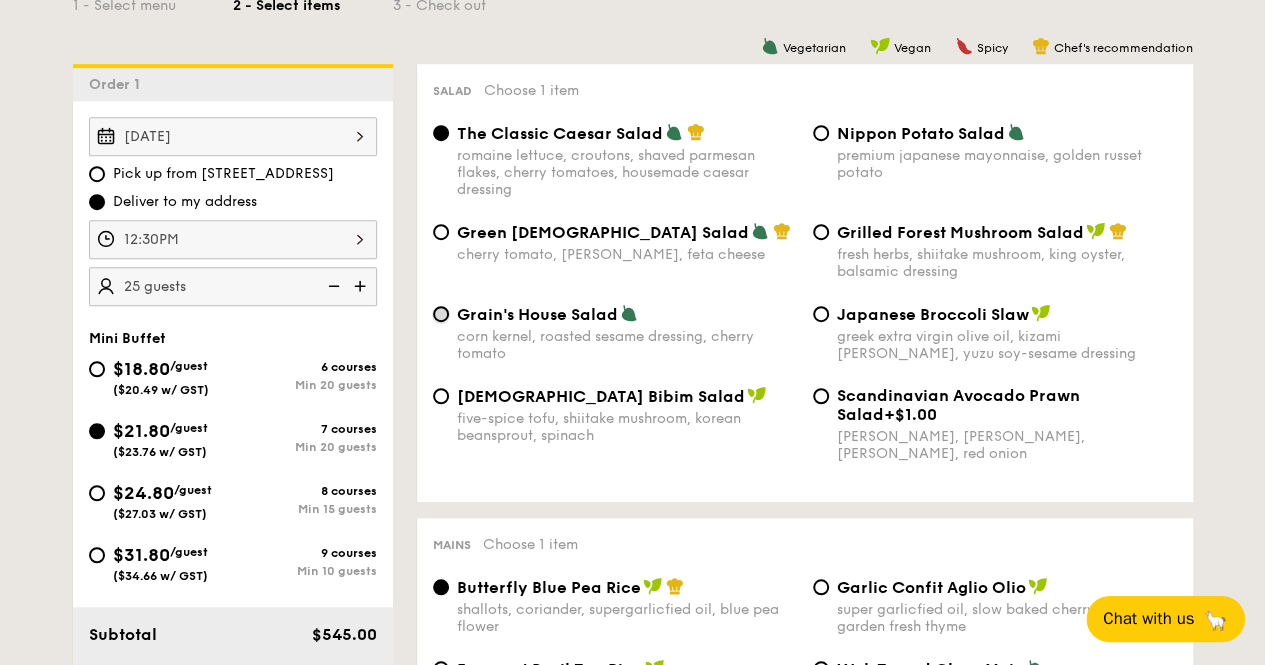 click on "Grain's House Salad corn kernel, roasted sesame dressing, cherry tomato" at bounding box center (441, 314) 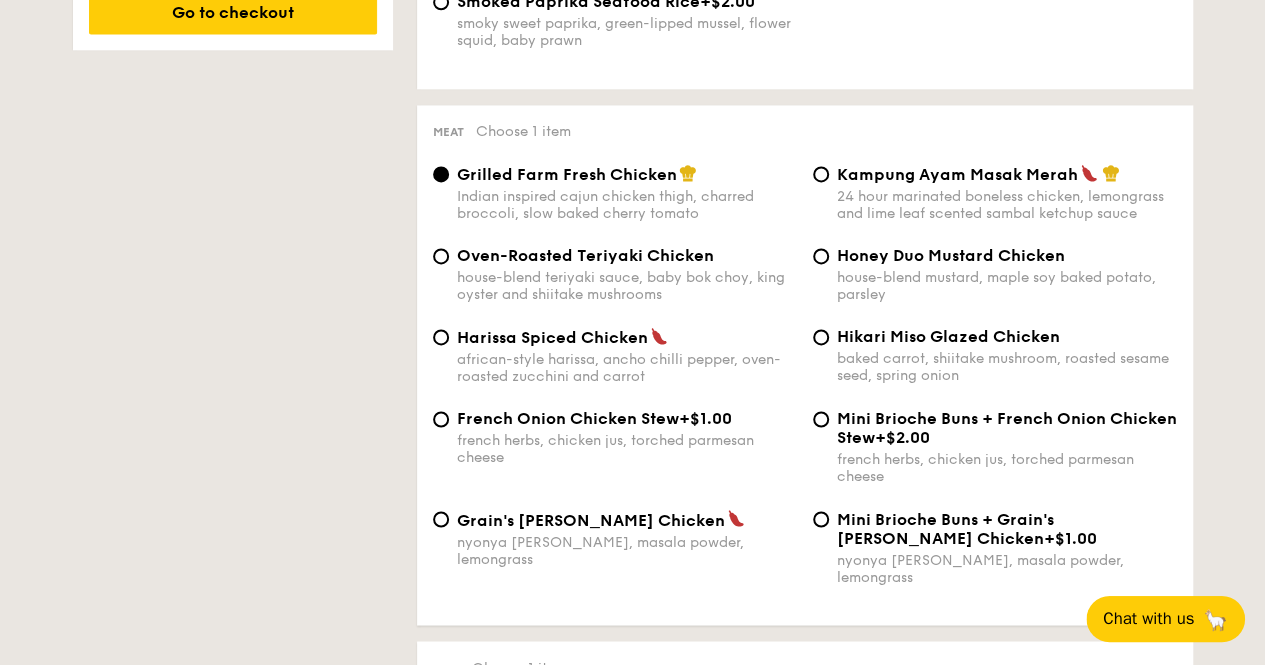 scroll, scrollTop: 1400, scrollLeft: 0, axis: vertical 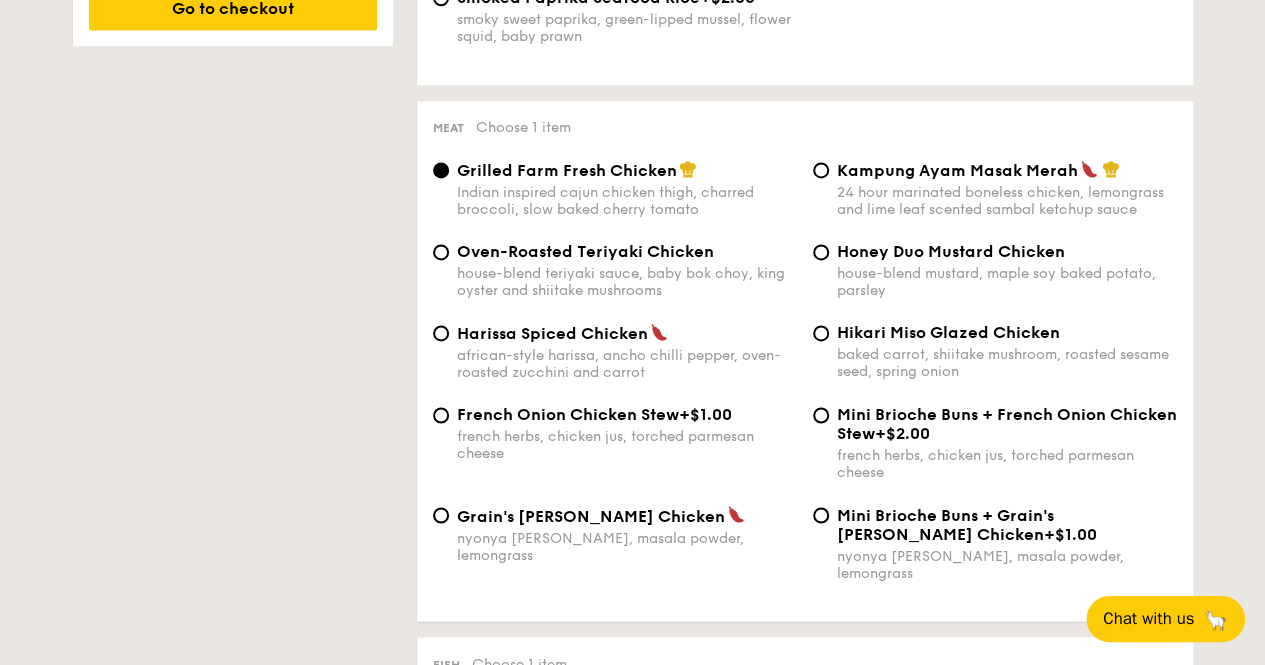 click on "Grain's [PERSON_NAME] Chicken" at bounding box center [591, 515] 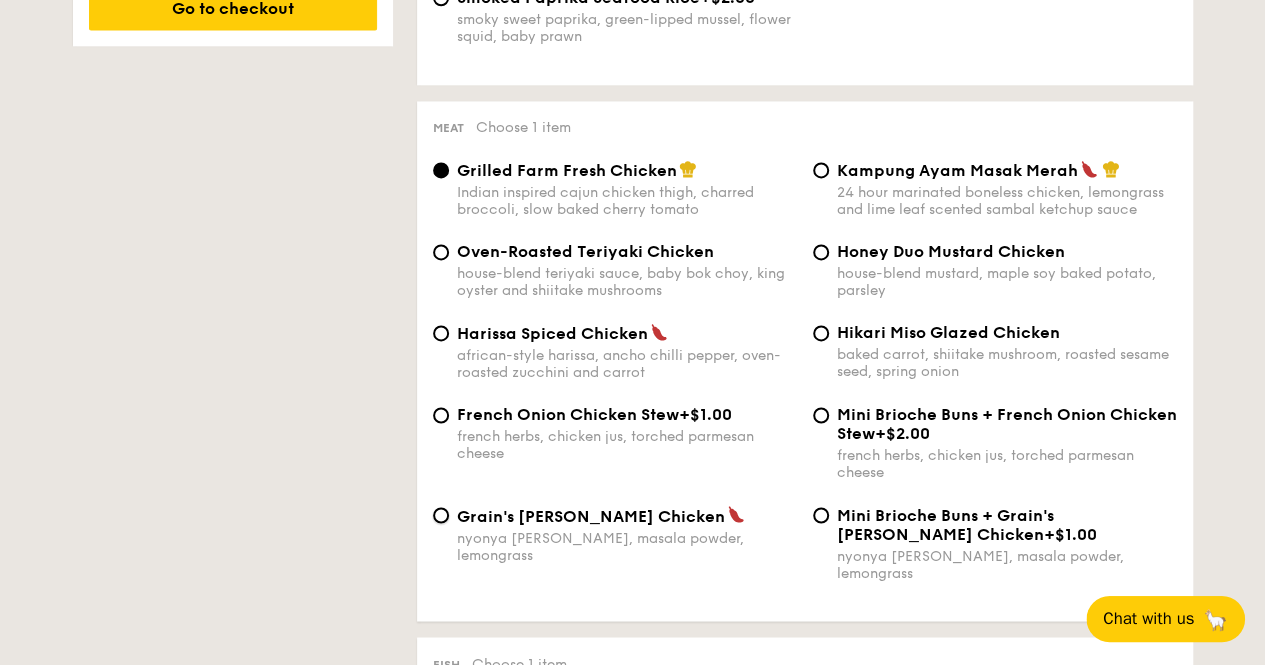 click on "Grain's [PERSON_NAME] Chicken nyonya [PERSON_NAME], masala powder, lemongrass" at bounding box center [441, 515] 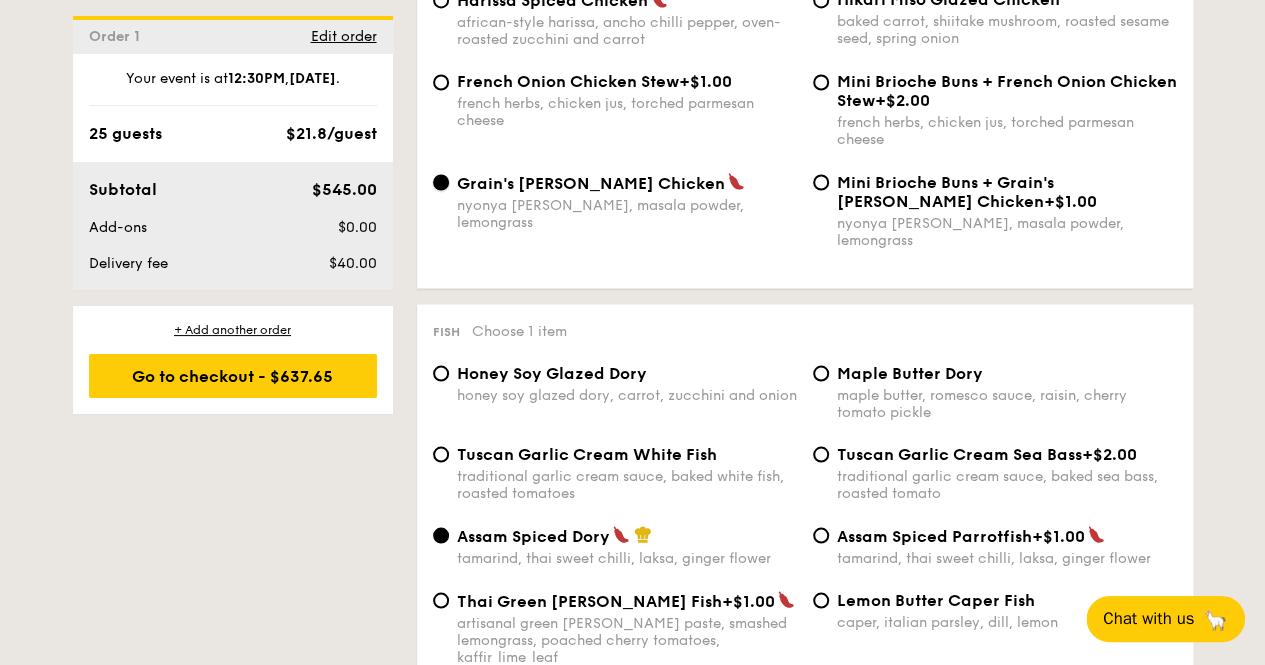 scroll, scrollTop: 1800, scrollLeft: 0, axis: vertical 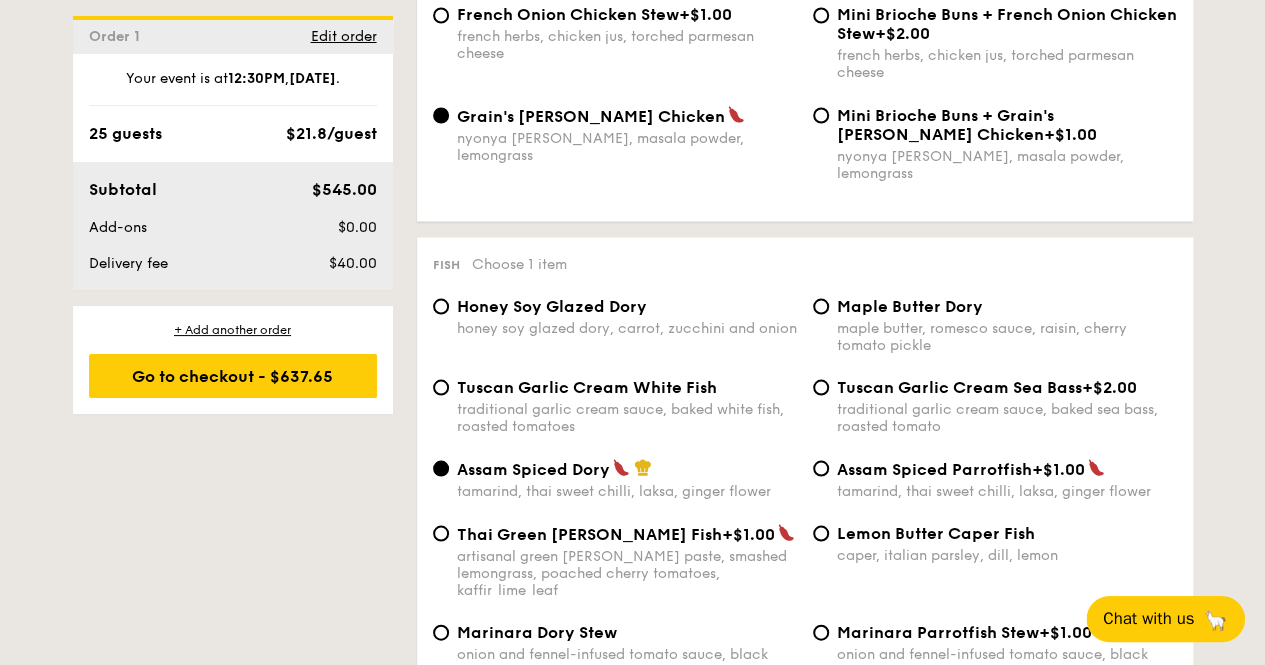click on "Tuscan Garlic Cream White Fish" at bounding box center [587, 386] 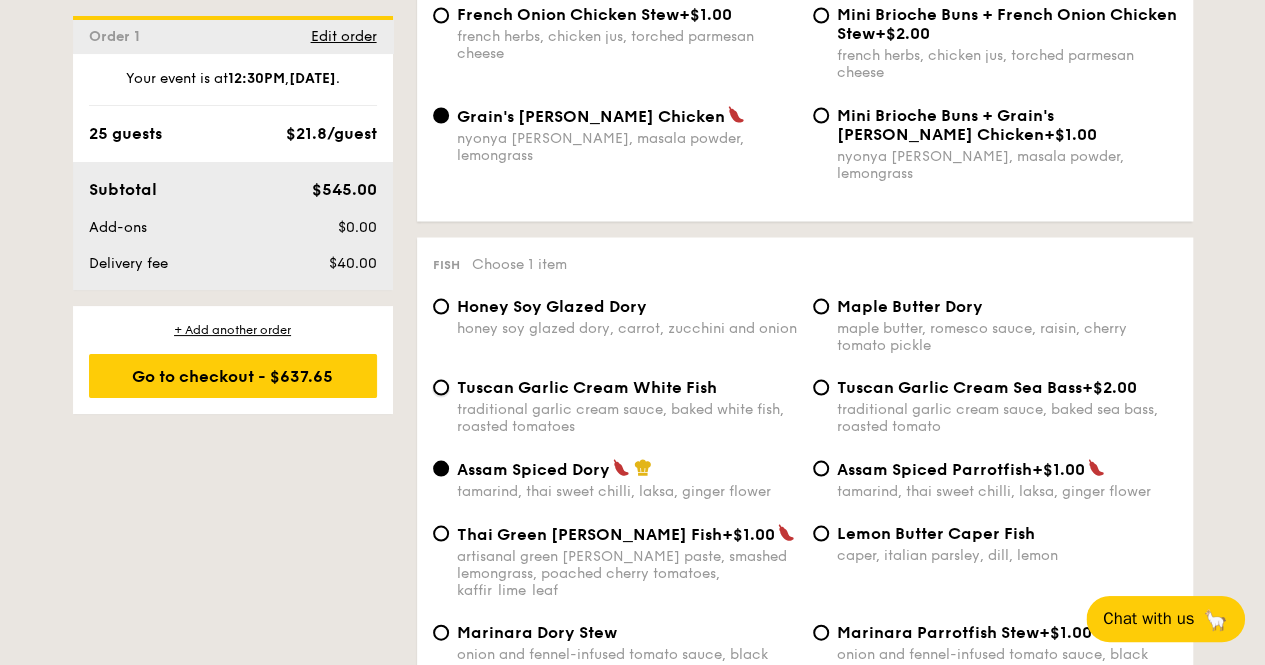 click on "Tuscan Garlic Cream White Fish traditional garlic cream sauce, baked white fish, roasted tomatoes" at bounding box center [441, 387] 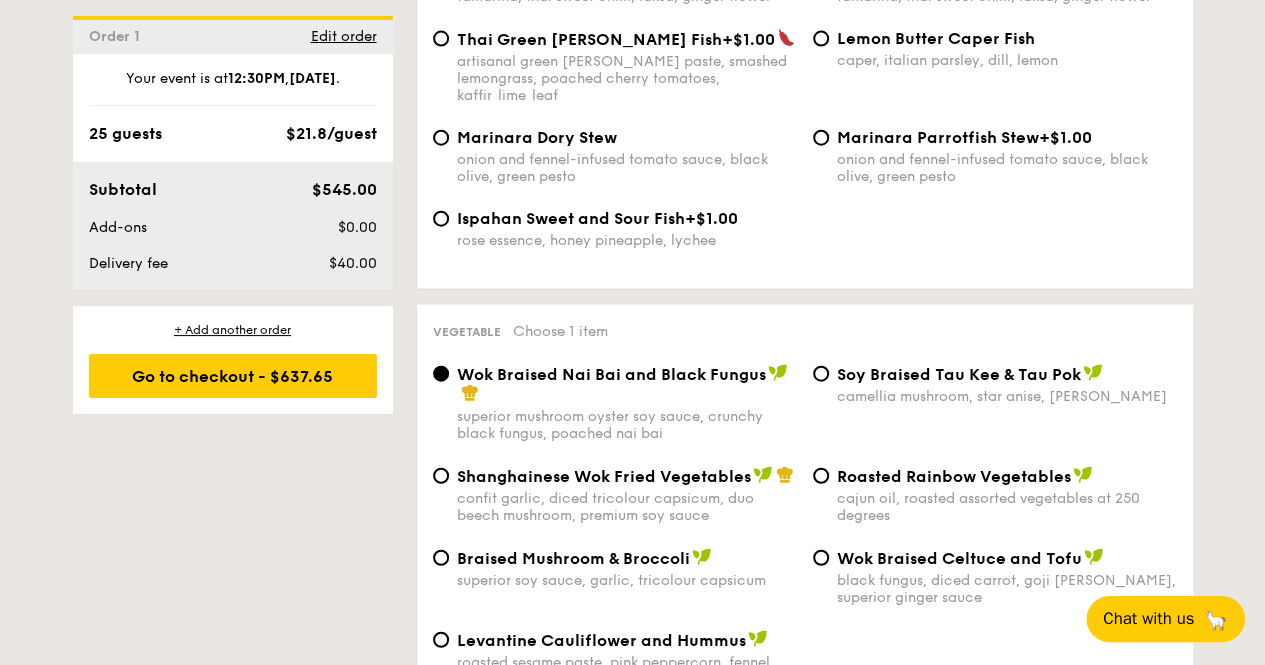 scroll, scrollTop: 2300, scrollLeft: 0, axis: vertical 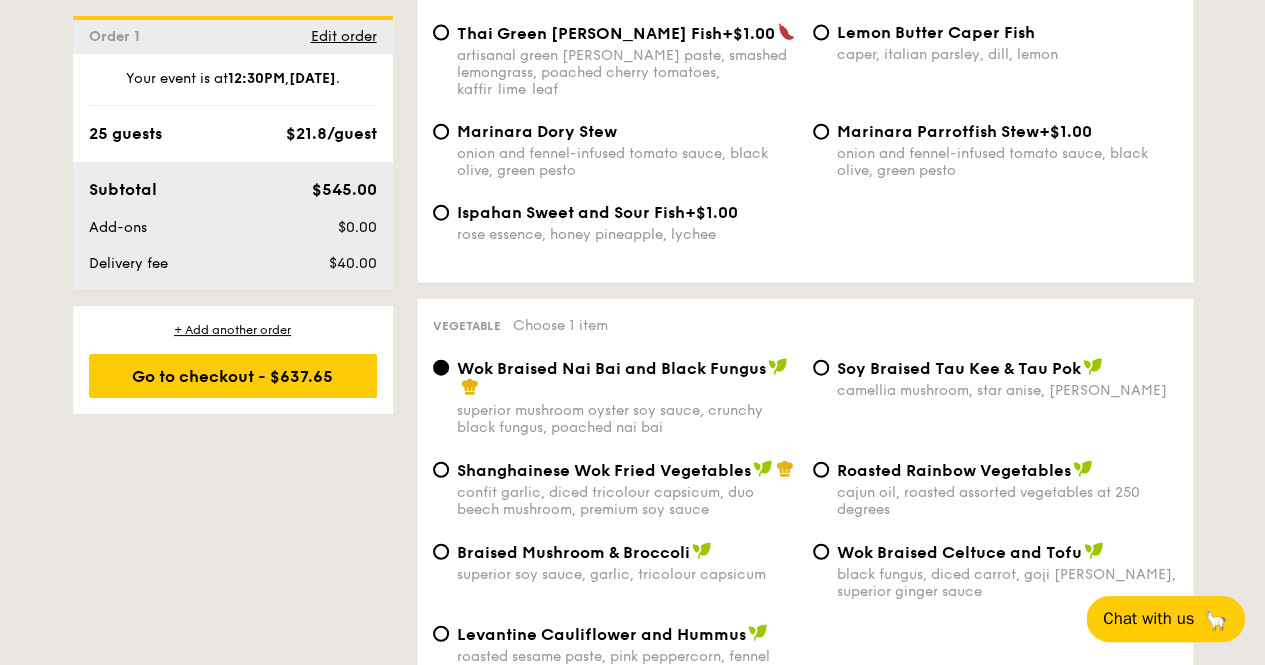 click on "Braised Mushroom & Broccoli" at bounding box center (573, 552) 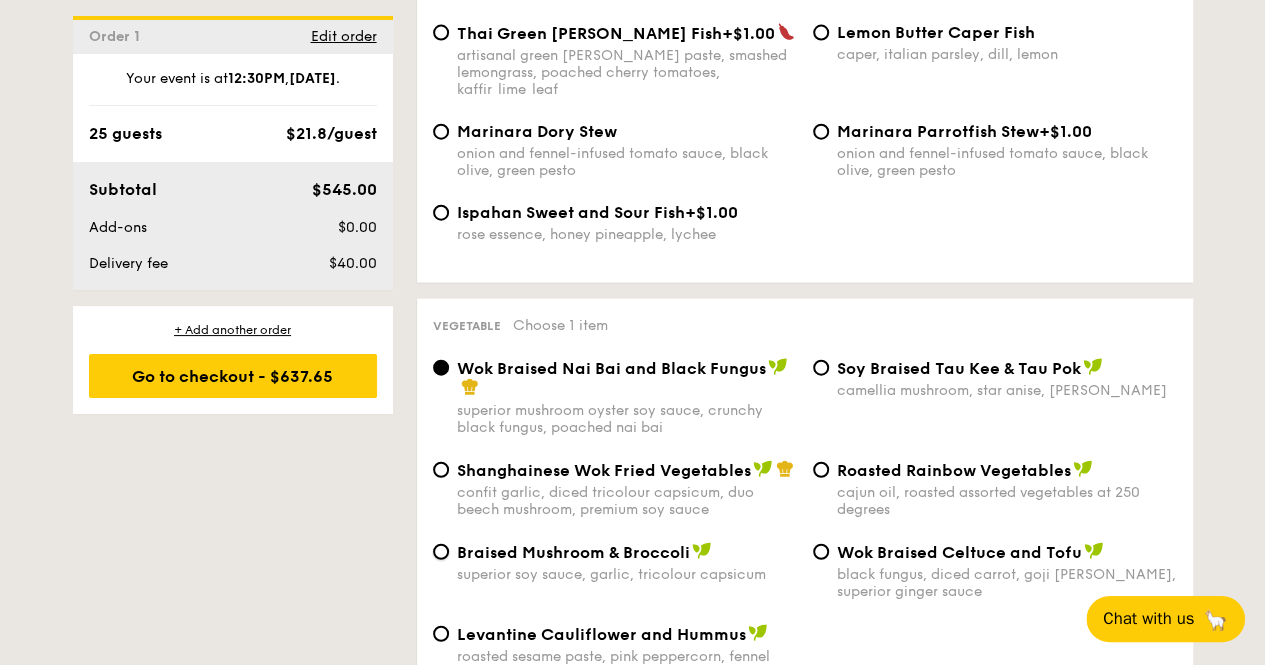 click on "Braised Mushroom & Broccoli superior soy sauce, garlic, tricolour capsicum" at bounding box center (441, 552) 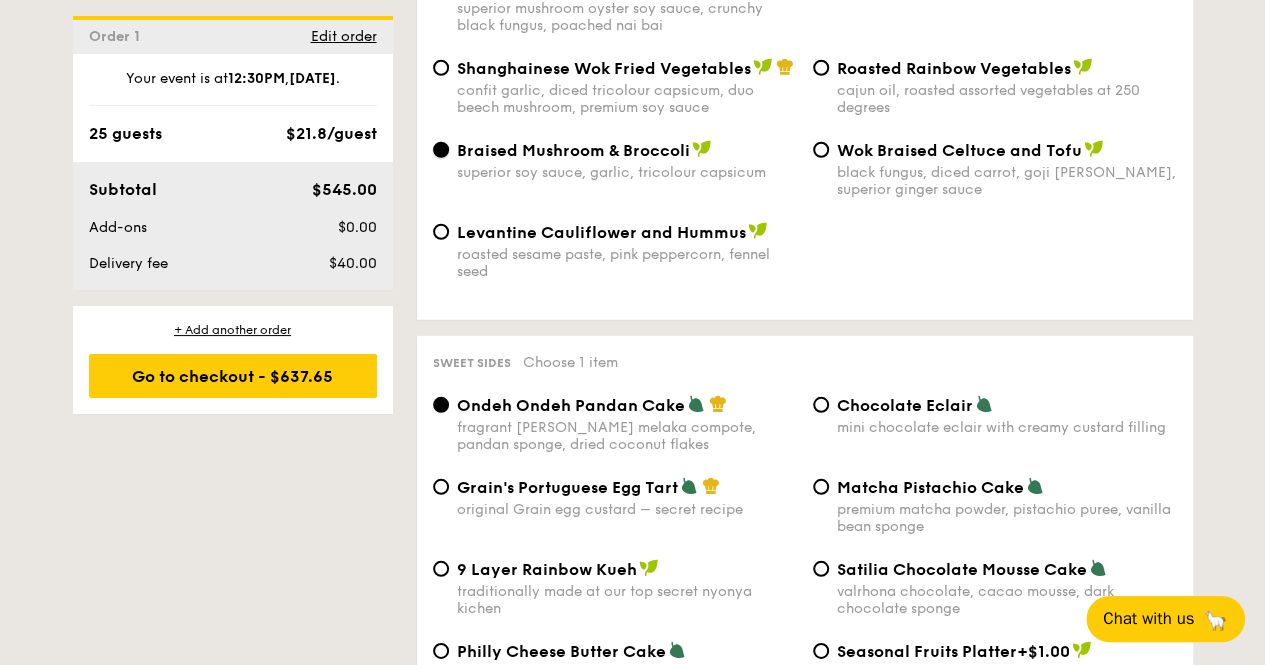 scroll, scrollTop: 2800, scrollLeft: 0, axis: vertical 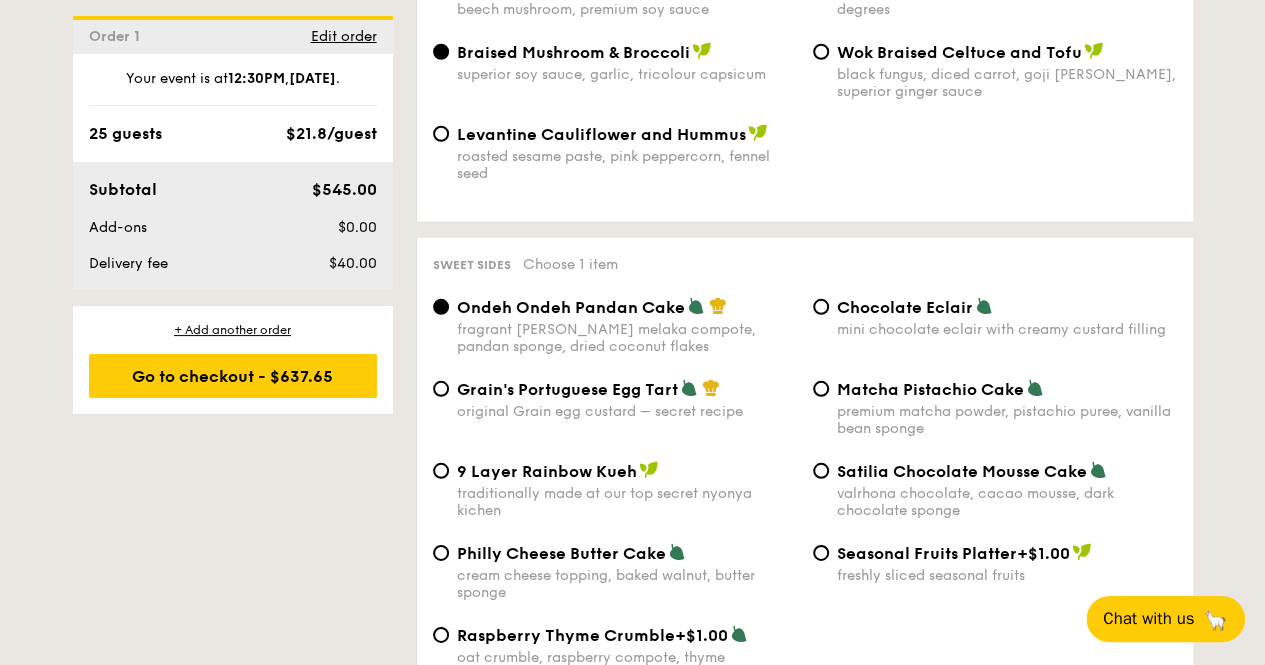 click on "Matcha Pistachio Cake premium matcha powder, pistachio puree, vanilla bean sponge" at bounding box center (995, 408) 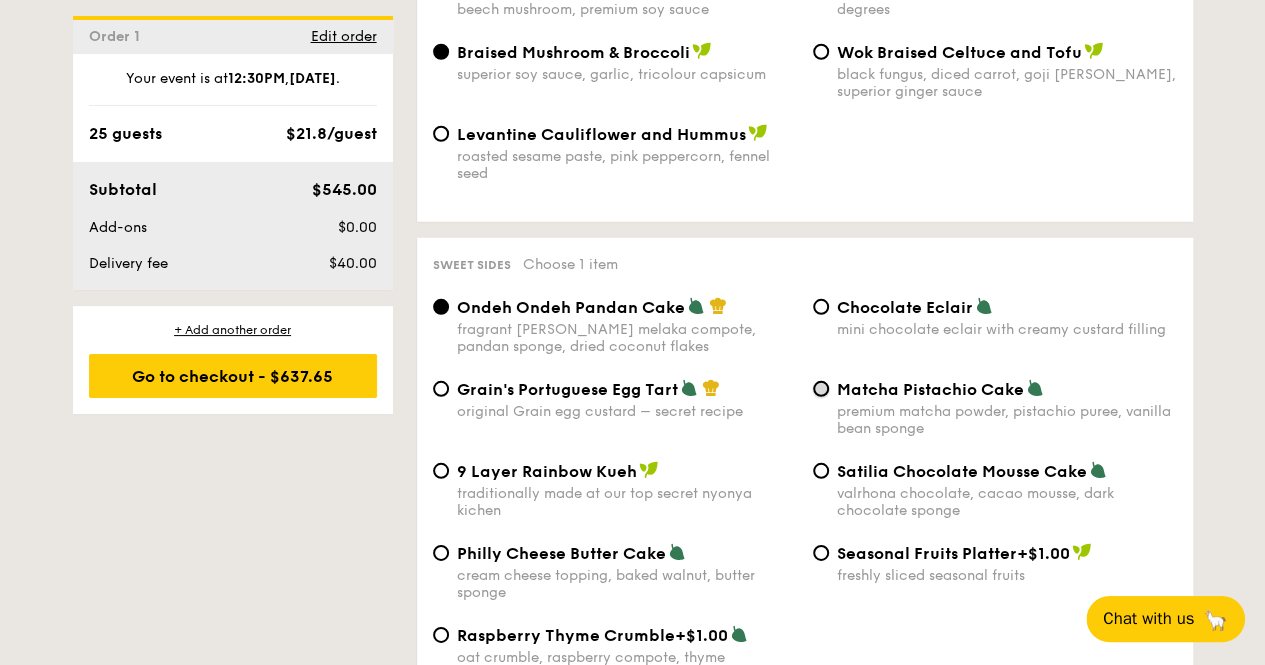 click on "Matcha Pistachio Cake premium matcha powder, pistachio puree, vanilla bean sponge" at bounding box center [821, 389] 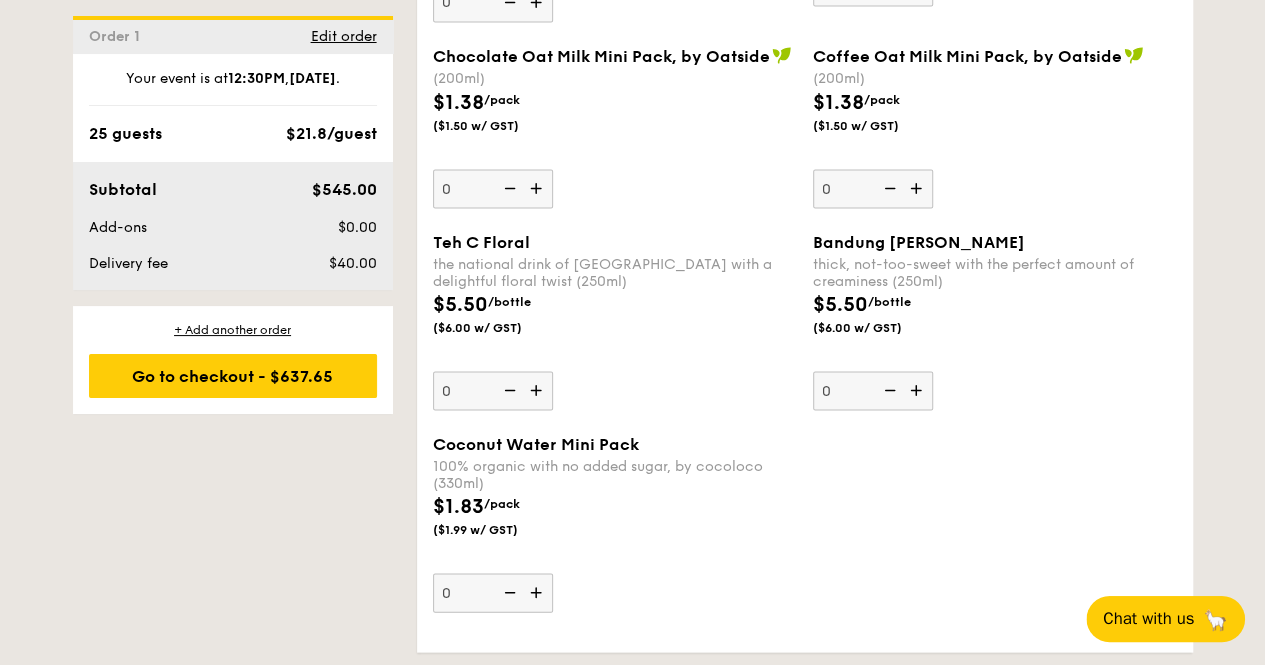 scroll, scrollTop: 5300, scrollLeft: 0, axis: vertical 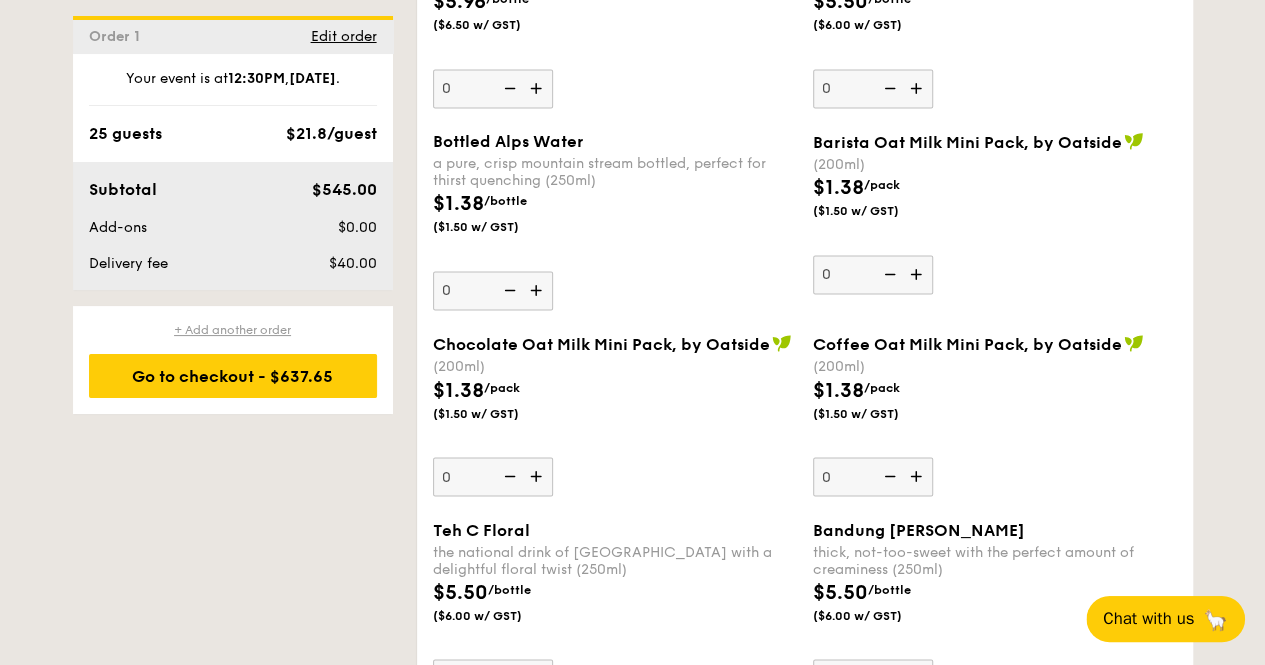 click on "+ Add another order" at bounding box center (233, 330) 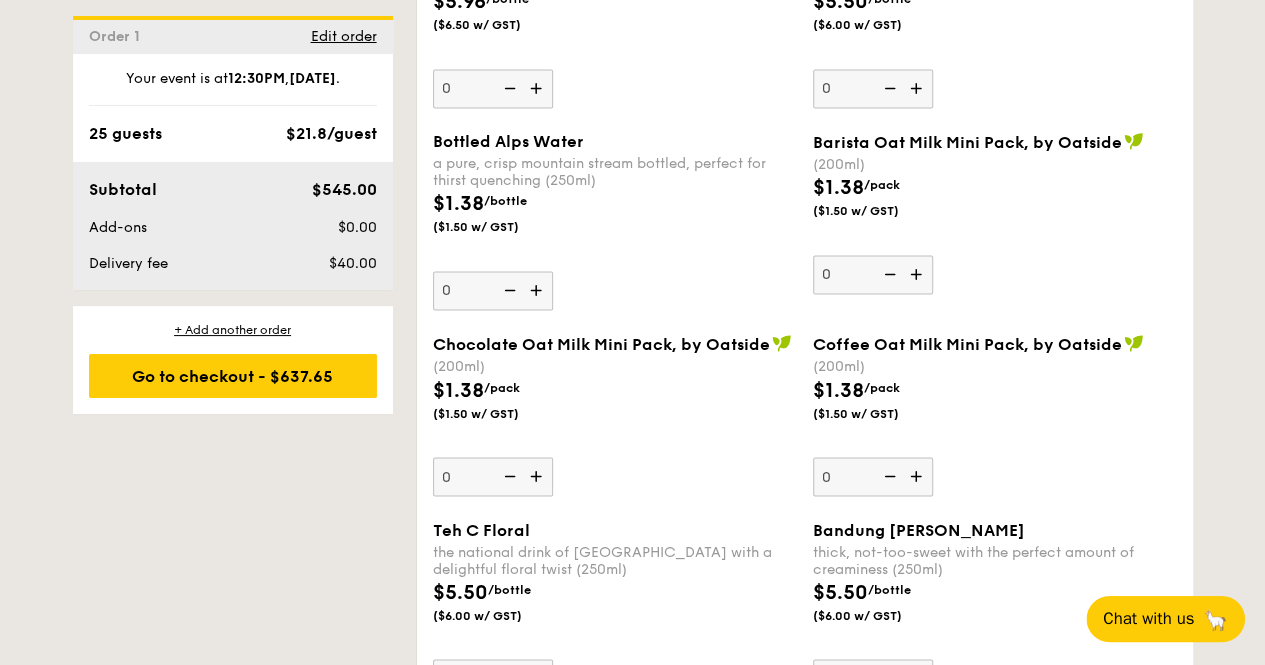 radio on "true" 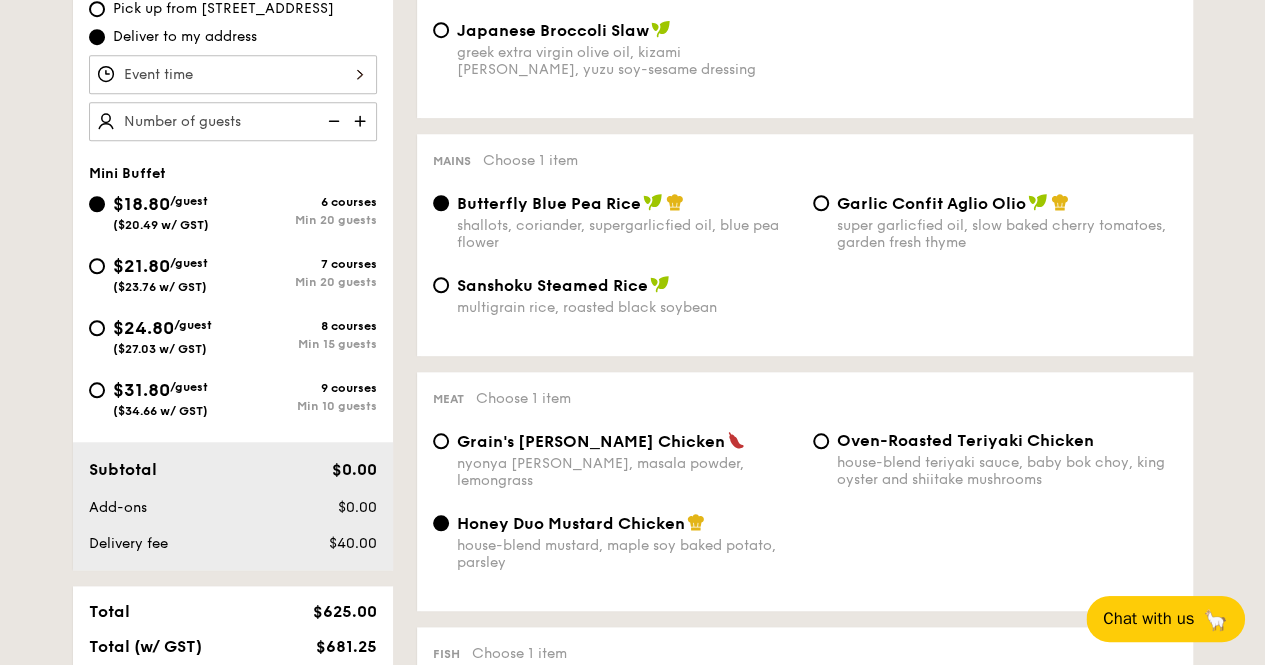 scroll, scrollTop: 570, scrollLeft: 0, axis: vertical 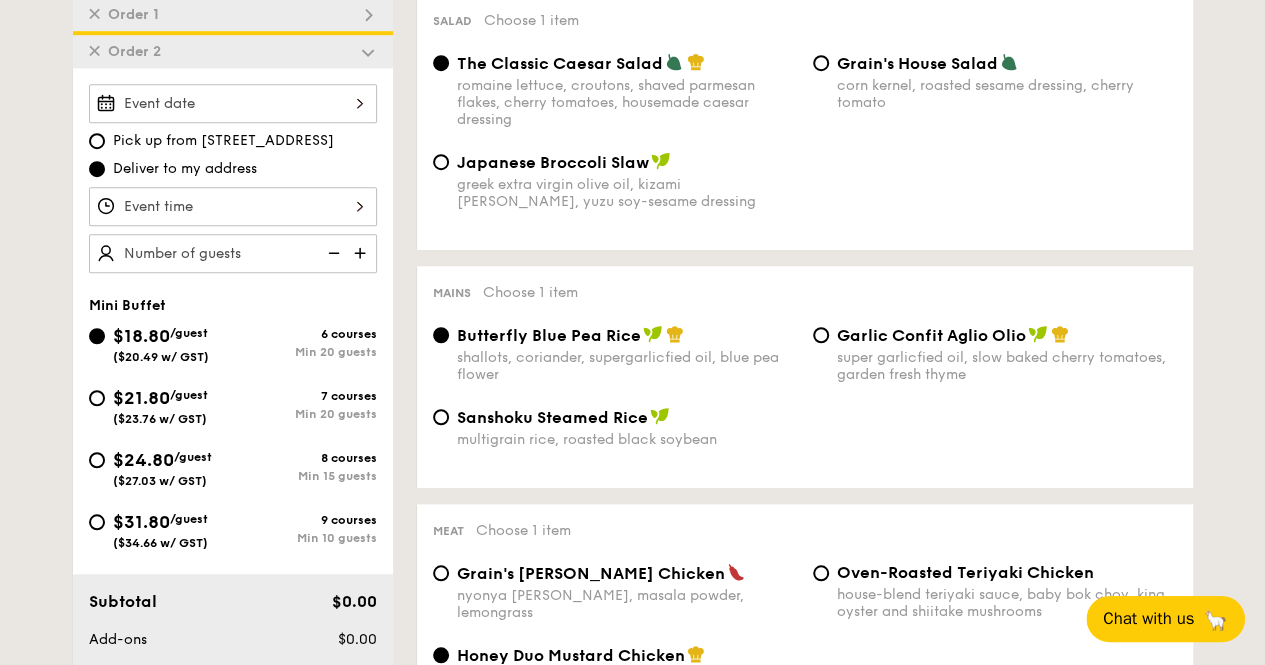 click at bounding box center [233, 103] 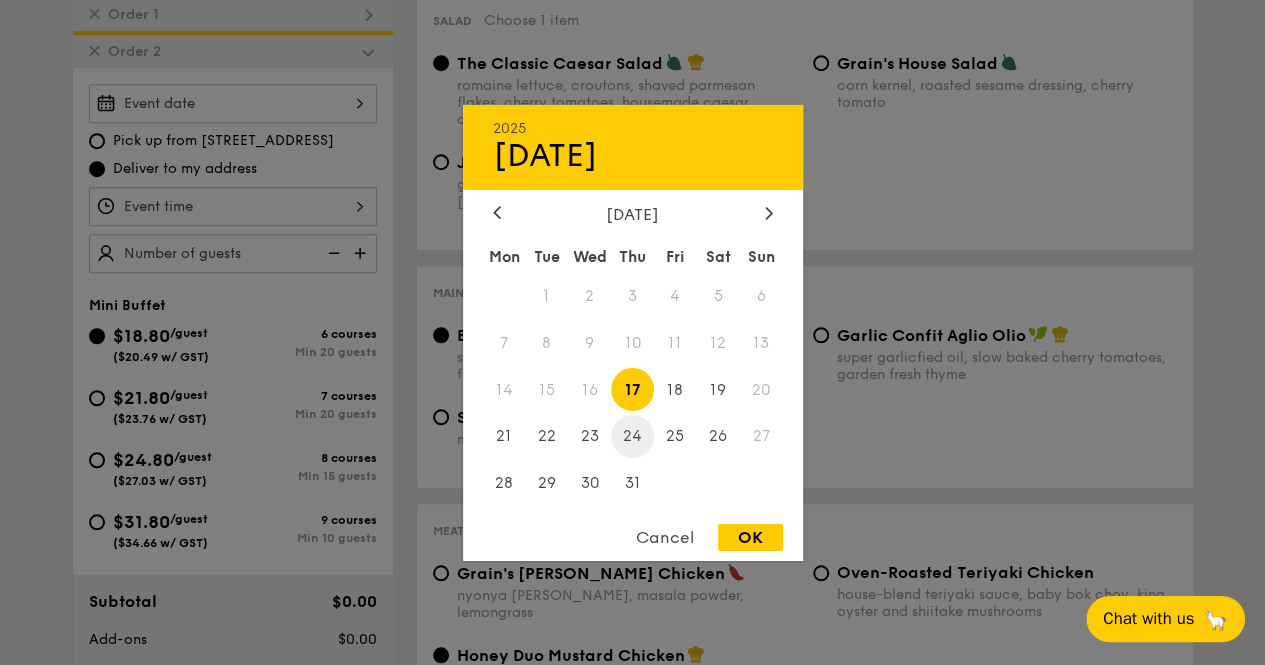 click on "24" at bounding box center (632, 436) 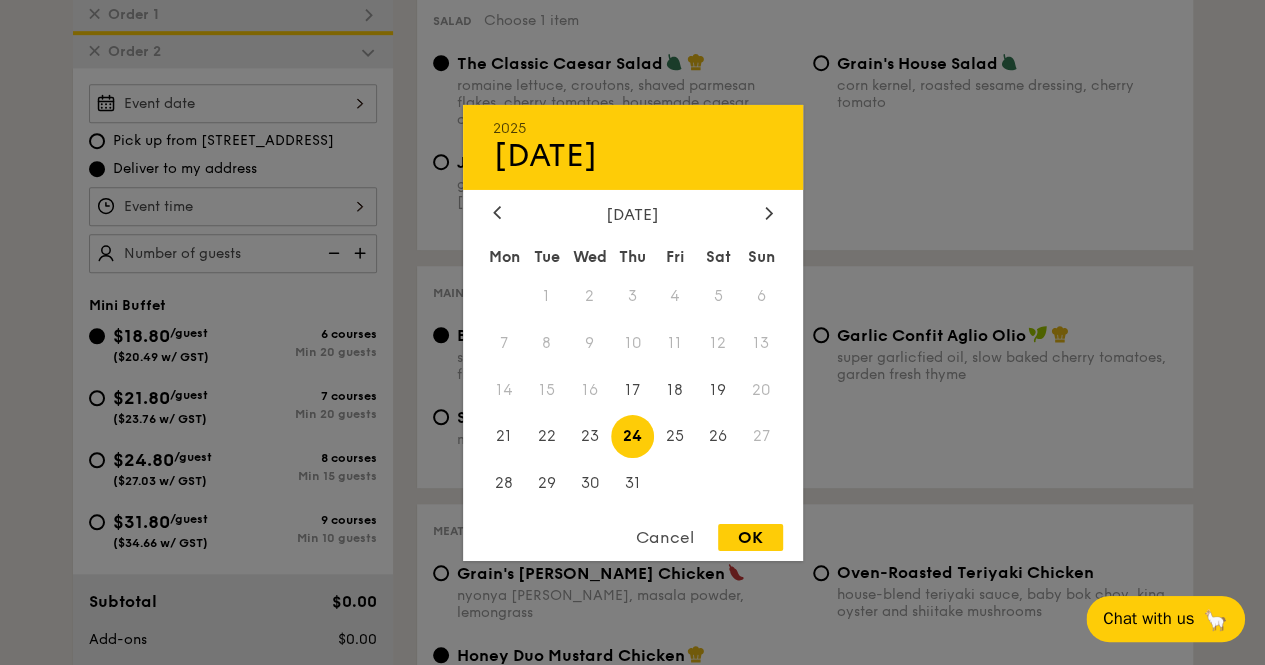 click on "OK" at bounding box center (750, 537) 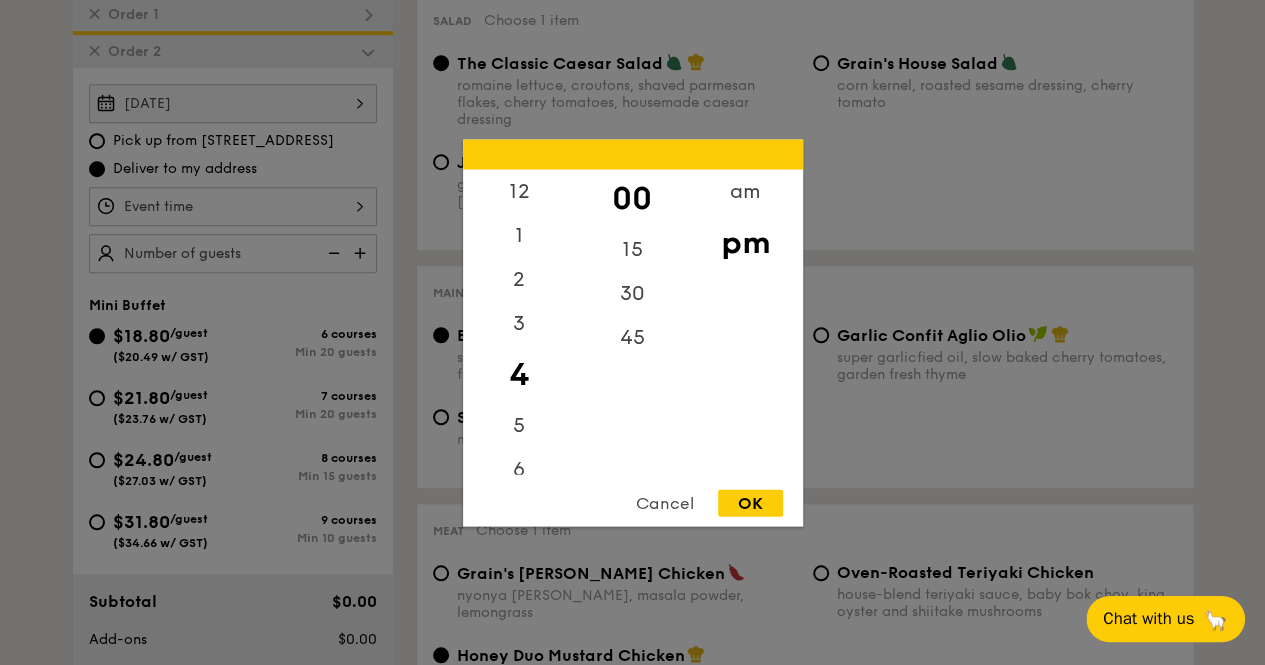 click on "12 1 2 3 4 5 6 7 8 9 10 11   00 15 30 45   am   pm   Cancel   OK" at bounding box center [233, 206] 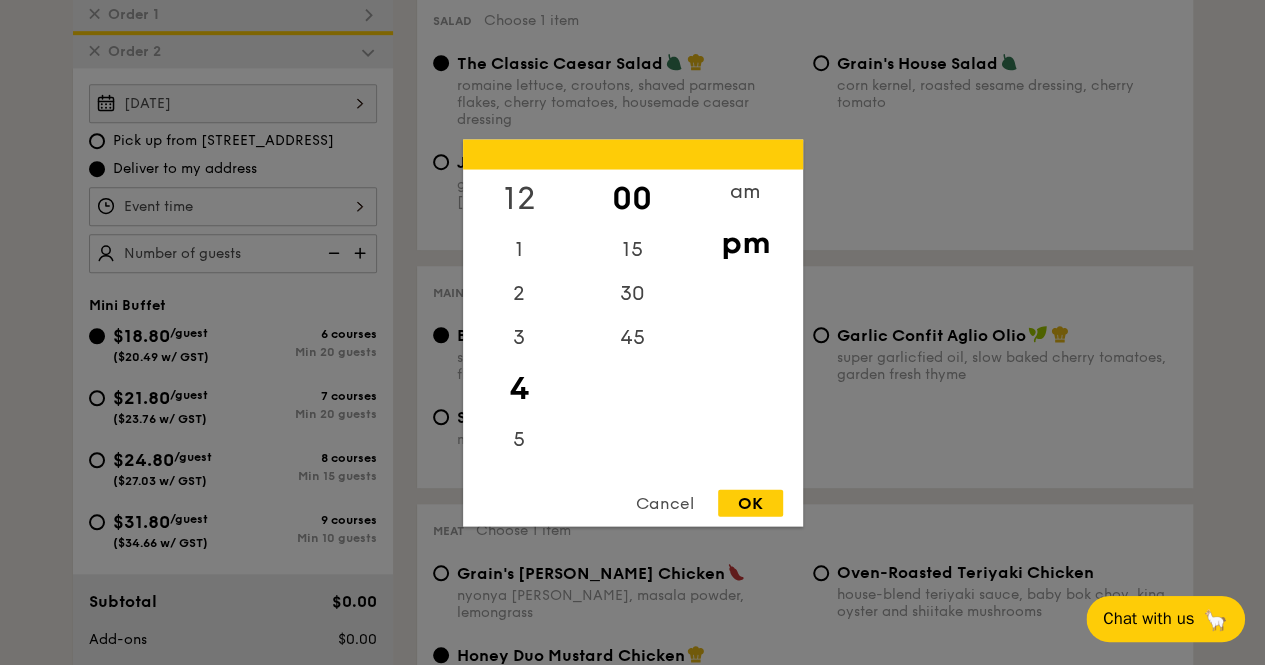click on "12" at bounding box center [519, 198] 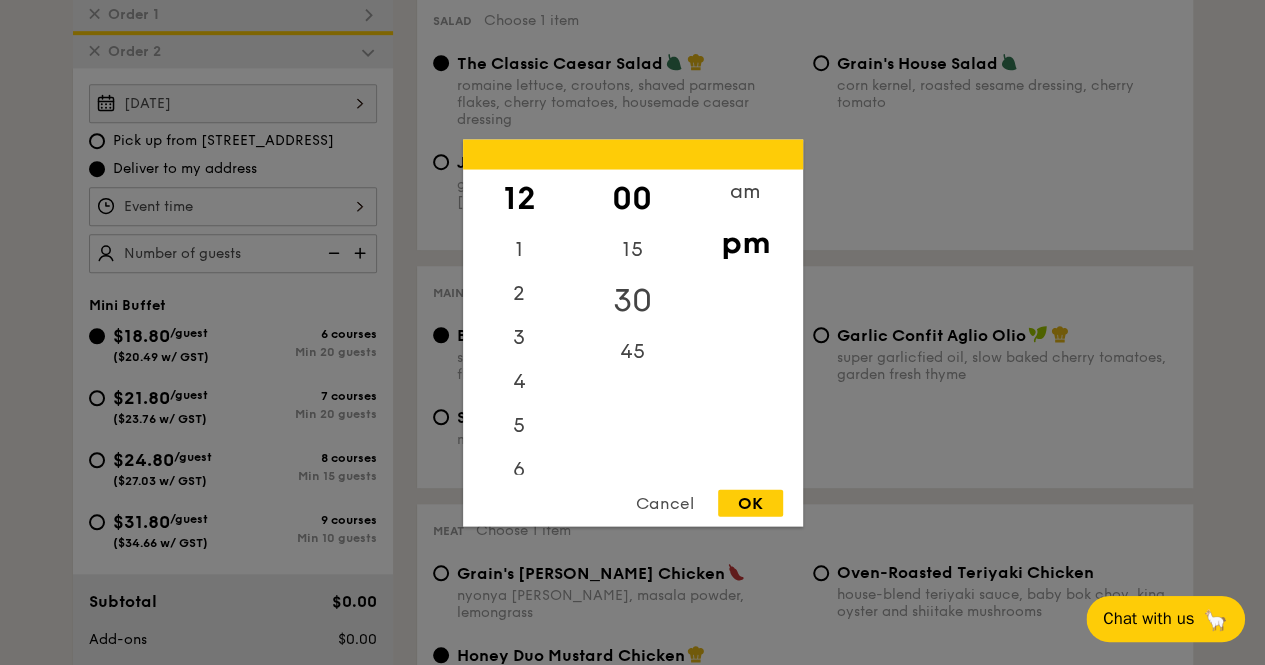 click on "30" at bounding box center (632, 300) 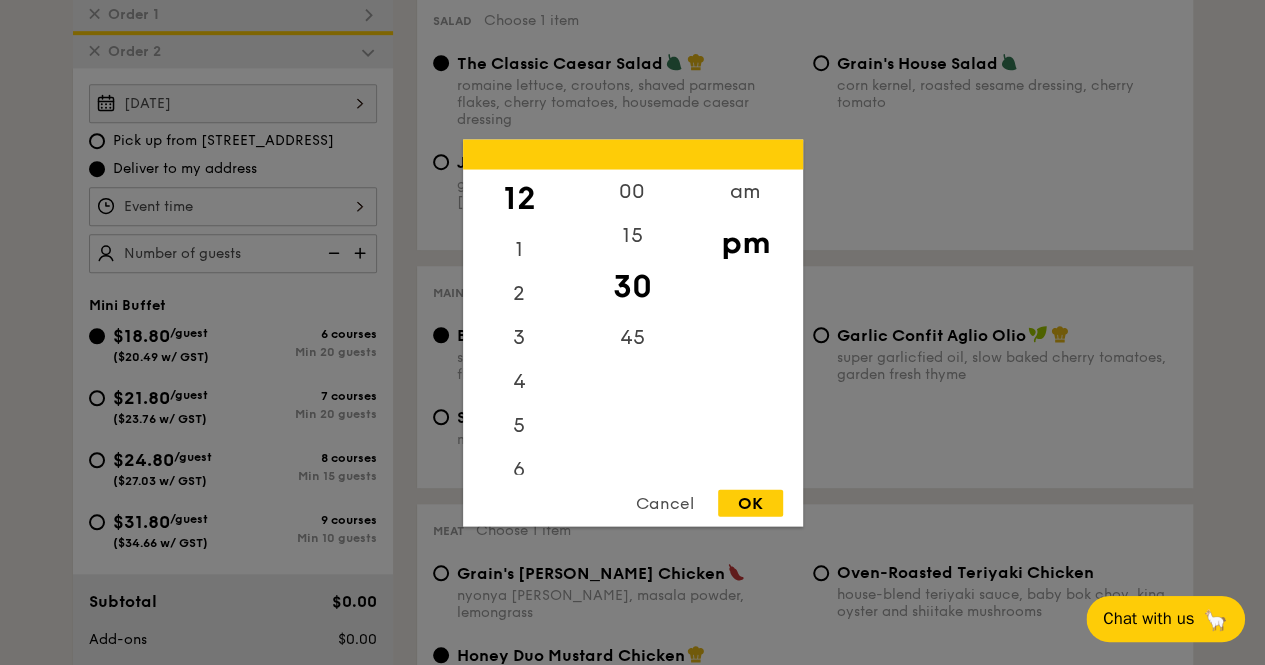 click on "OK" at bounding box center [750, 502] 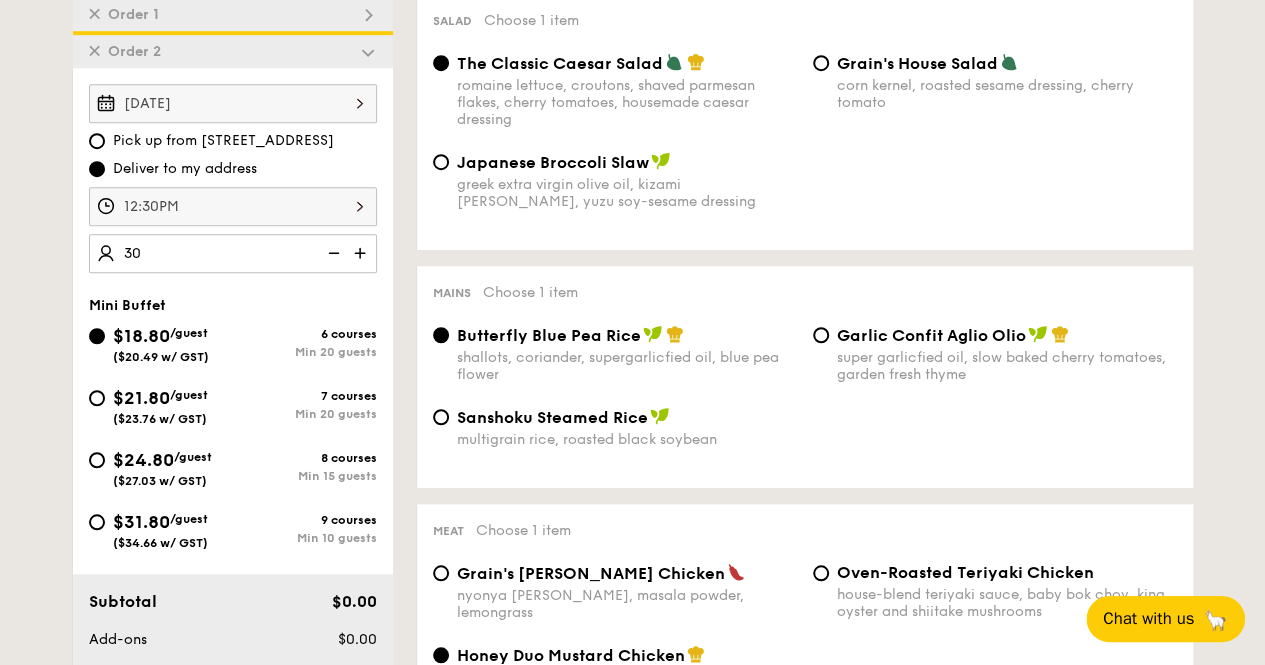 type on "30 guests" 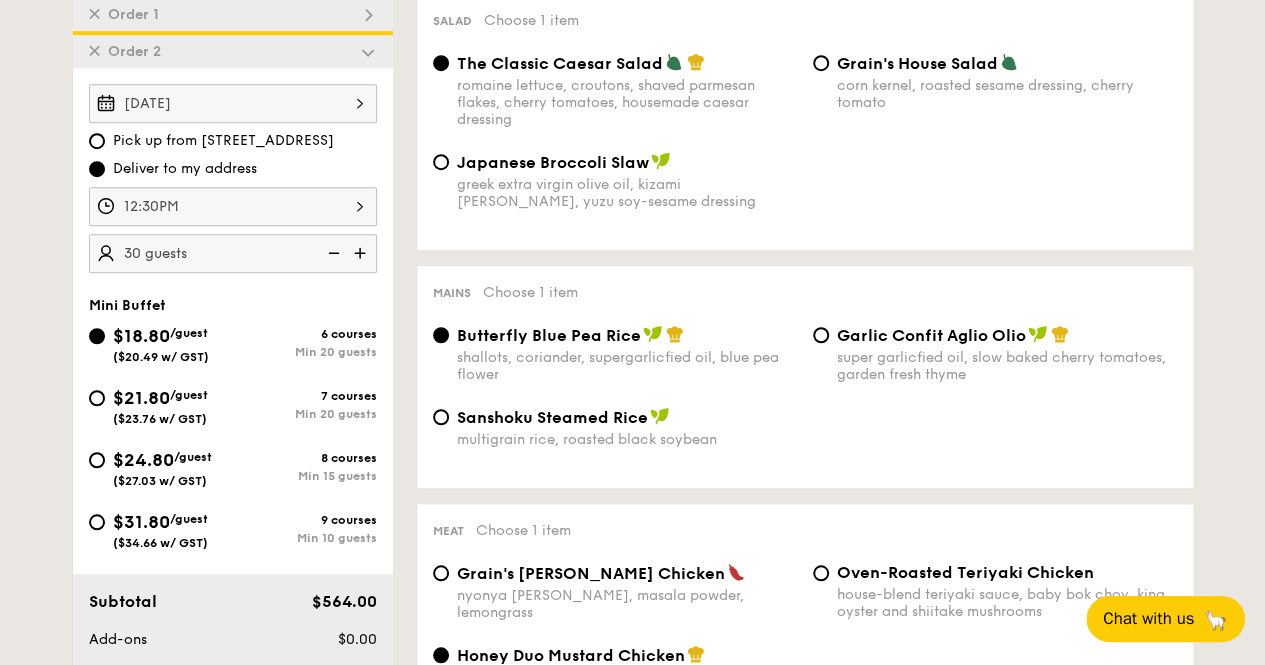 click on "[DATE]
Pick up from [STREET_ADDRESS]
Deliver to my address
12:30PM      30 guests
Mini Buffet
$18.80
/guest
($20.49 w/ GST)
6 courses
Min 20 guests
$21.80
/guest
($23.76 w/ GST)
7 courses
Min 20 guests
$24.80
/guest
($27.03 w/ GST)
8 courses
Min 15 guests
$31.80
/guest
($34.66 w/ GST)
9 courses
Min 10 guests
Subtotal
$564.00
Add-ons
$0.00
Delivery fee
$40.00" at bounding box center (233, 385) 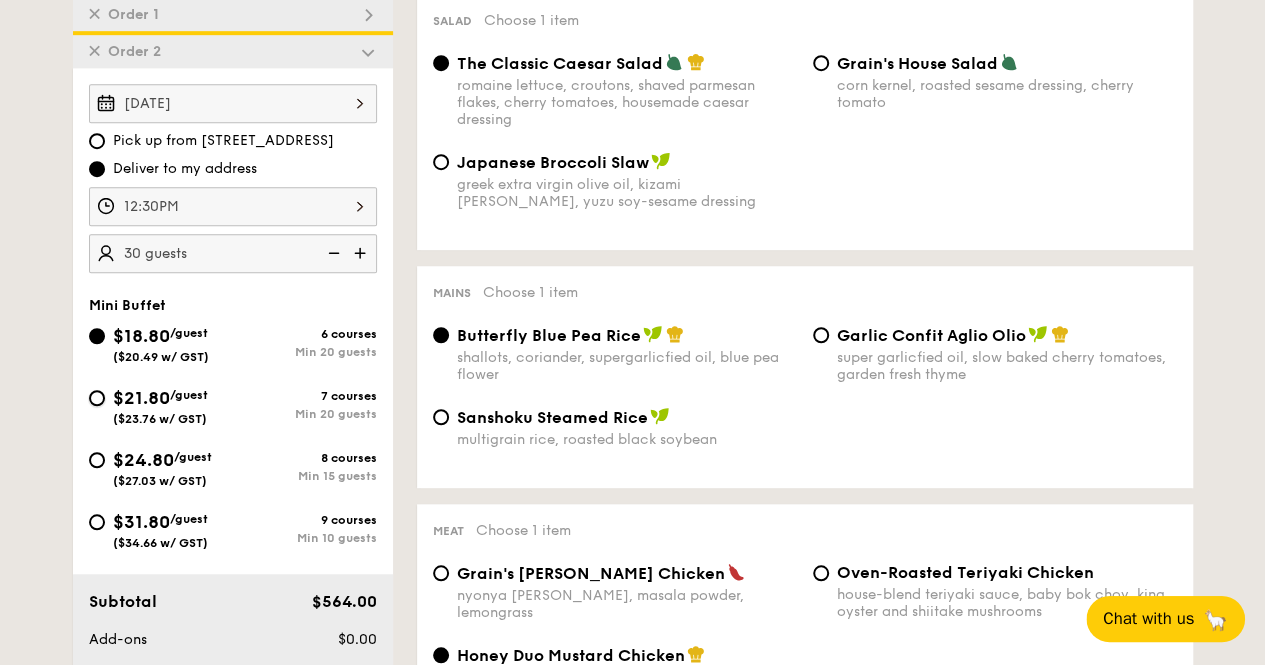 click on "$21.80
/guest
($23.76 w/ GST)
7 courses
Min 20 guests" at bounding box center [97, 398] 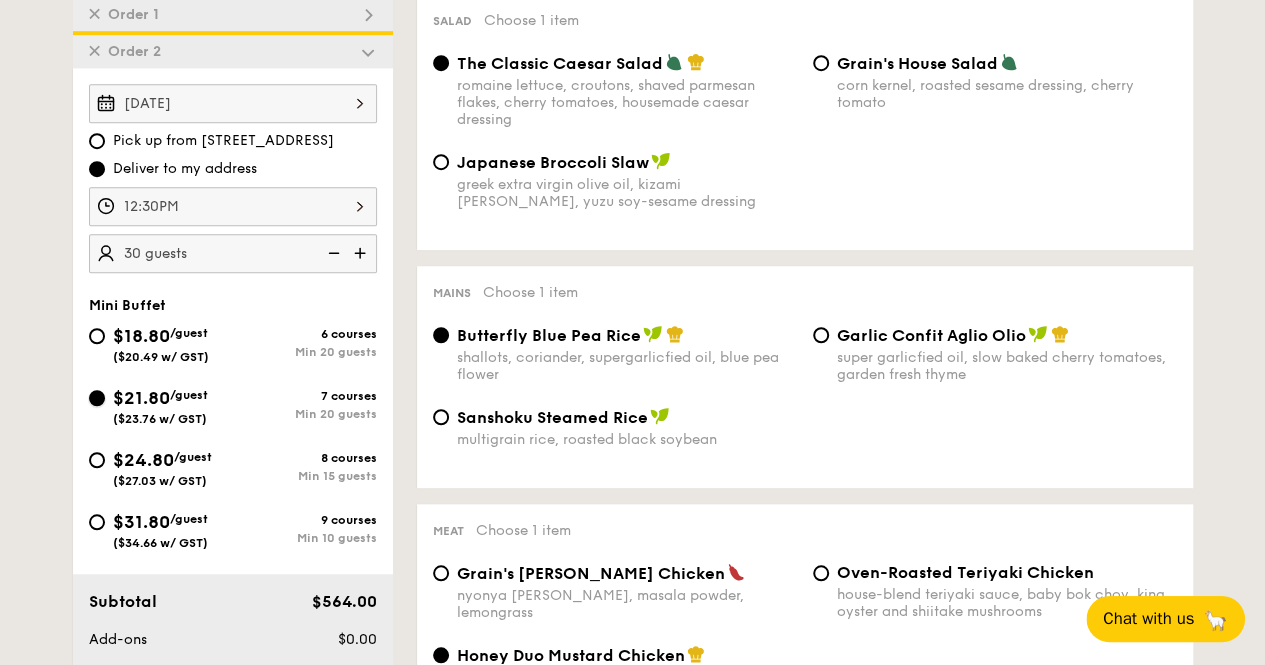 radio on "true" 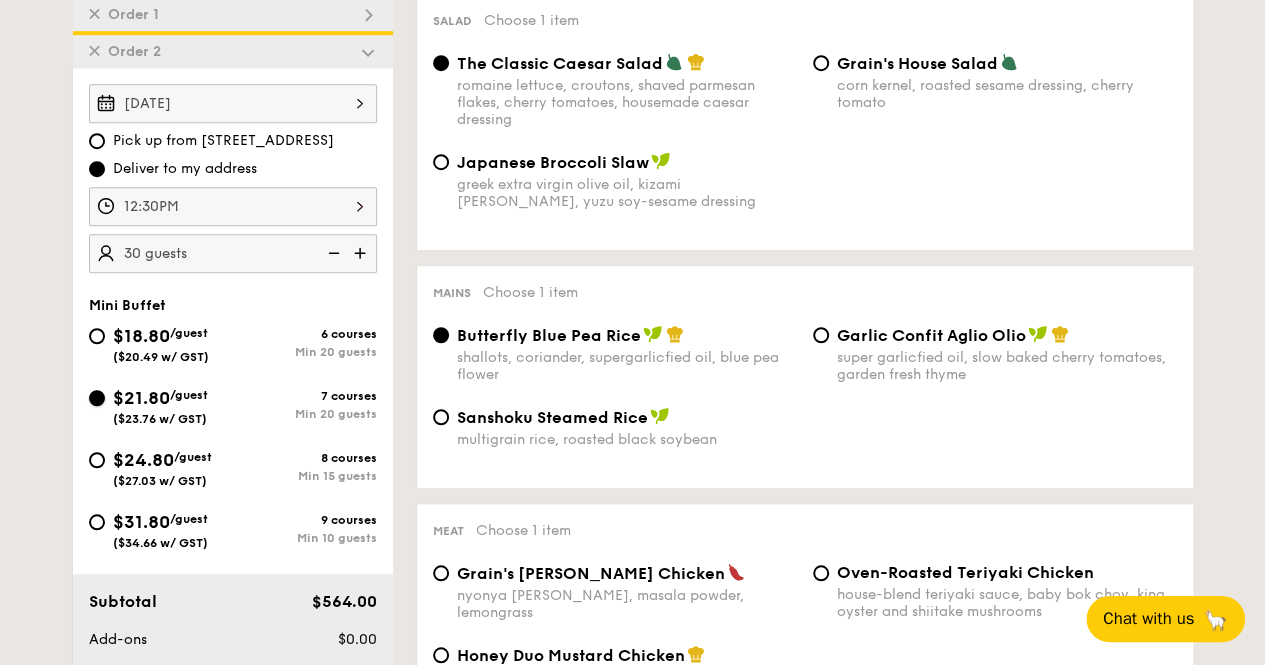 radio on "true" 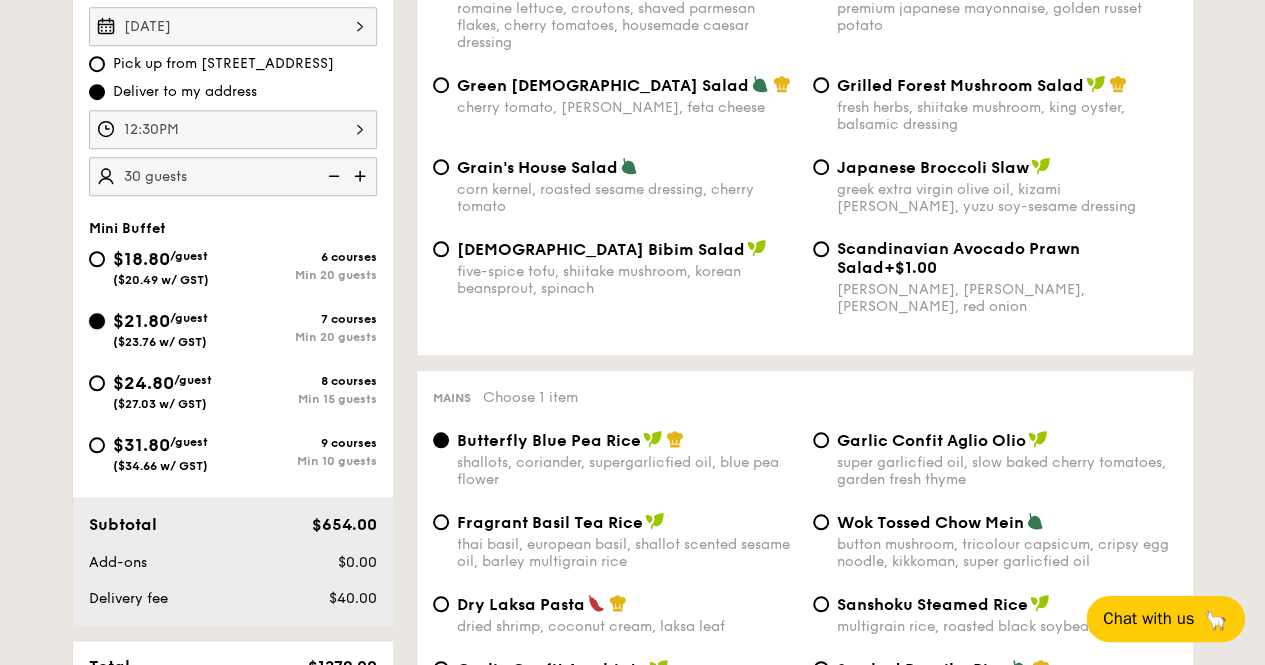 scroll, scrollTop: 370, scrollLeft: 0, axis: vertical 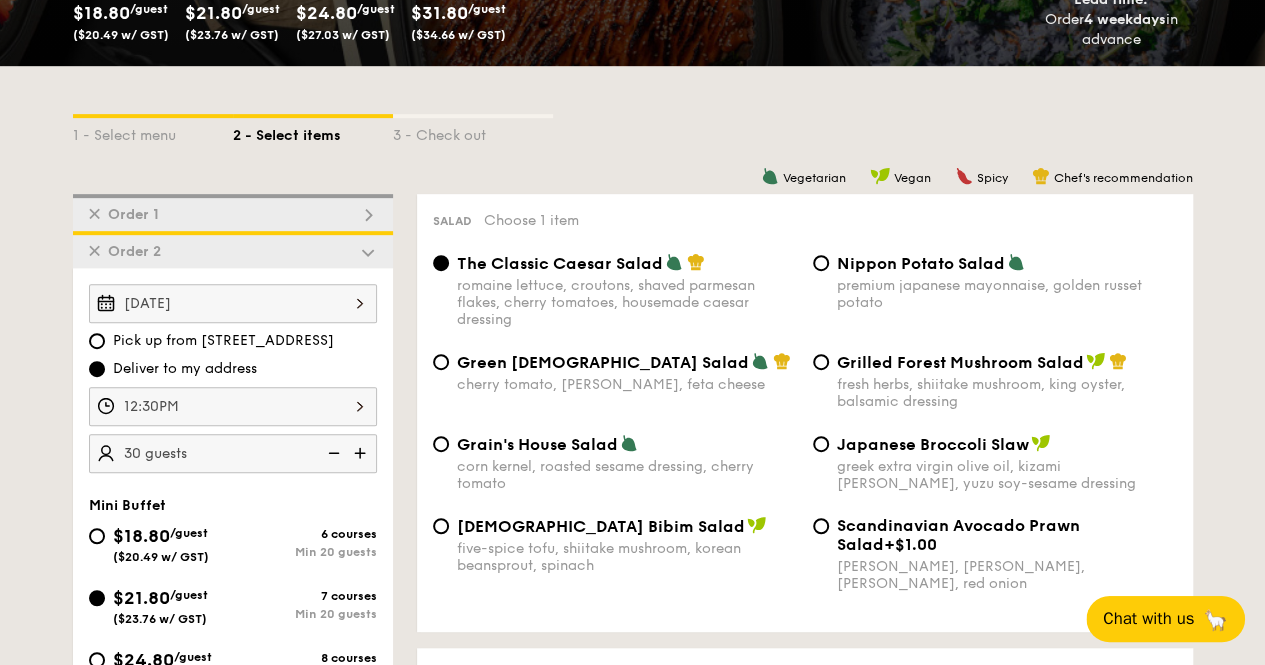 click on "Grain's House Salad" at bounding box center [537, 444] 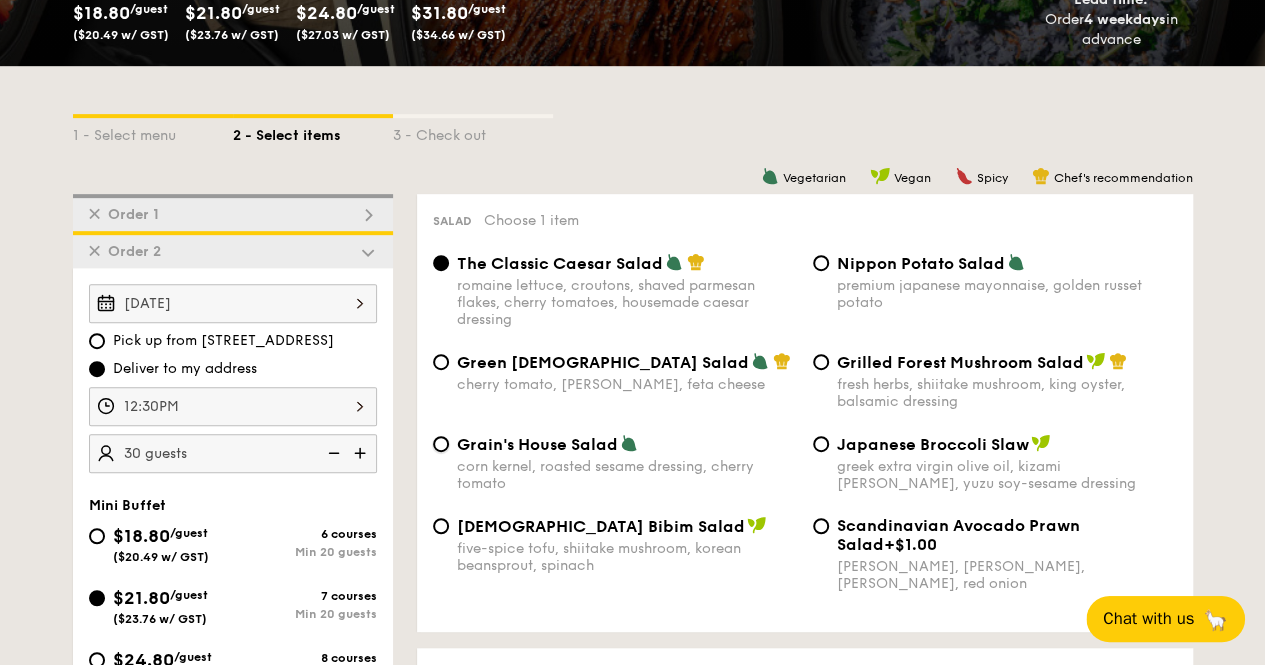 click on "Grain's House Salad corn kernel, roasted sesame dressing, cherry tomato" at bounding box center [441, 444] 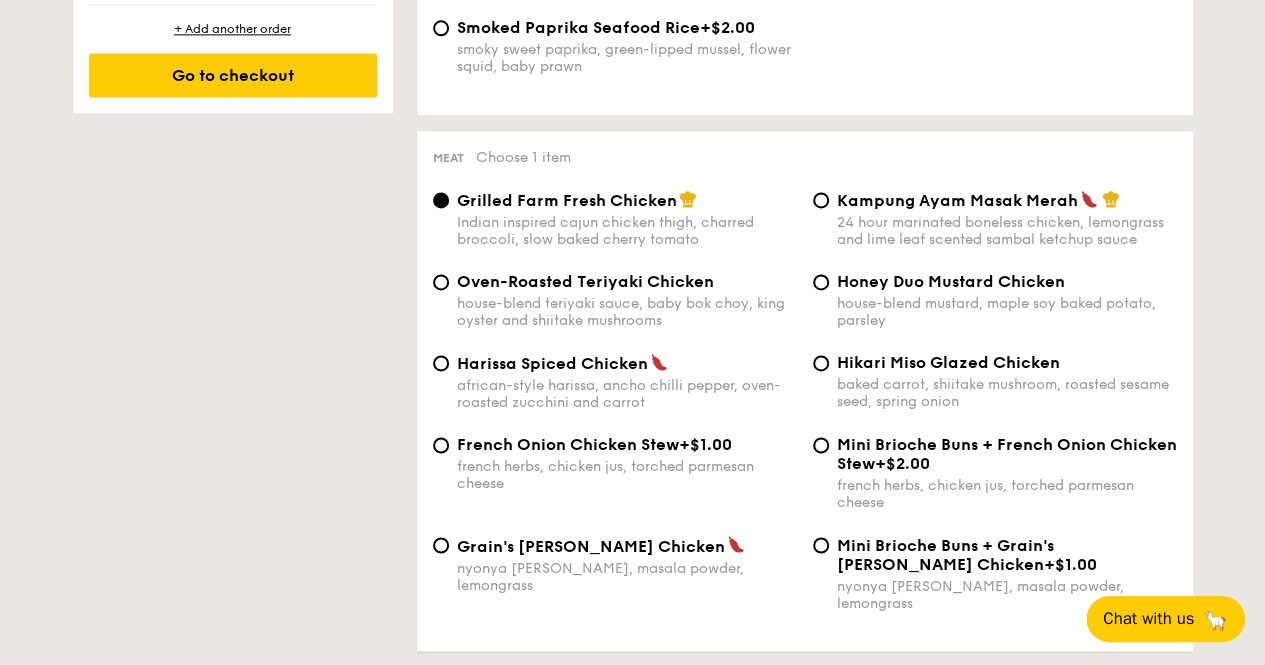 scroll, scrollTop: 1370, scrollLeft: 0, axis: vertical 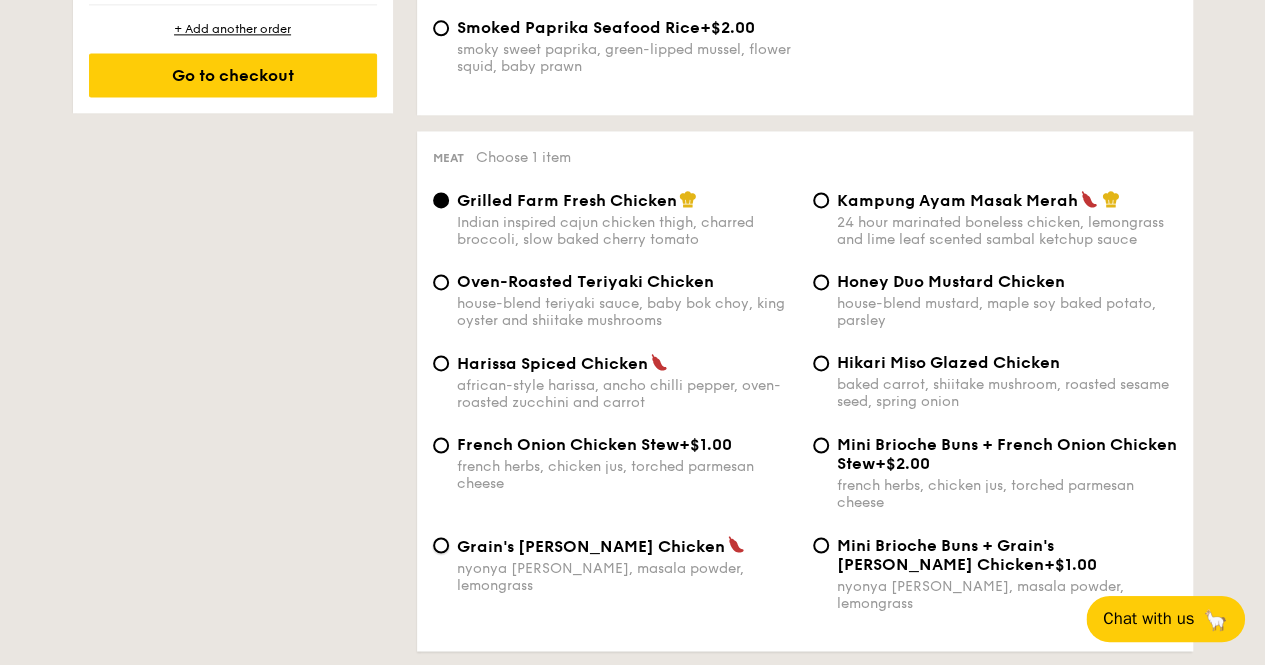 click on "Grain's [PERSON_NAME] Chicken nyonya [PERSON_NAME], masala powder, lemongrass" at bounding box center [441, 545] 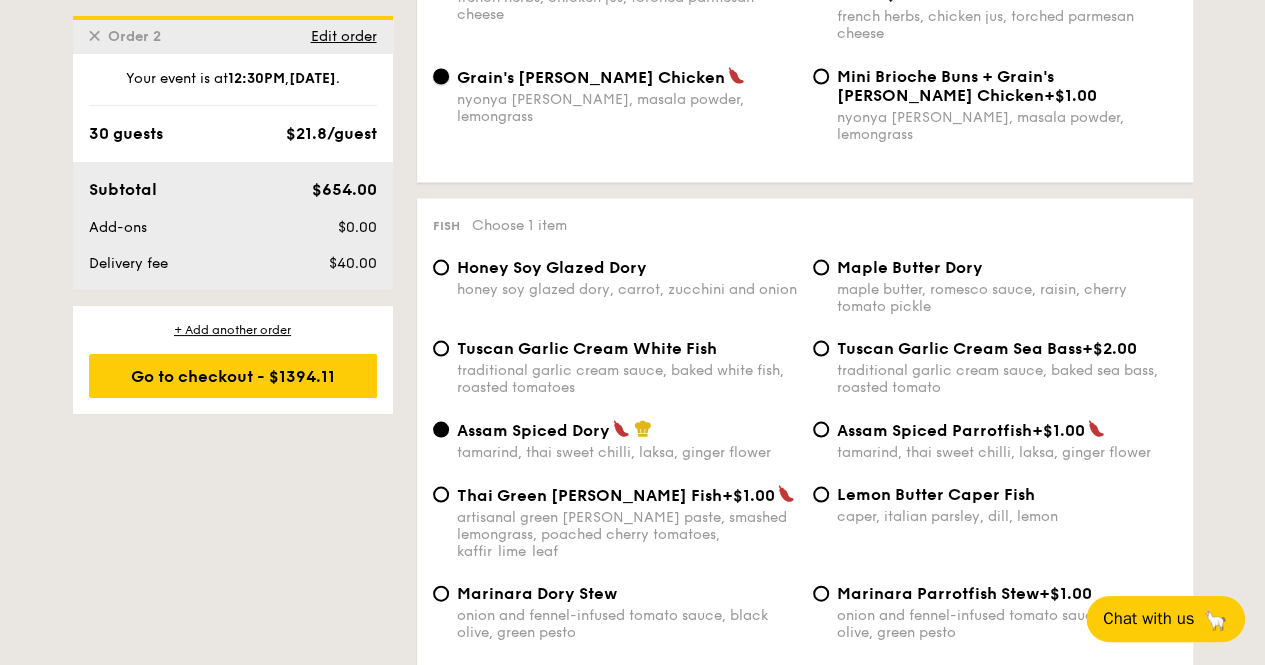 scroll, scrollTop: 1870, scrollLeft: 0, axis: vertical 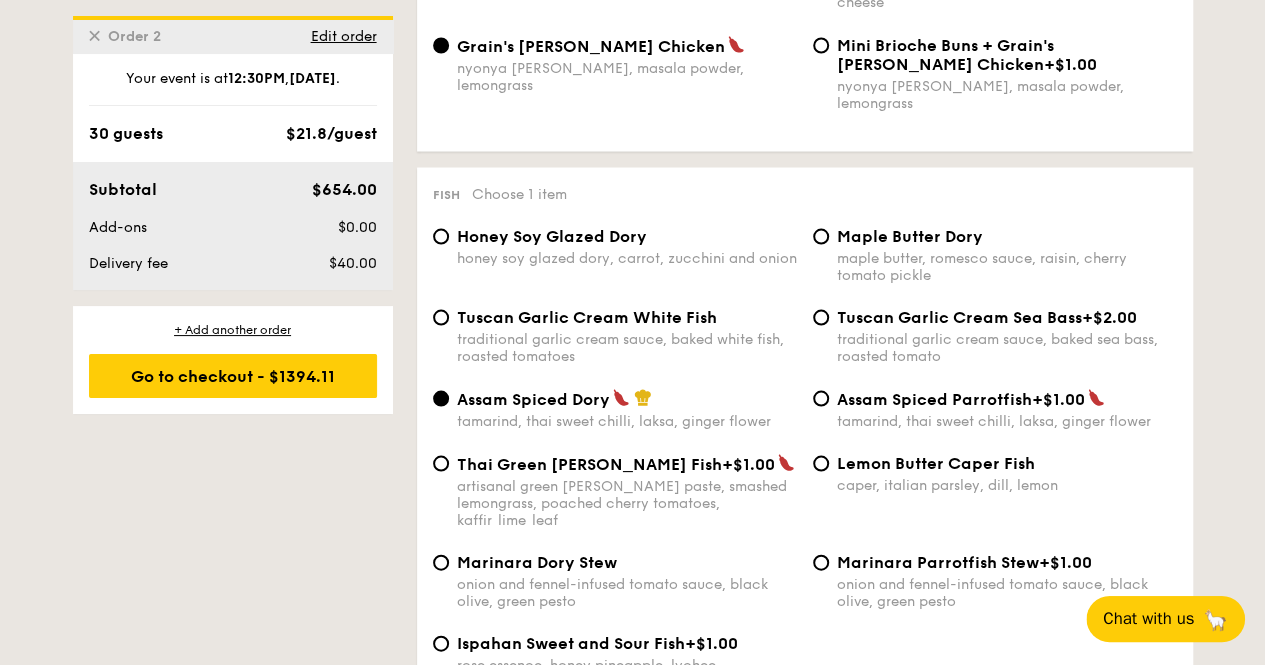 click on "Tuscan Garlic Cream White Fish" at bounding box center [587, 316] 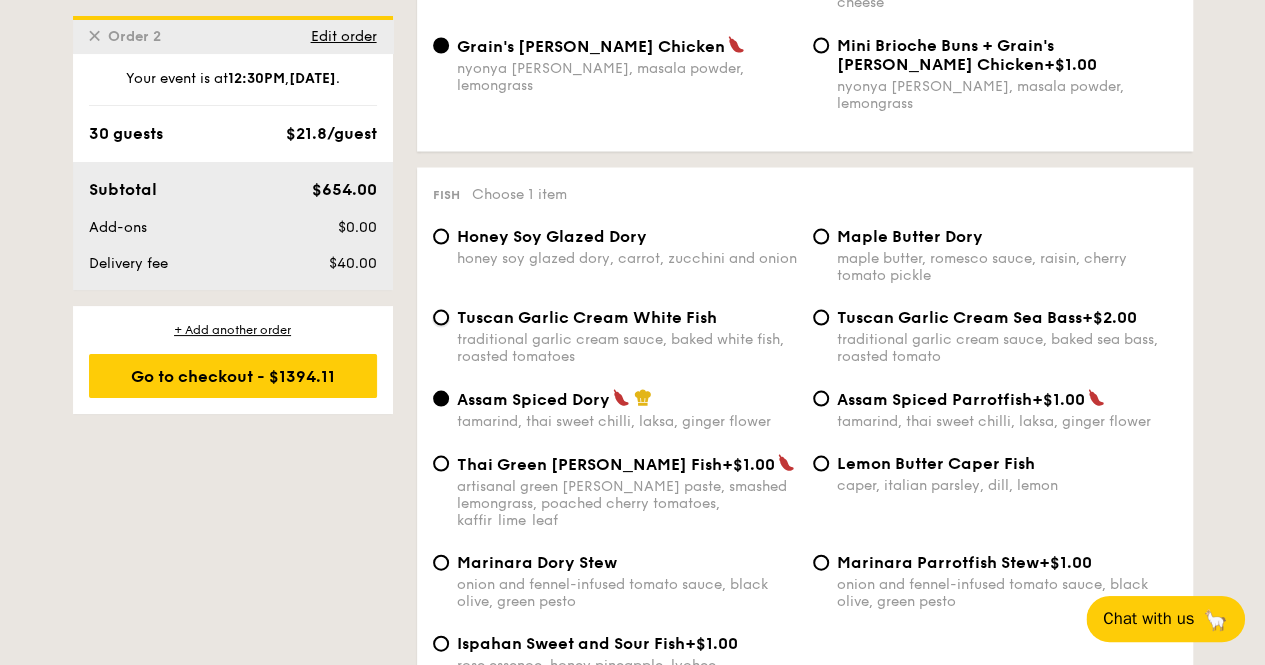 click on "Tuscan Garlic Cream White Fish traditional garlic cream sauce, baked white fish, roasted tomatoes" at bounding box center (441, 317) 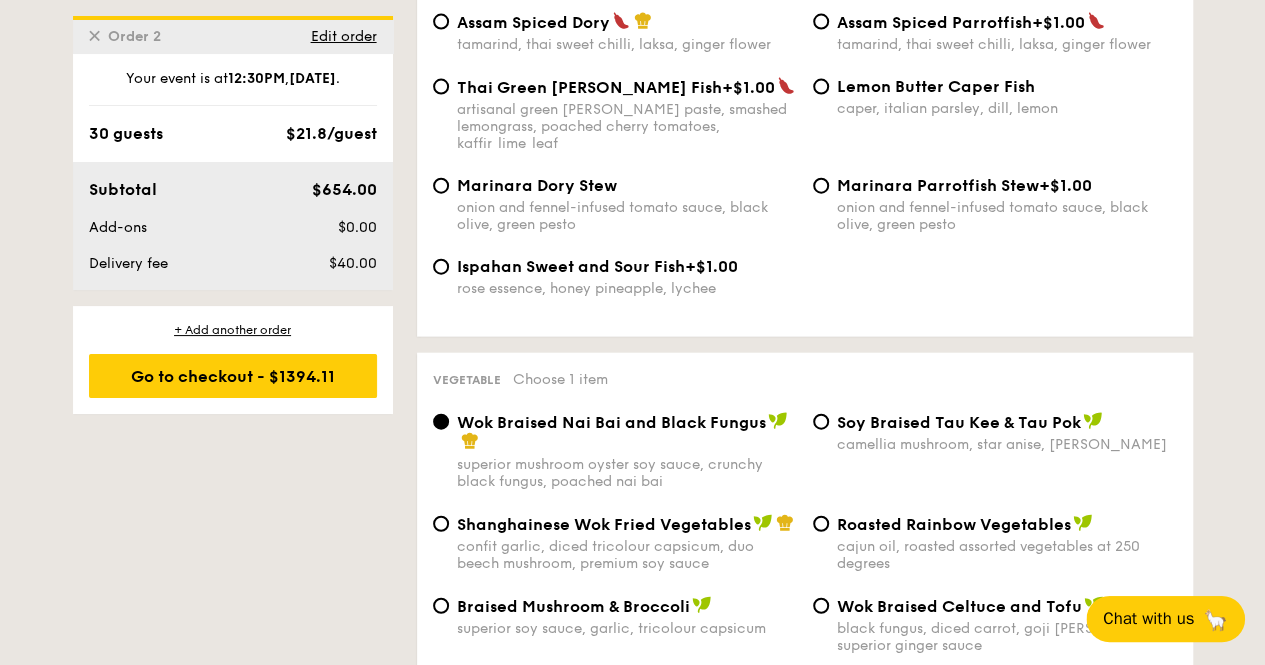 scroll, scrollTop: 2270, scrollLeft: 0, axis: vertical 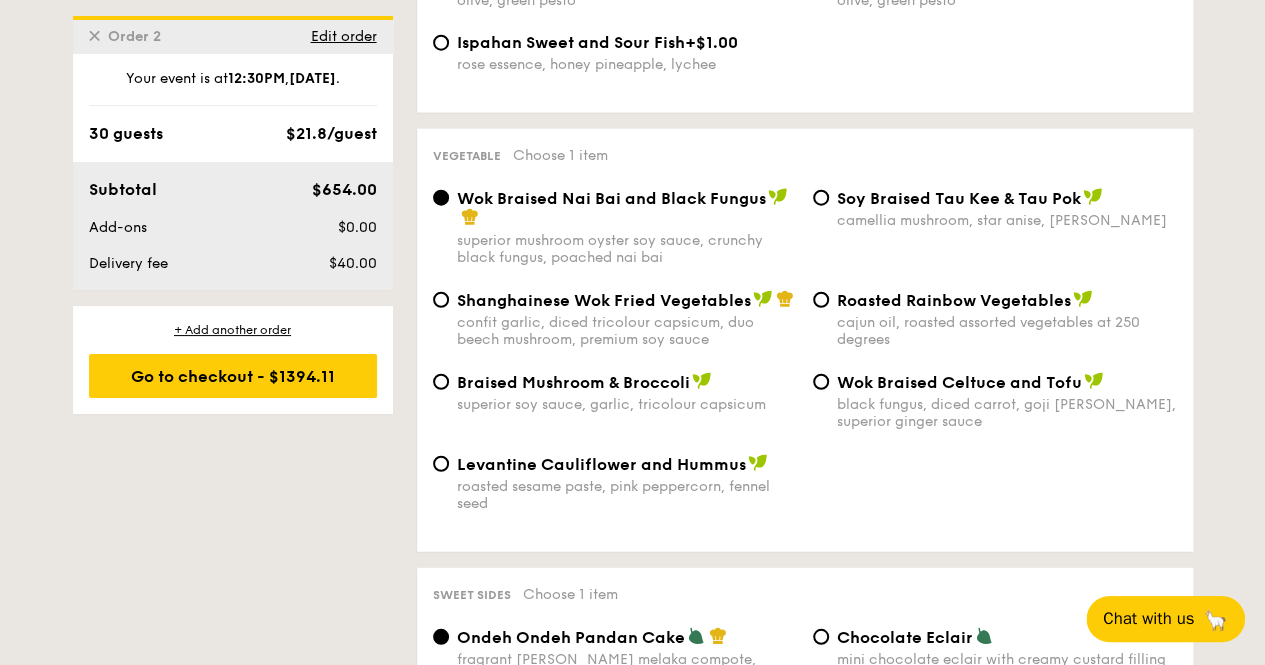 click on "Braised Mushroom & Broccoli" at bounding box center (573, 382) 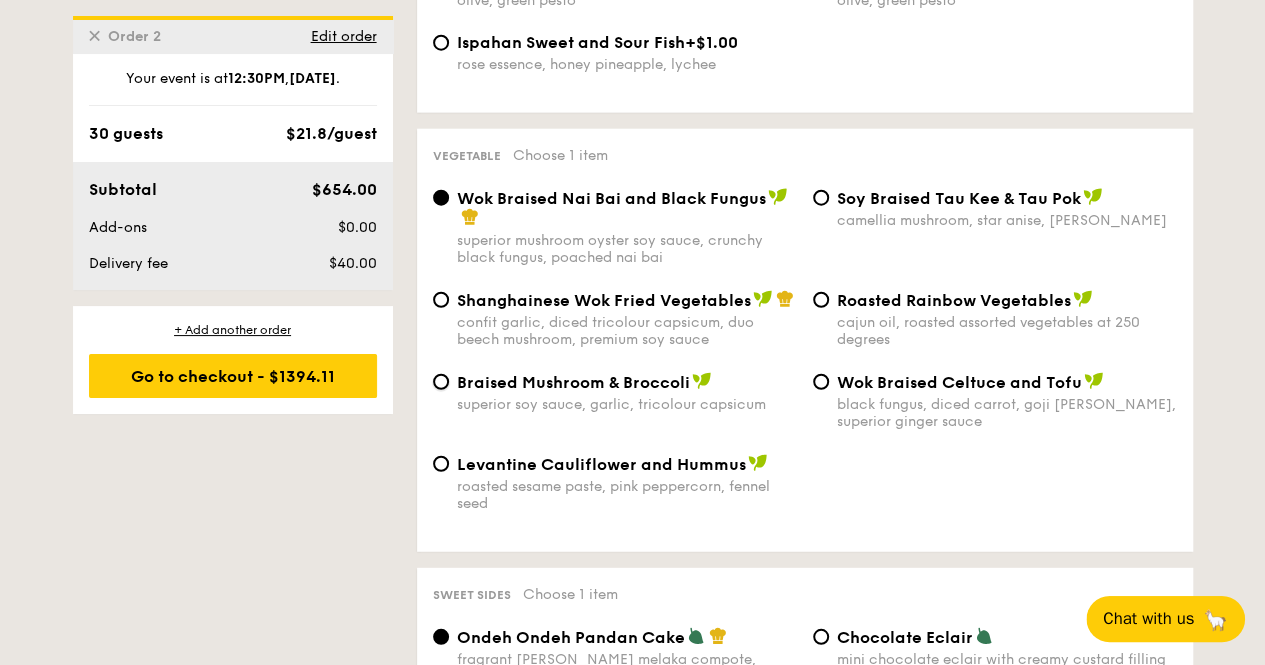 click on "Braised Mushroom & Broccoli superior soy sauce, garlic, tricolour capsicum" at bounding box center [441, 382] 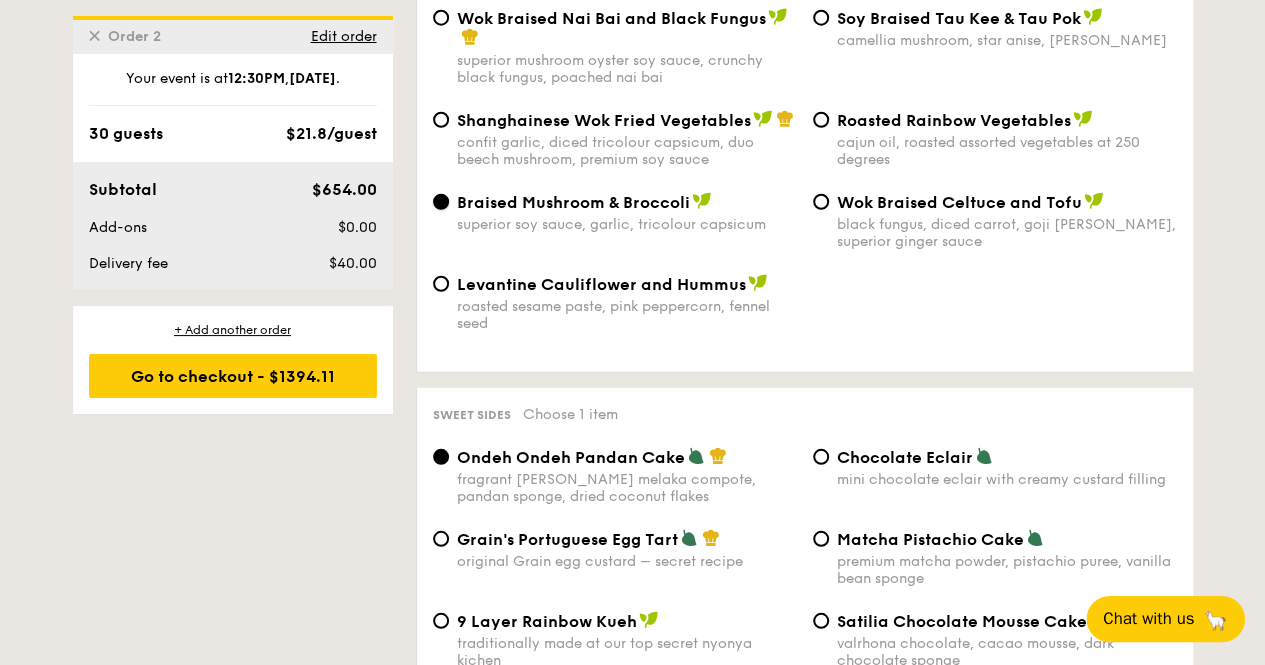 scroll, scrollTop: 2870, scrollLeft: 0, axis: vertical 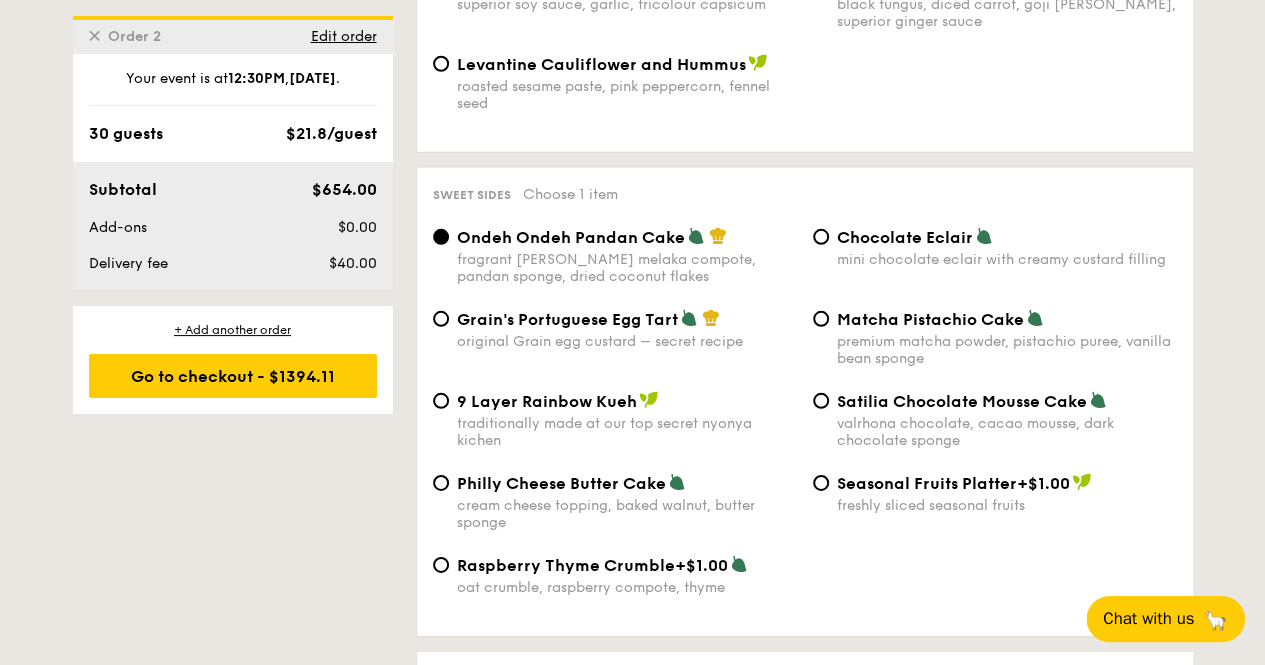 click on "Matcha Pistachio Cake" at bounding box center [930, 319] 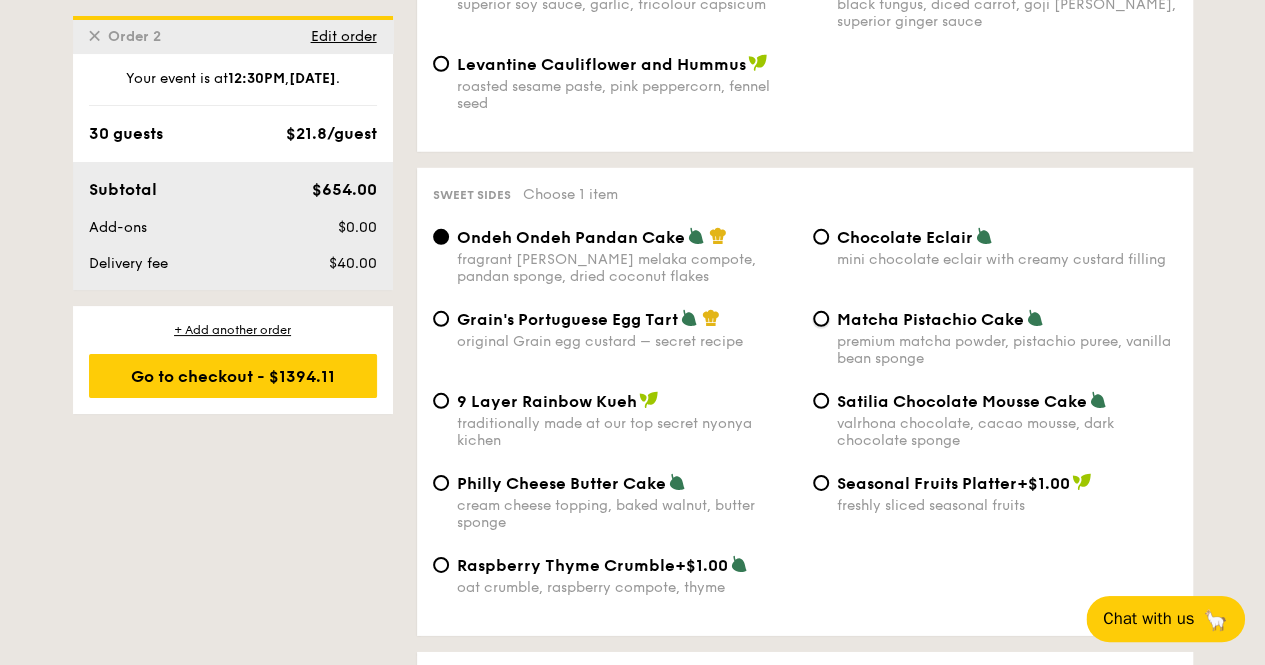 click on "Matcha Pistachio Cake premium matcha powder, pistachio puree, vanilla bean sponge" at bounding box center (821, 319) 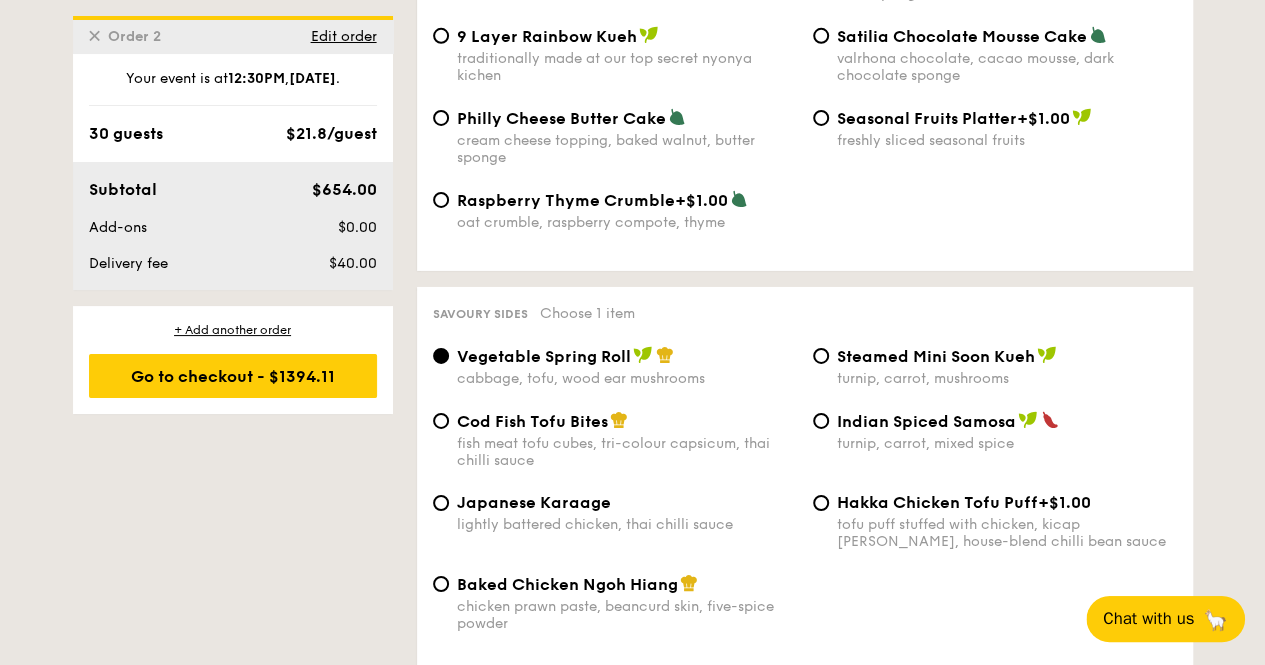 scroll, scrollTop: 3270, scrollLeft: 0, axis: vertical 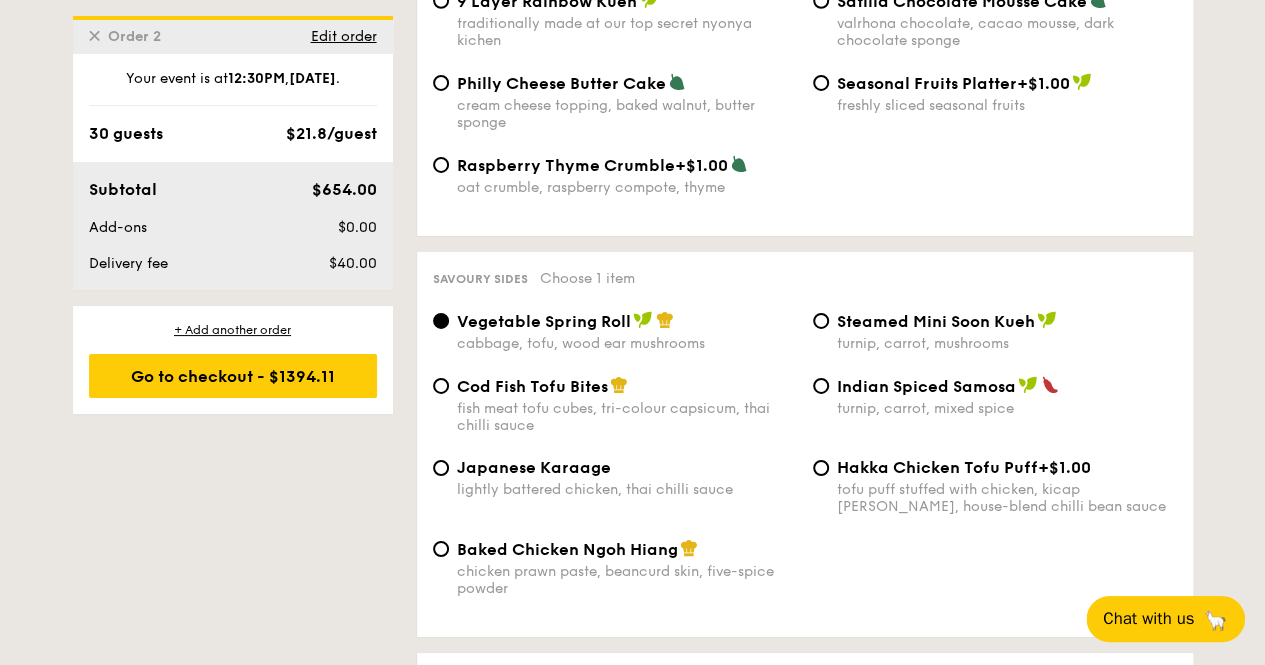 click on "Baked Chicken Ngoh Hiang" at bounding box center [567, 549] 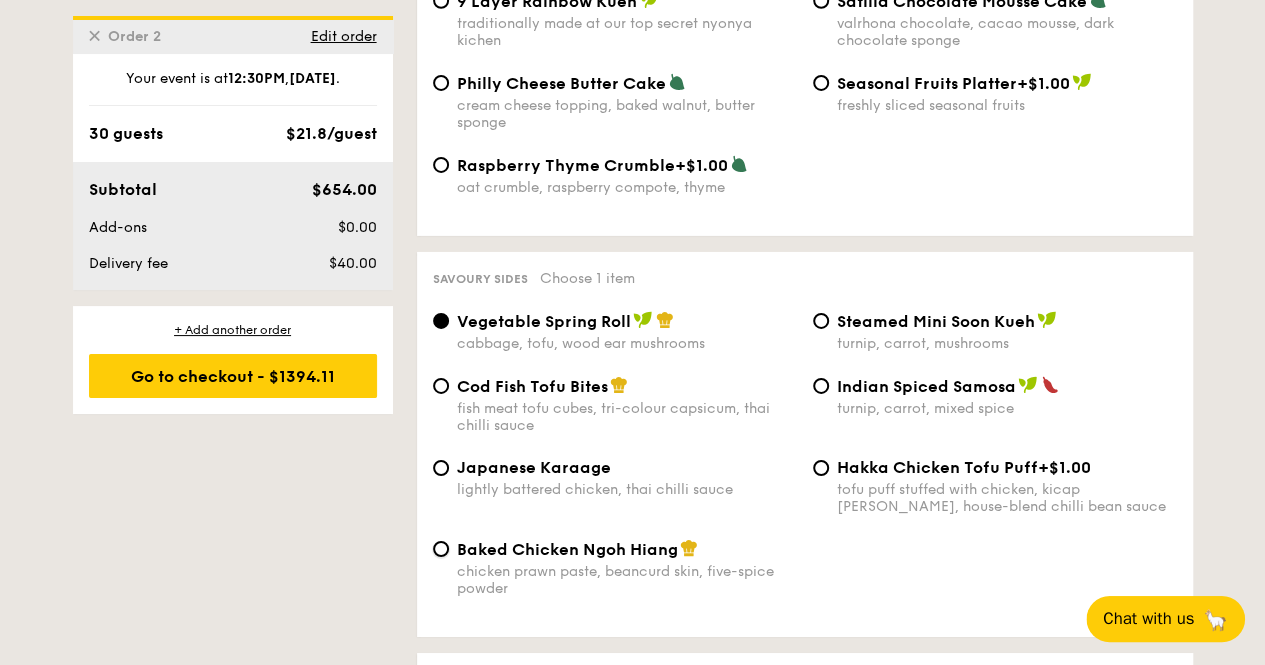 click on "Baked Chicken Ngoh Hiang chicken prawn paste, beancurd skin, five-spice powder" at bounding box center (441, 549) 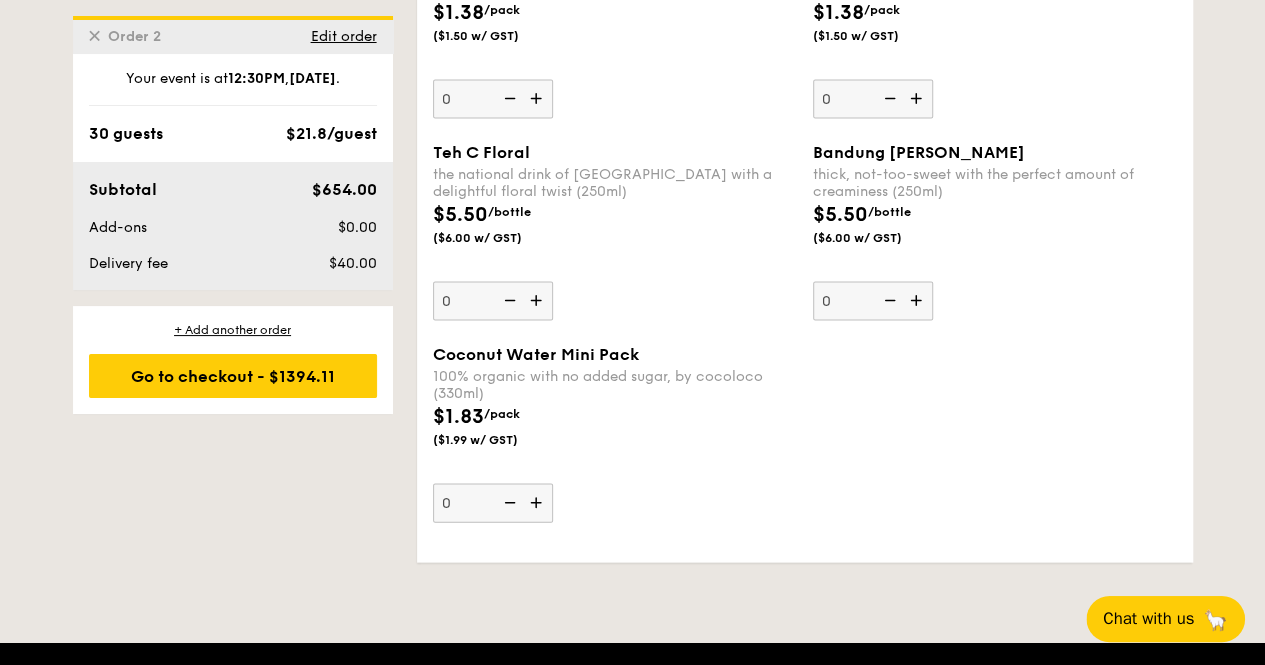 scroll, scrollTop: 5670, scrollLeft: 0, axis: vertical 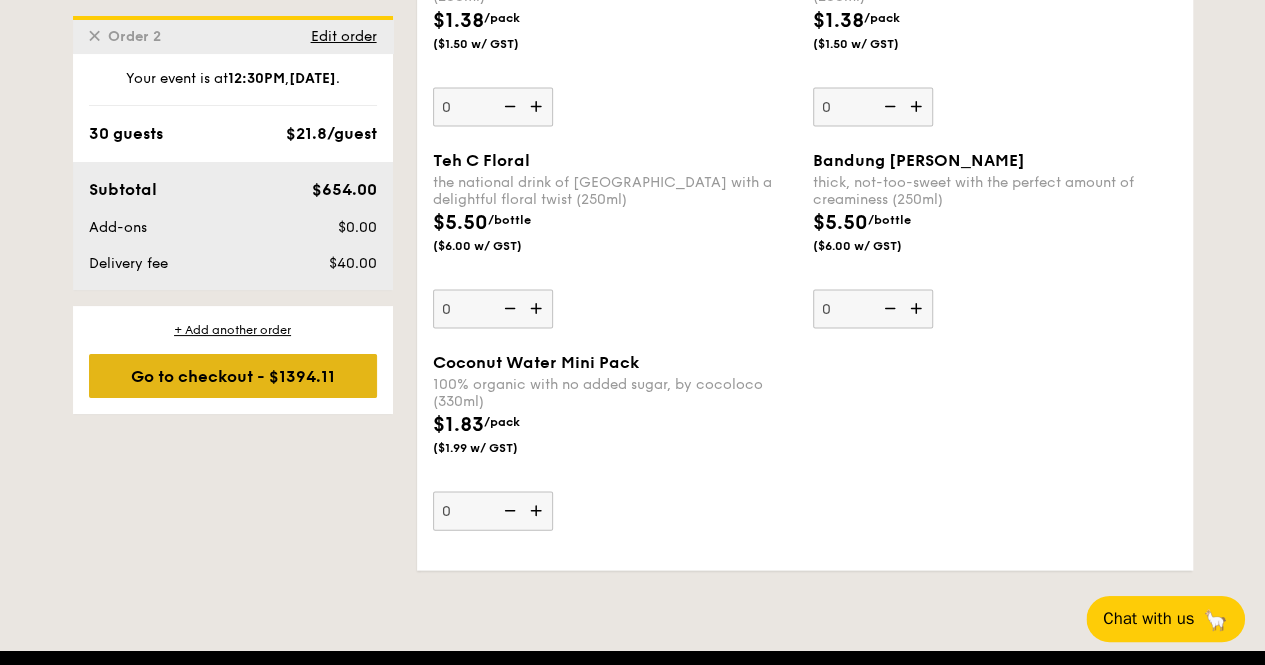 click on "Go to checkout
- $1394.11" at bounding box center (233, 376) 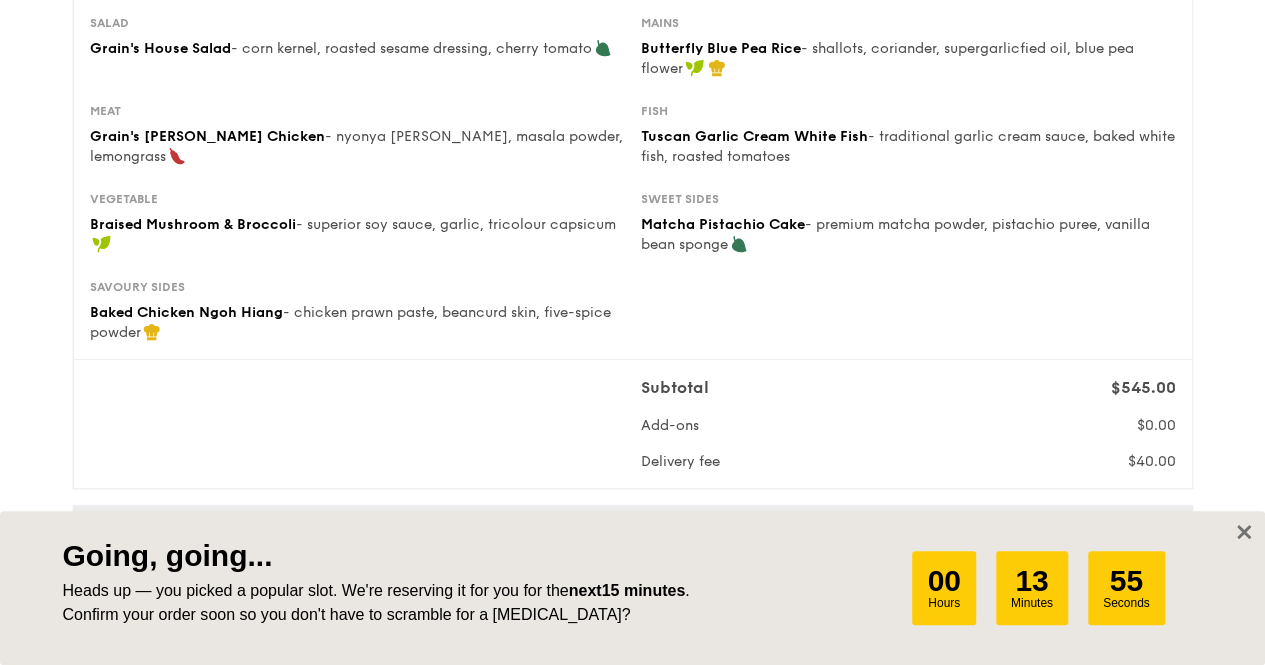 scroll, scrollTop: 400, scrollLeft: 0, axis: vertical 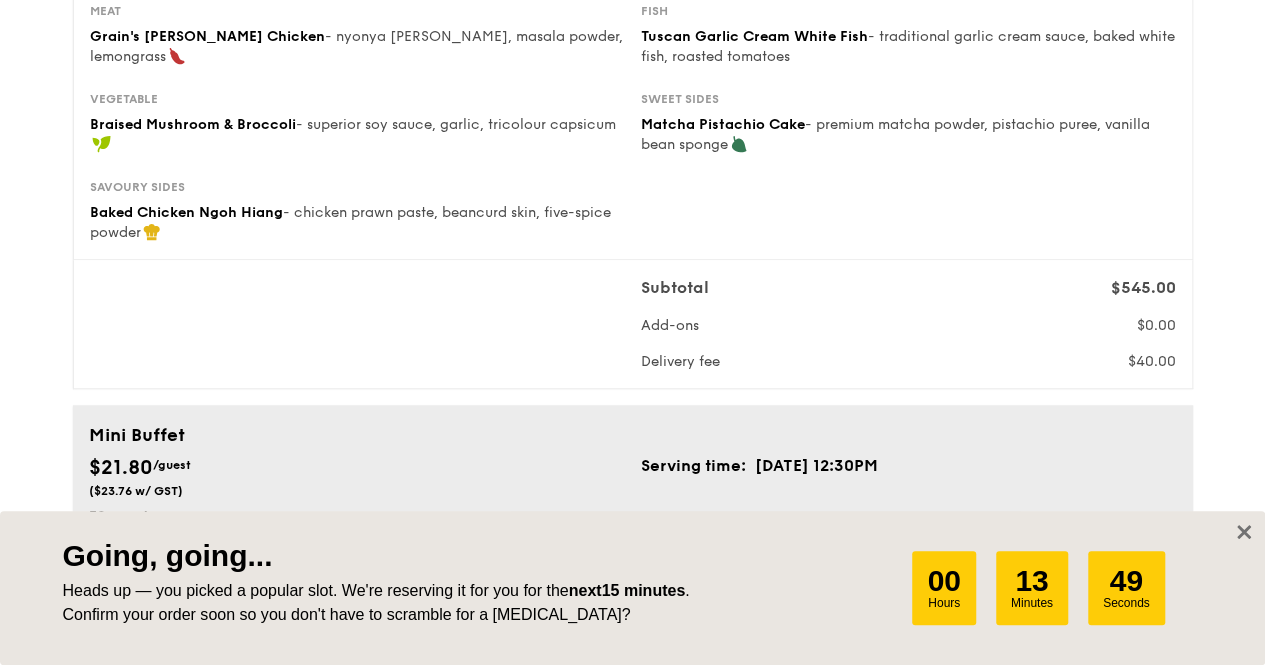 click 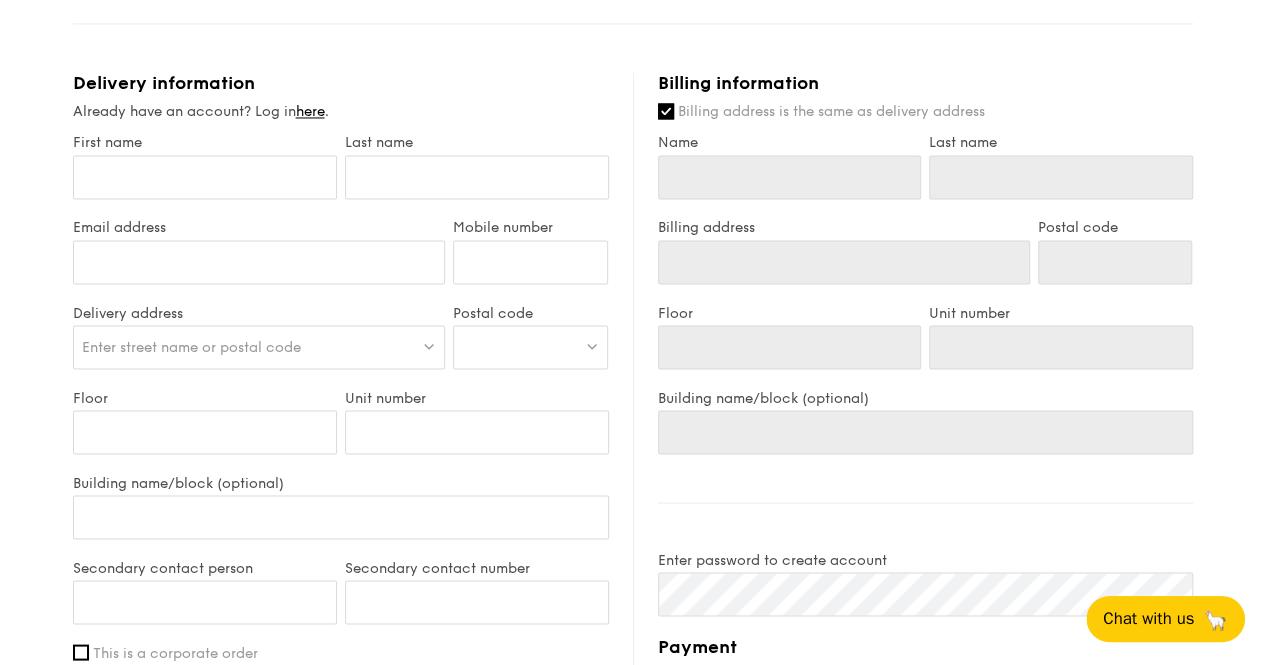 scroll, scrollTop: 1678, scrollLeft: 0, axis: vertical 